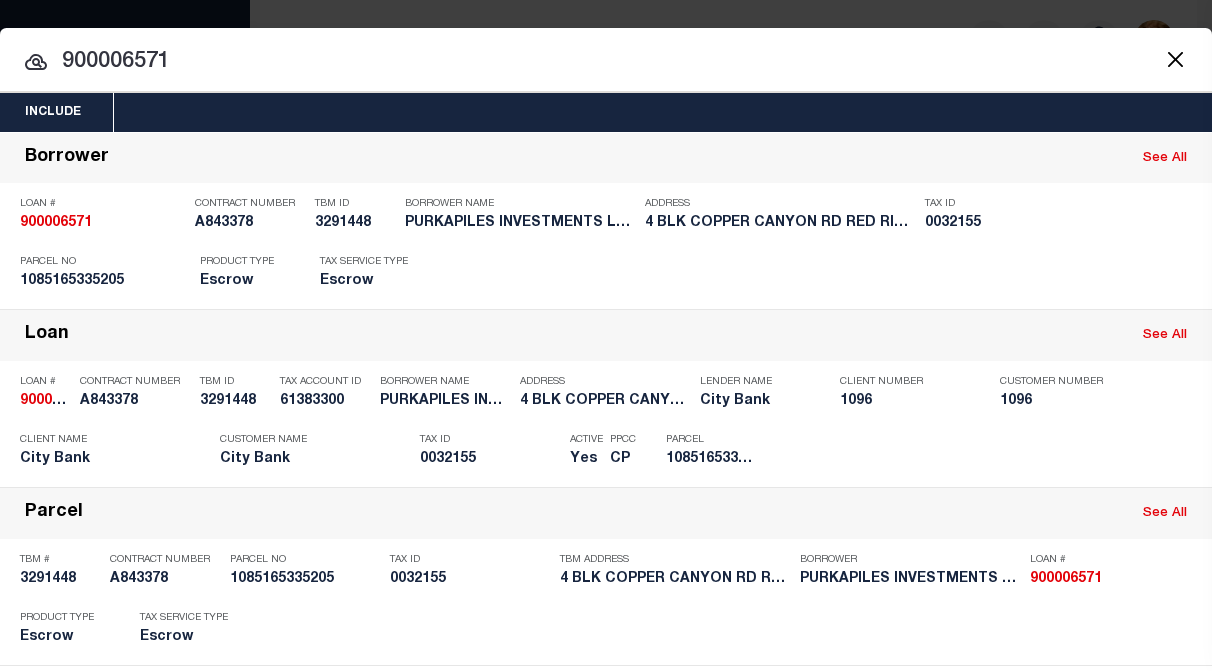 select on "200" 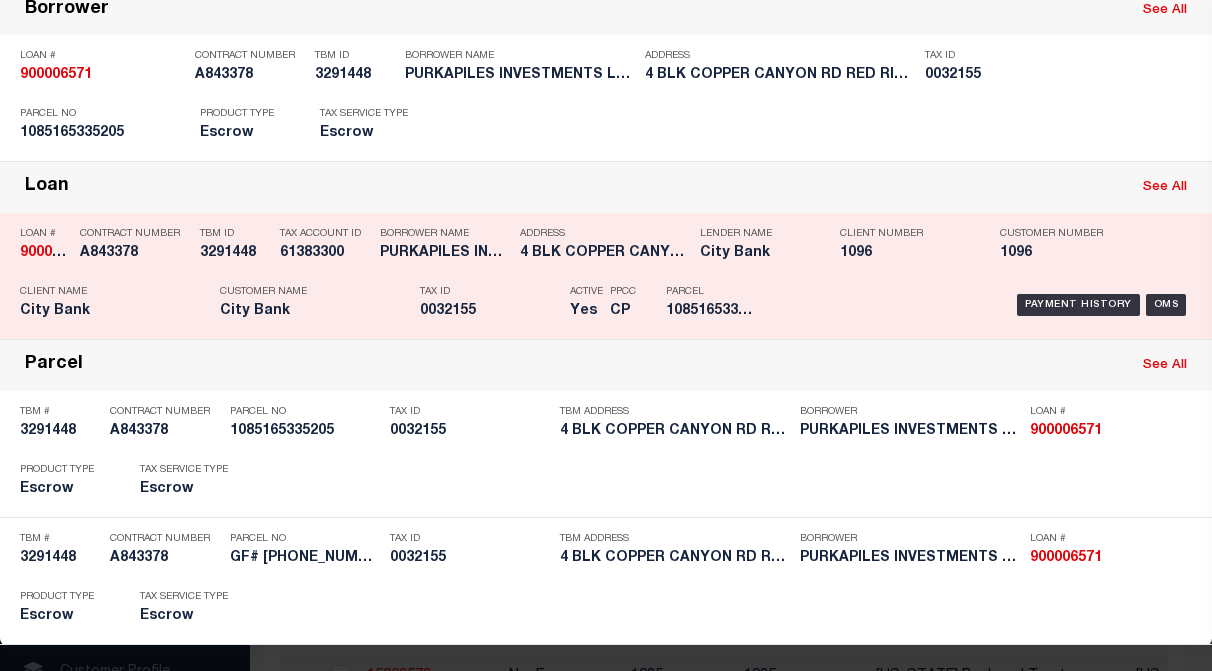 scroll, scrollTop: 153, scrollLeft: 0, axis: vertical 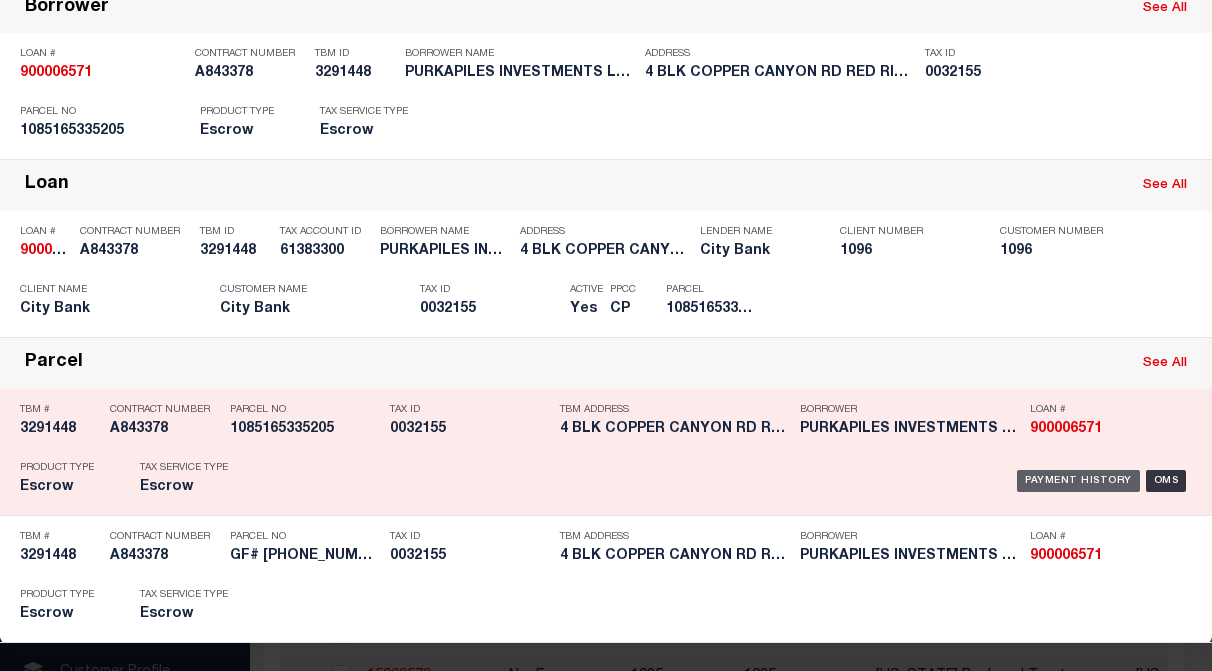 click on "Payment History" at bounding box center [1078, 481] 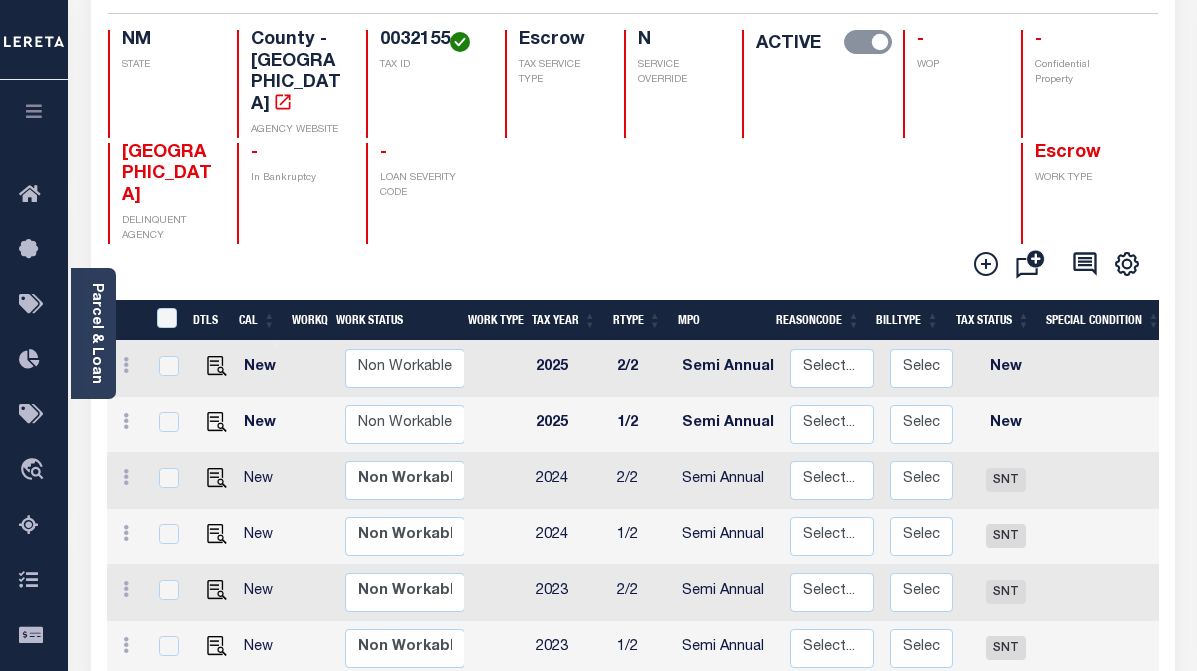 scroll, scrollTop: 200, scrollLeft: 0, axis: vertical 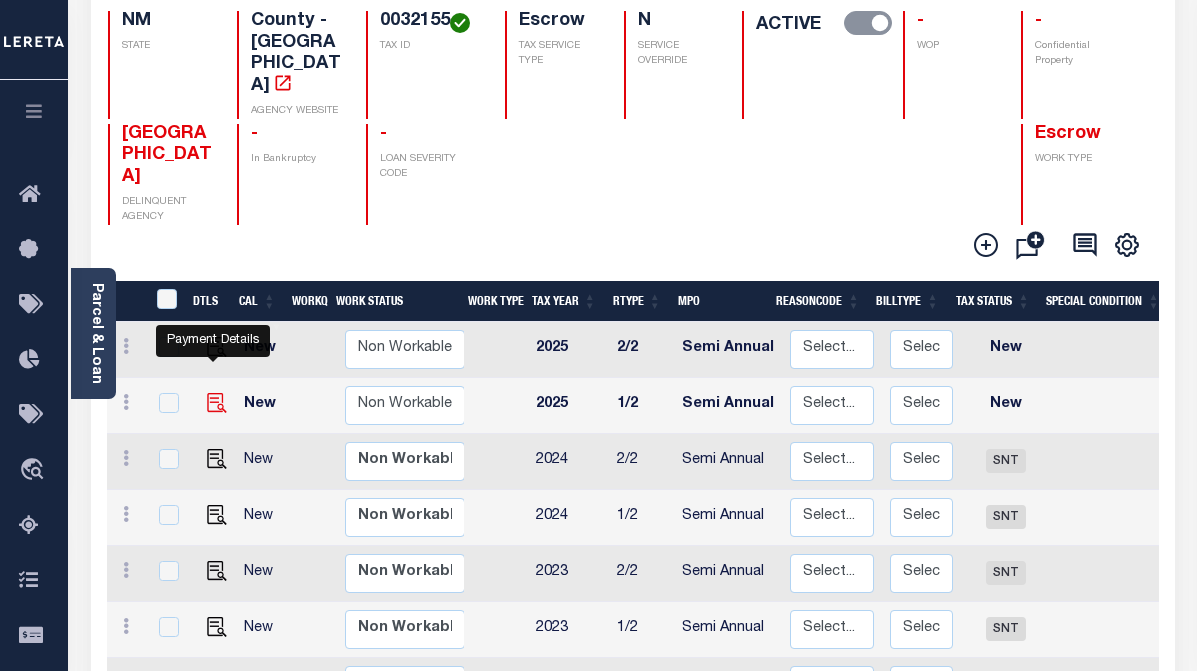 click at bounding box center [217, 403] 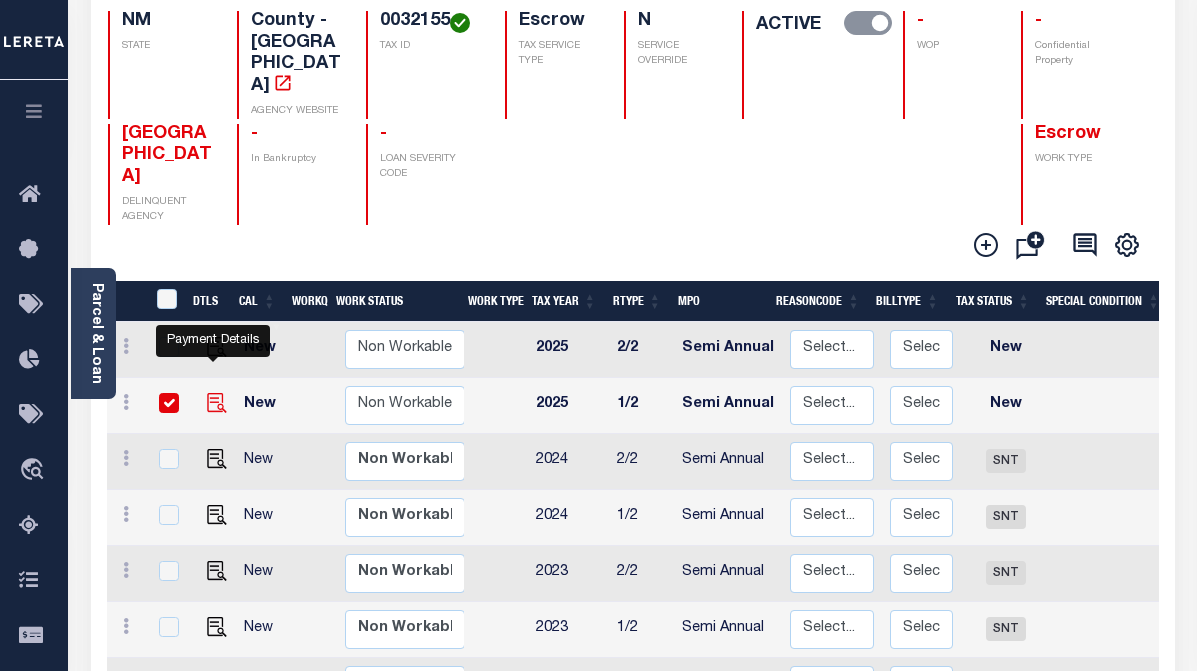 checkbox on "true" 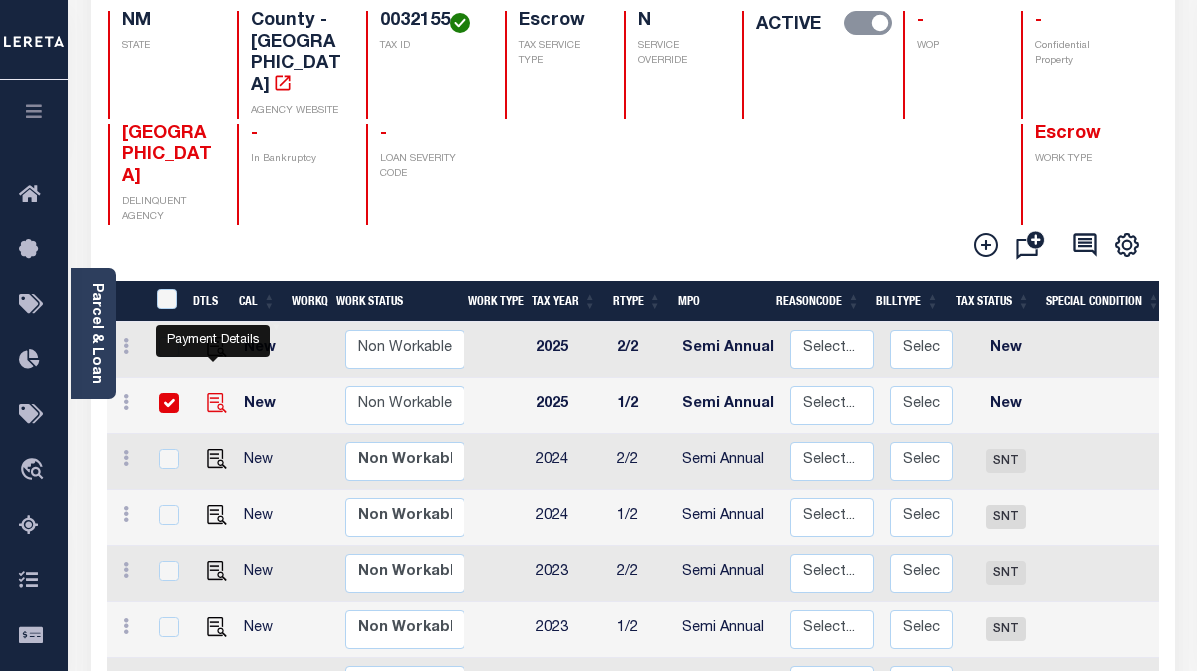 checkbox on "true" 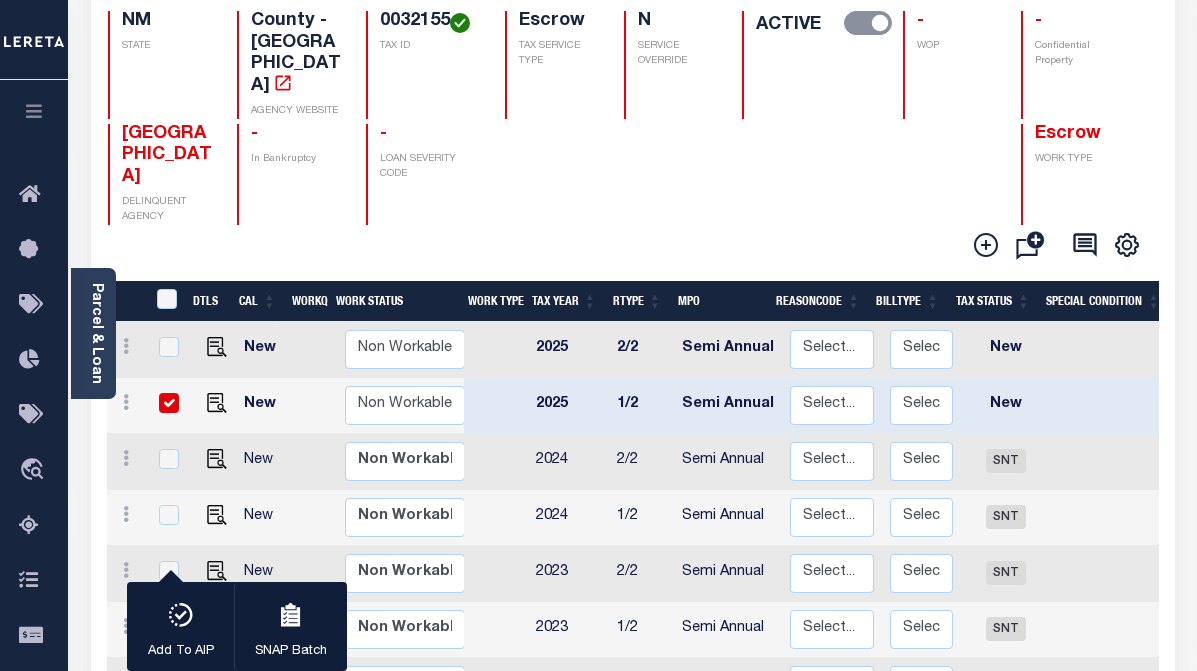 click on "New" at bounding box center (263, 350) 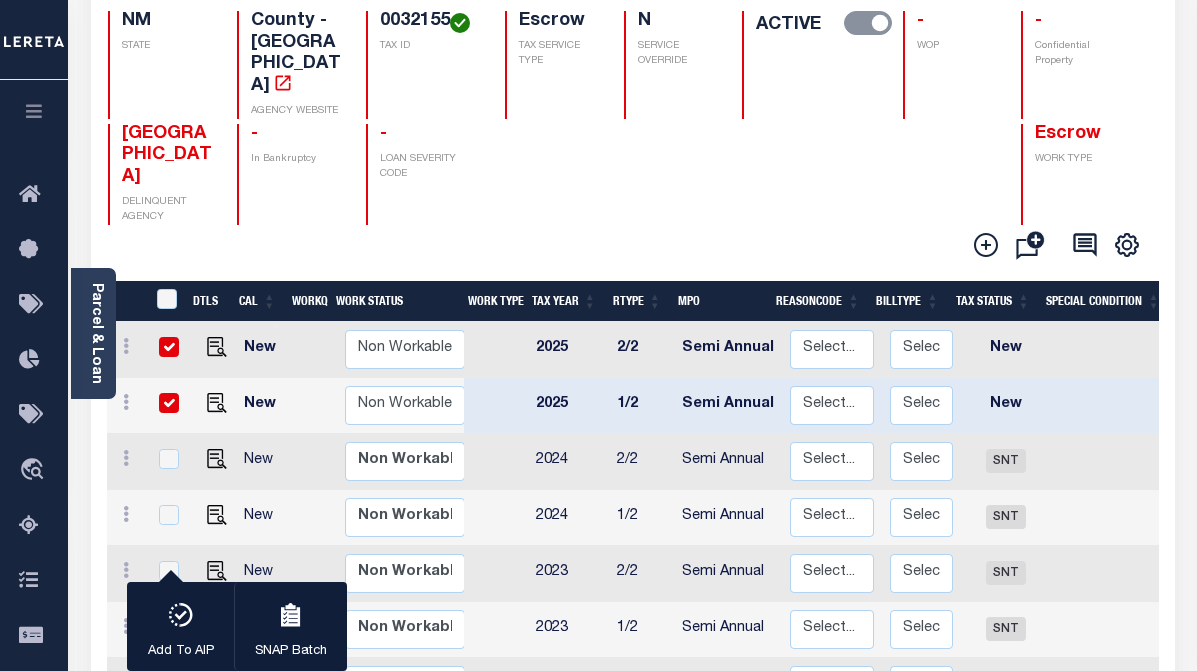 checkbox on "true" 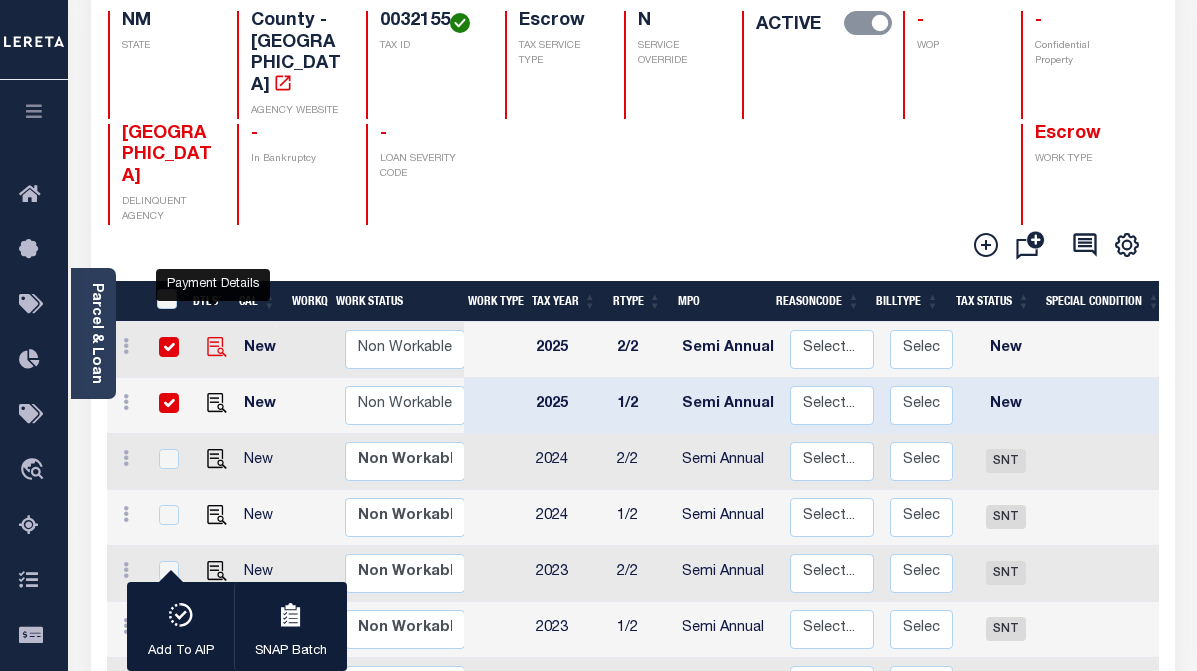 click at bounding box center (217, 347) 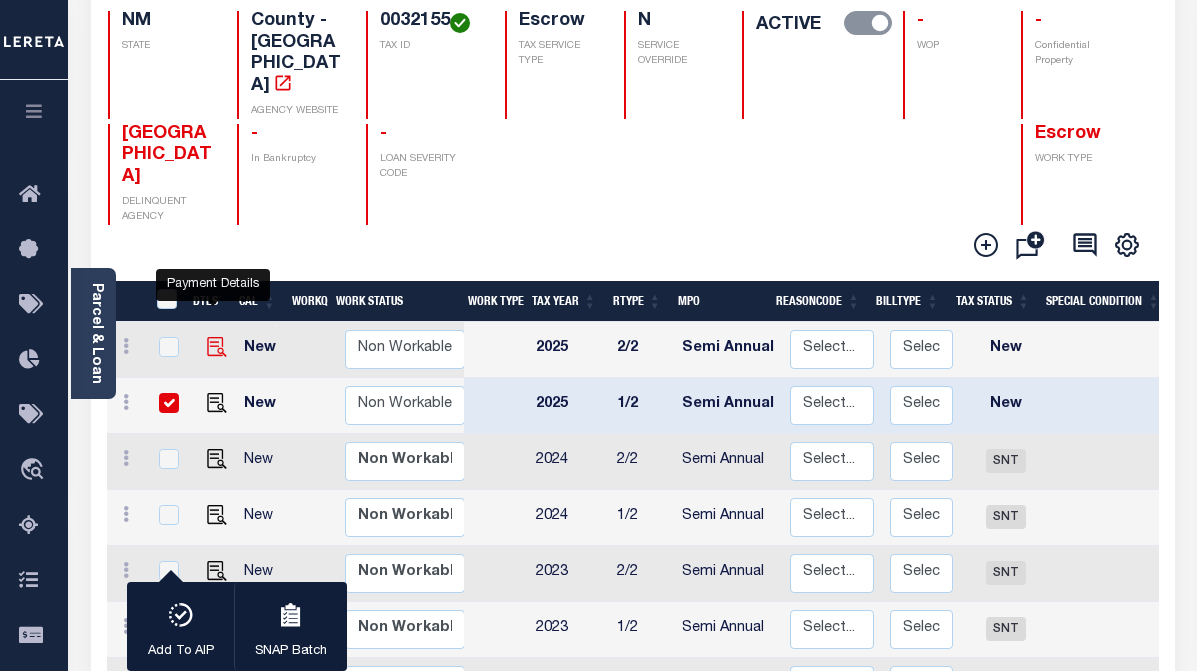 checkbox on "false" 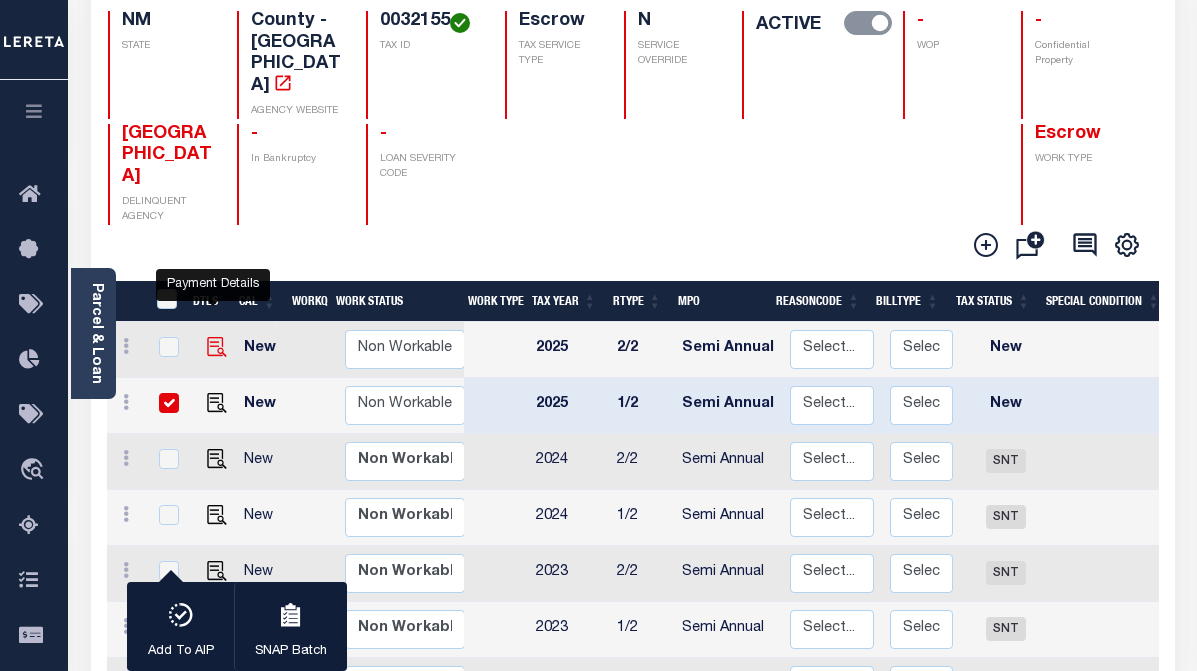 checkbox on "false" 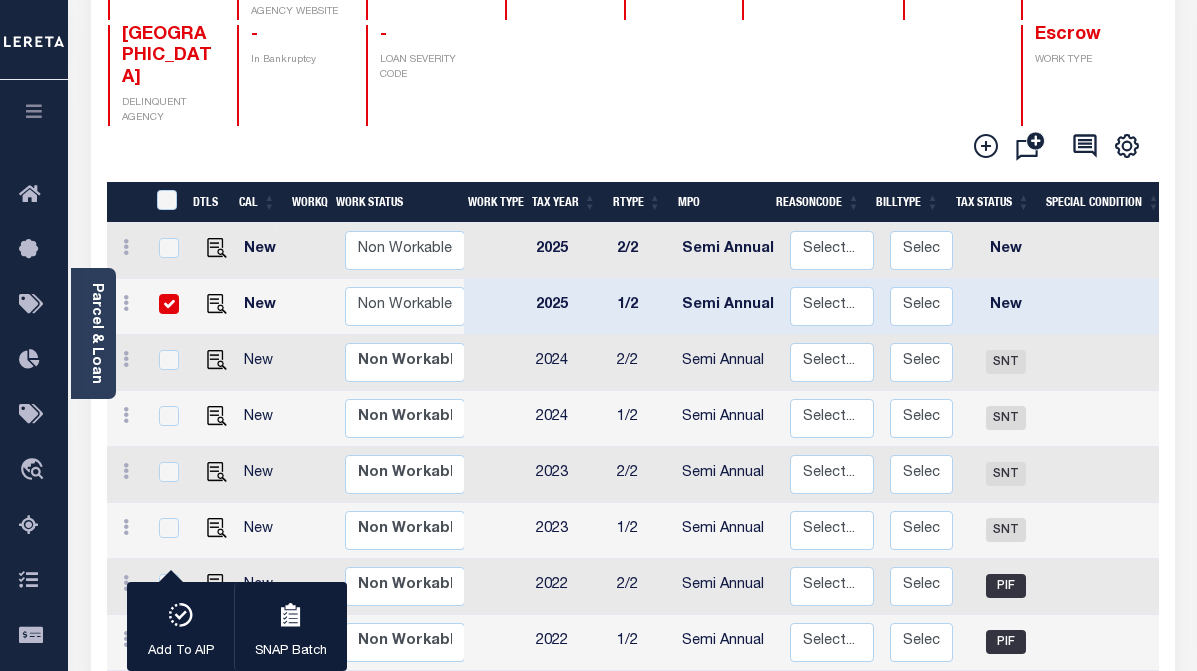 scroll, scrollTop: 300, scrollLeft: 0, axis: vertical 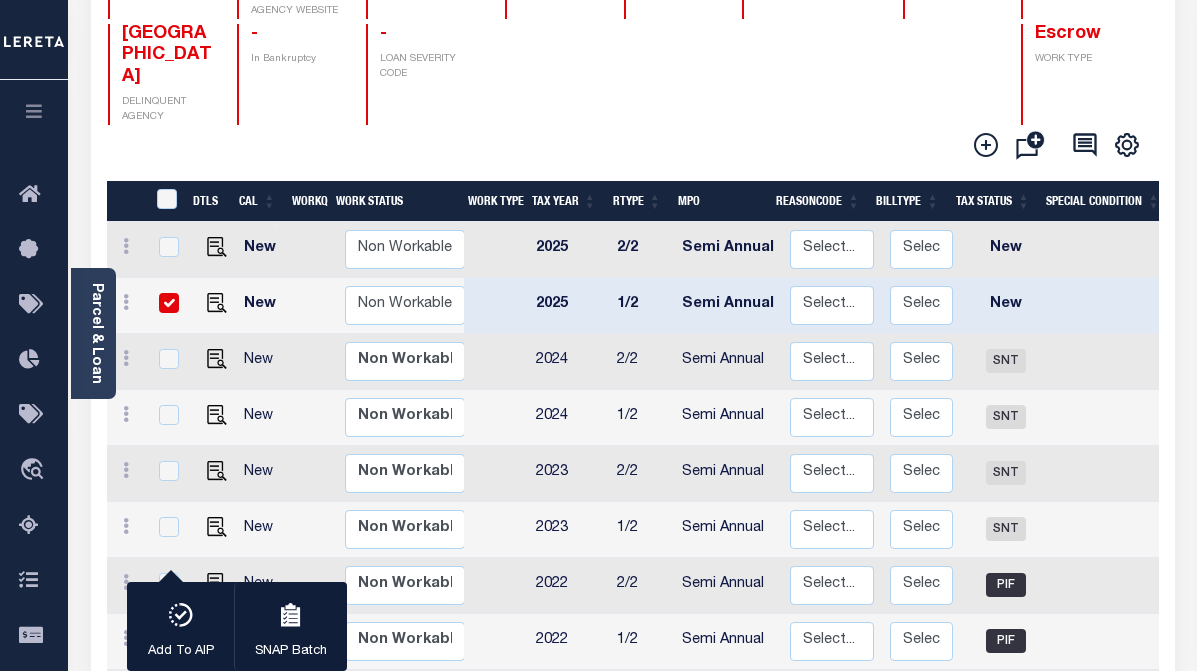 click at bounding box center [169, 303] 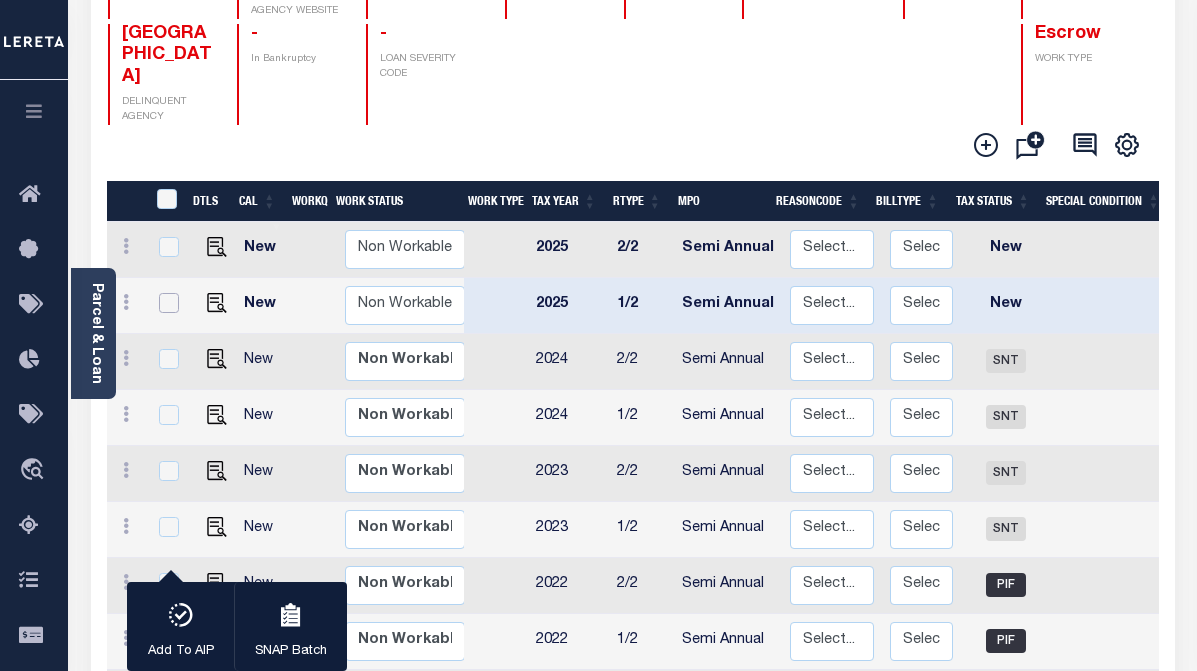 checkbox on "false" 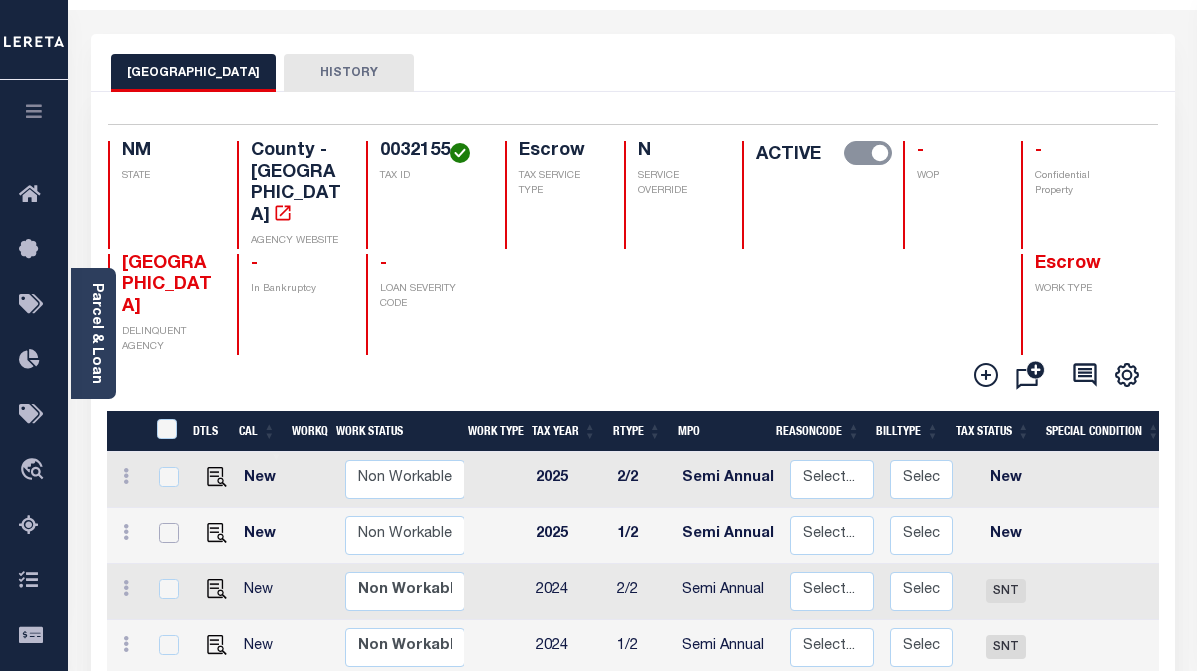 scroll, scrollTop: 65, scrollLeft: 0, axis: vertical 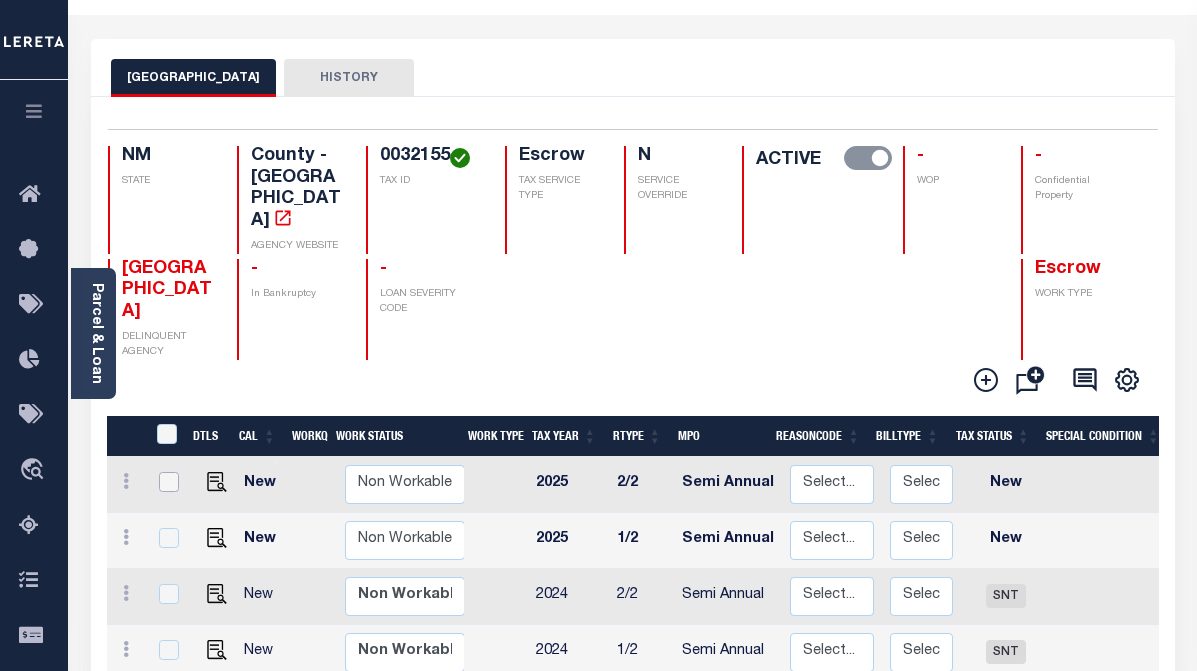 click at bounding box center [169, 482] 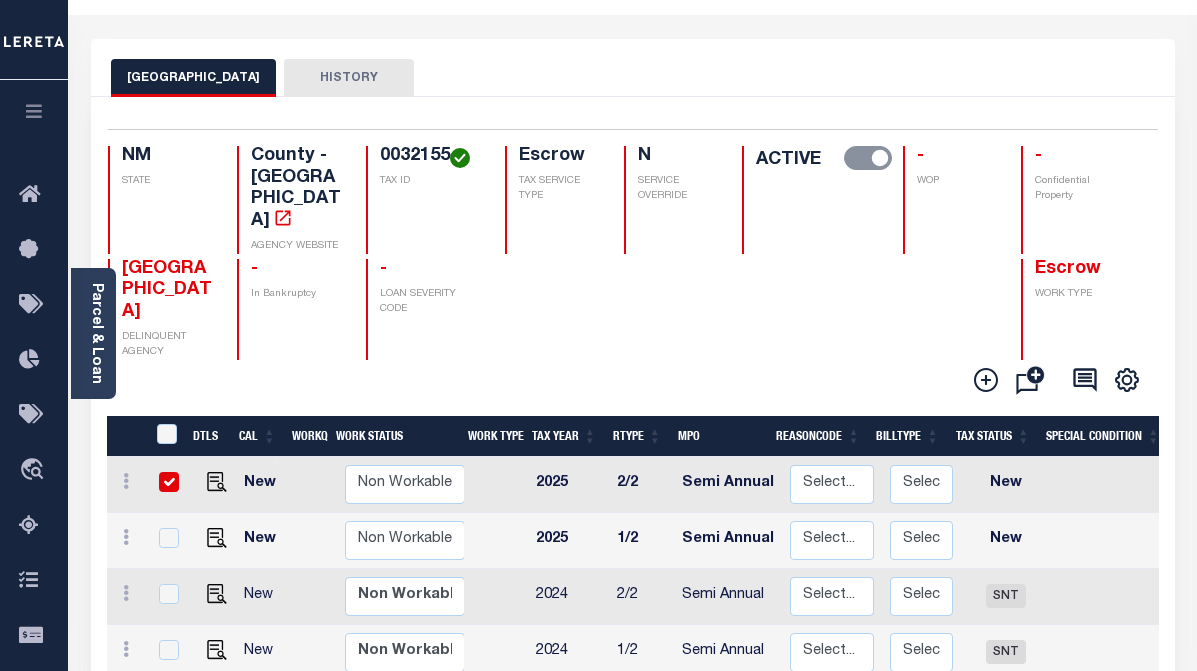 checkbox on "true" 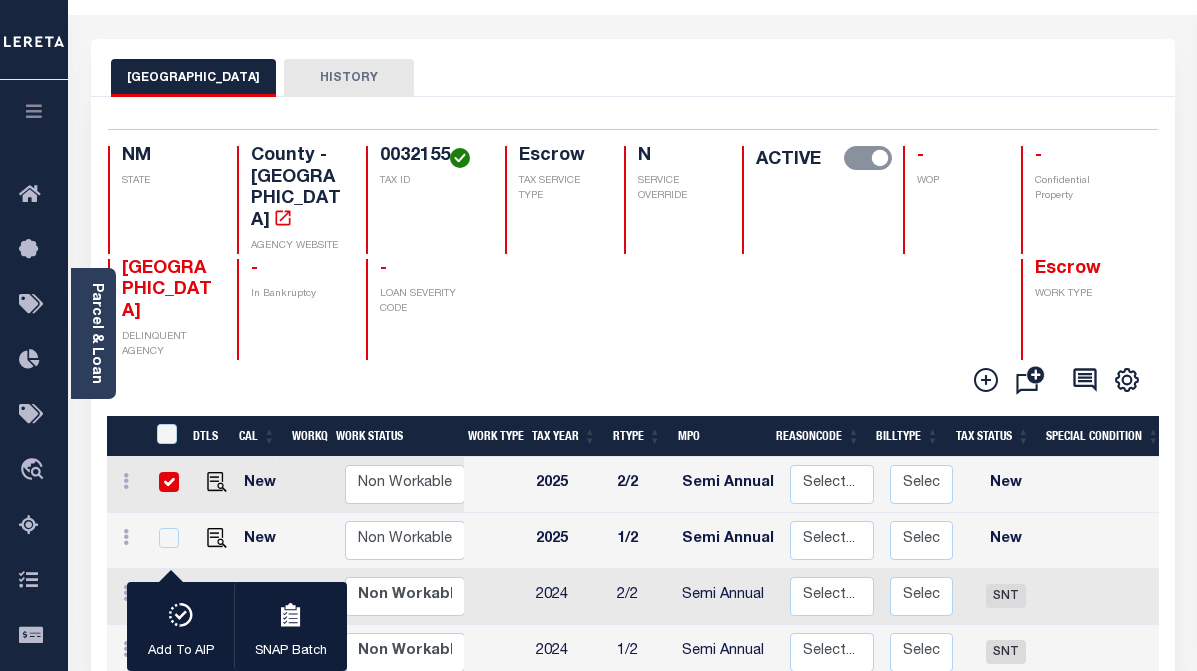 click on "Tax Status" at bounding box center (992, 436) 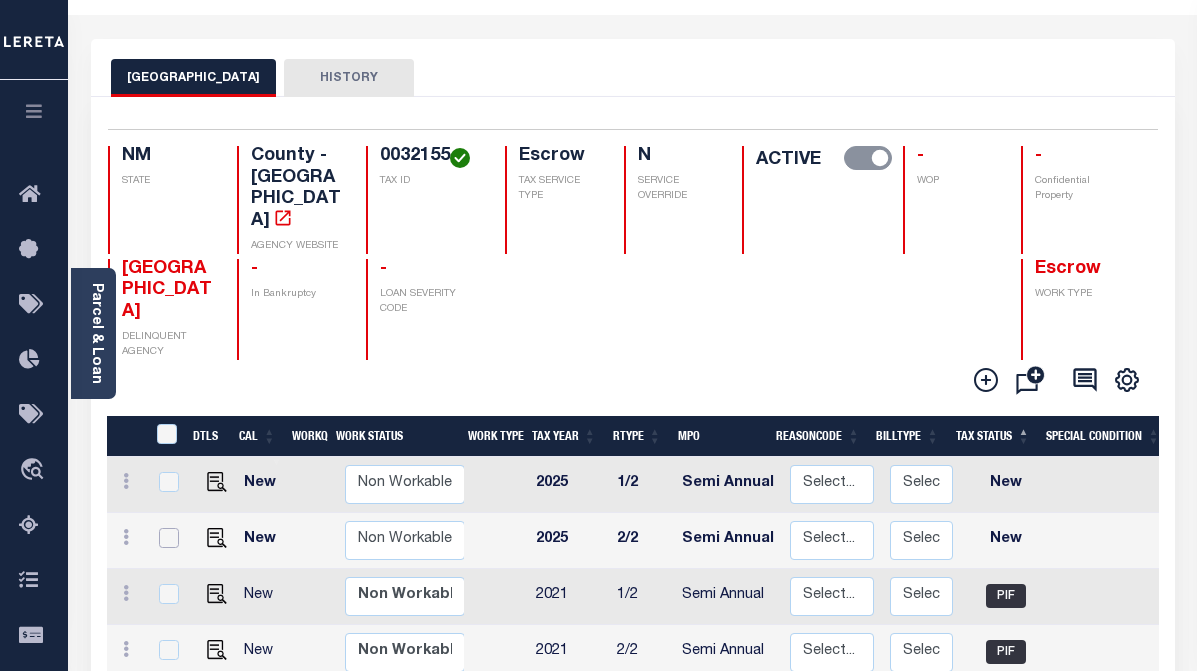 click at bounding box center (169, 538) 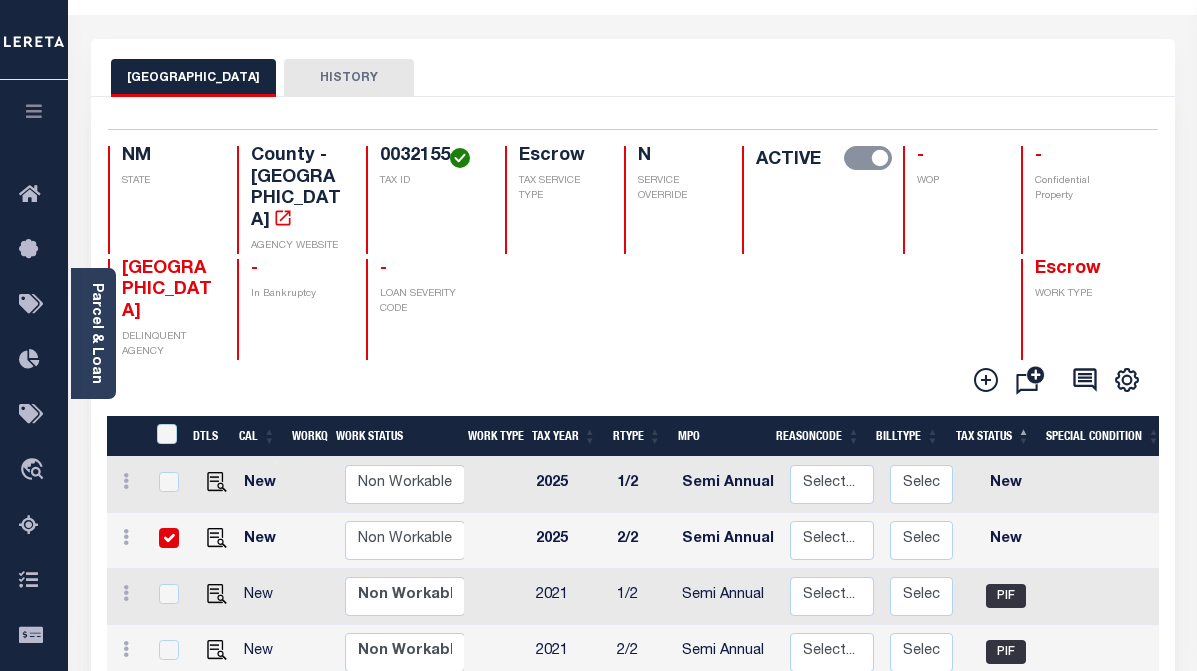 checkbox on "true" 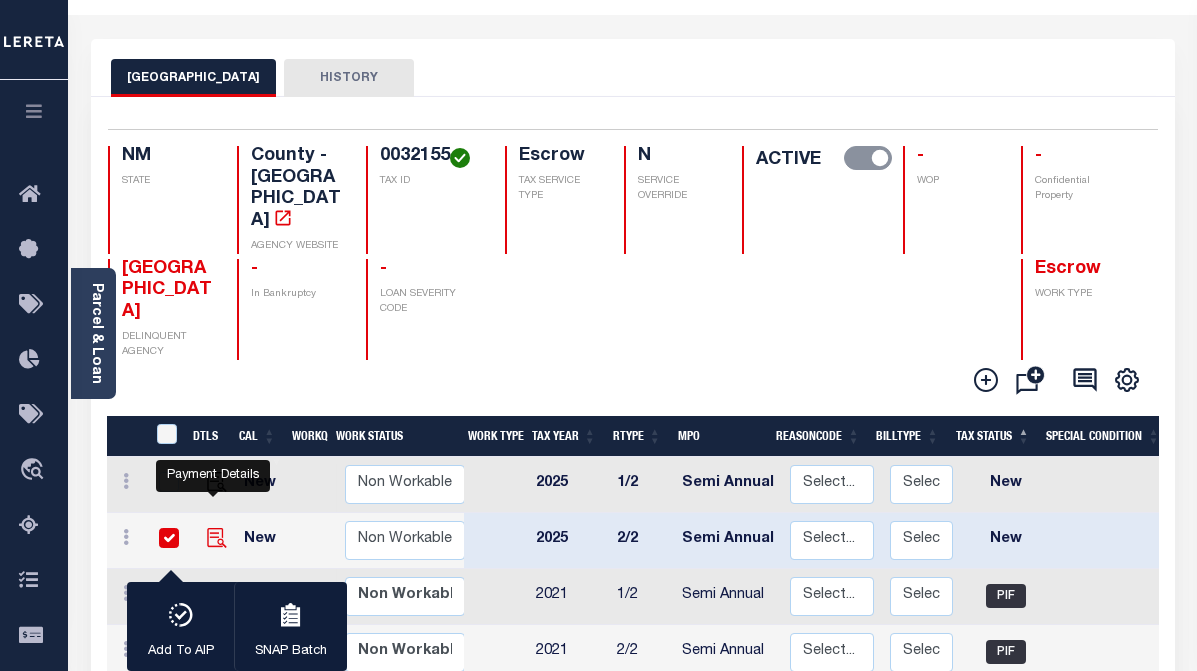 click at bounding box center [217, 538] 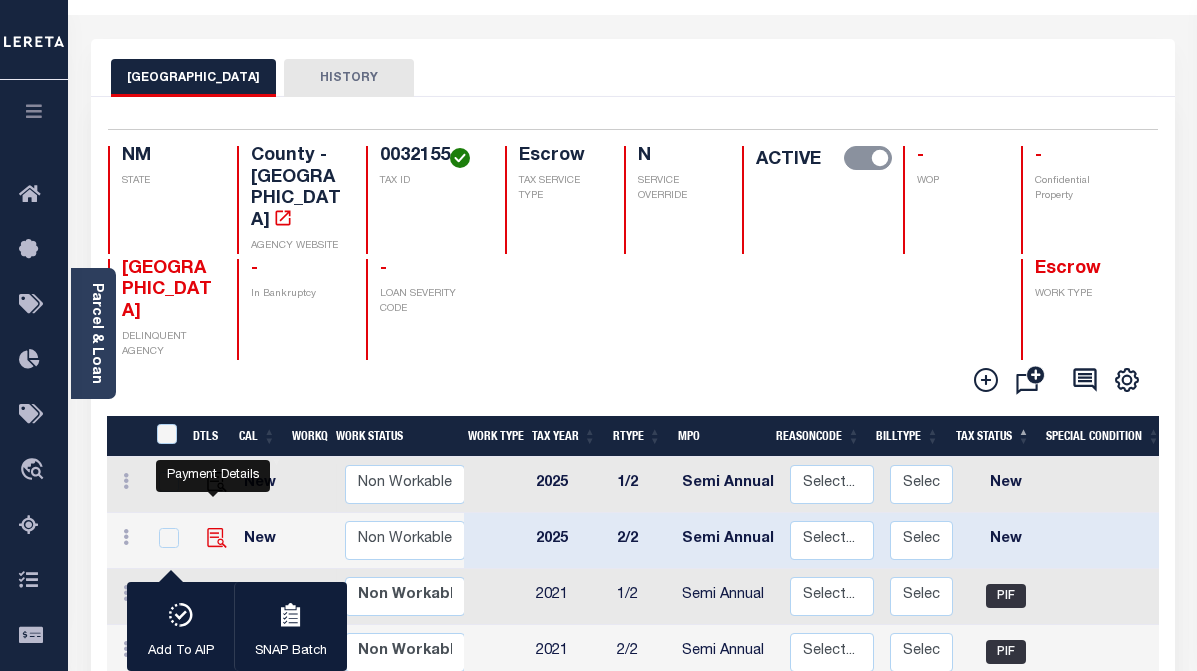 checkbox on "false" 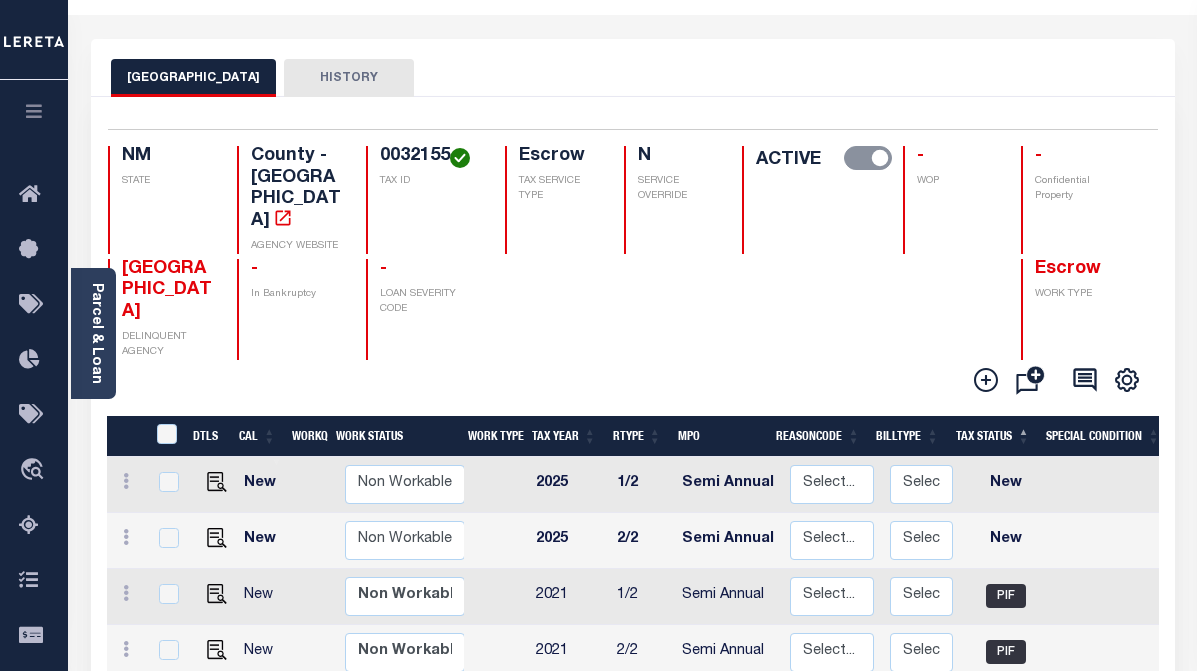 click on "HISTORY" at bounding box center (349, 78) 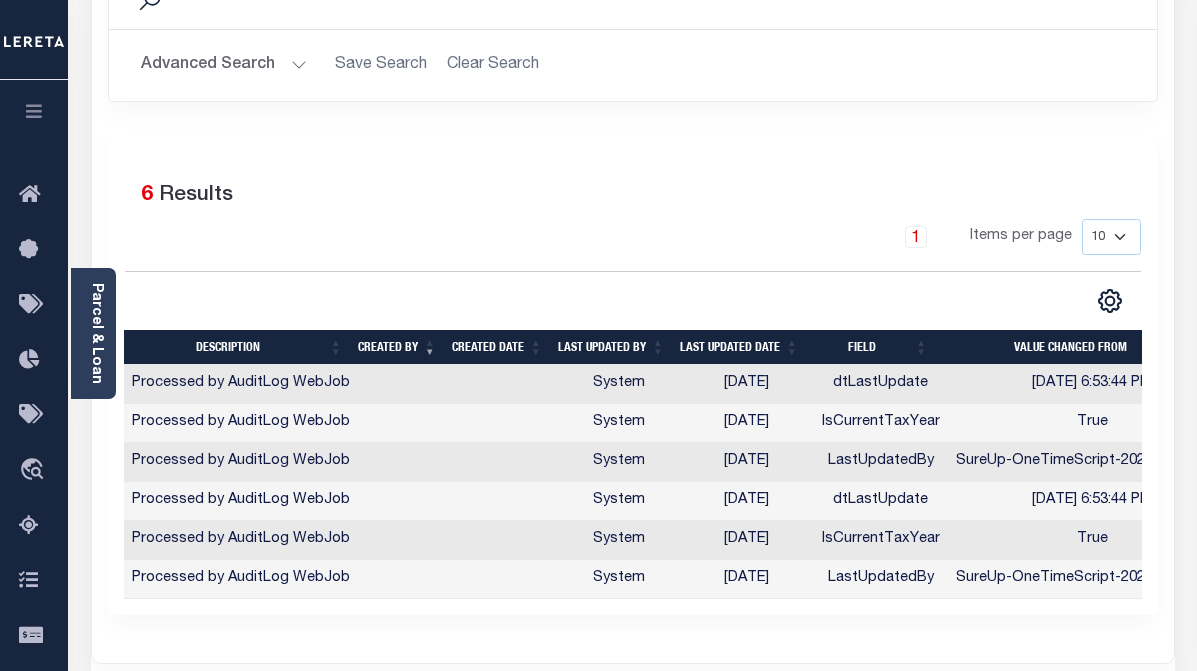scroll, scrollTop: 365, scrollLeft: 0, axis: vertical 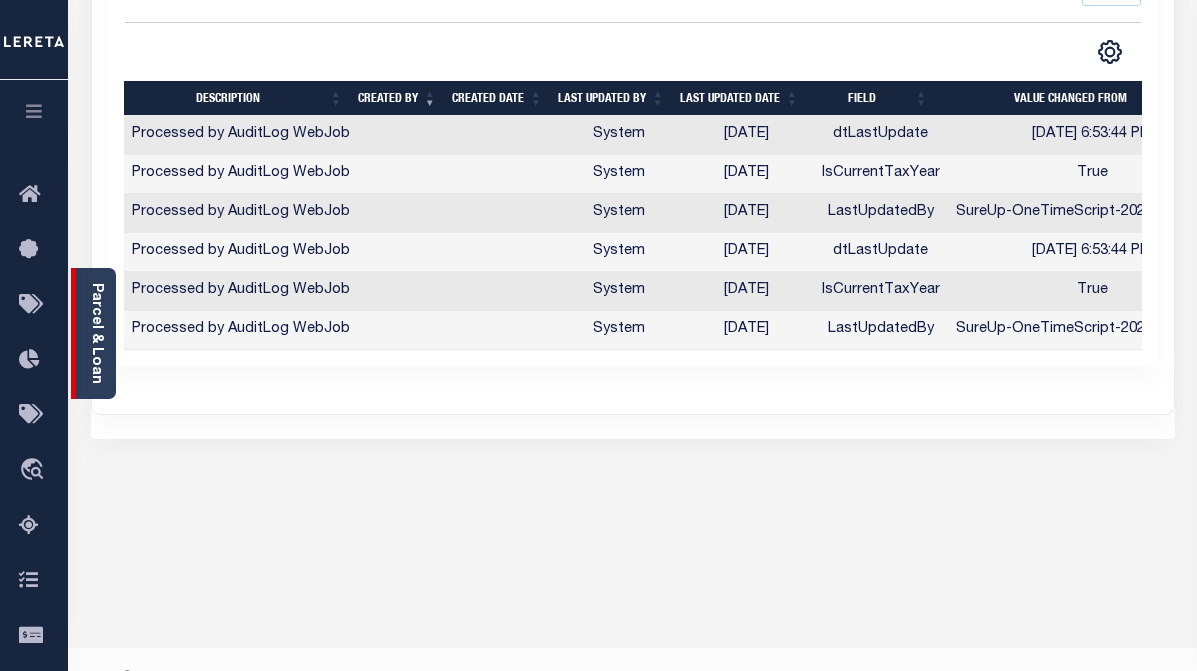 click on "Parcel & Loan" at bounding box center (96, 333) 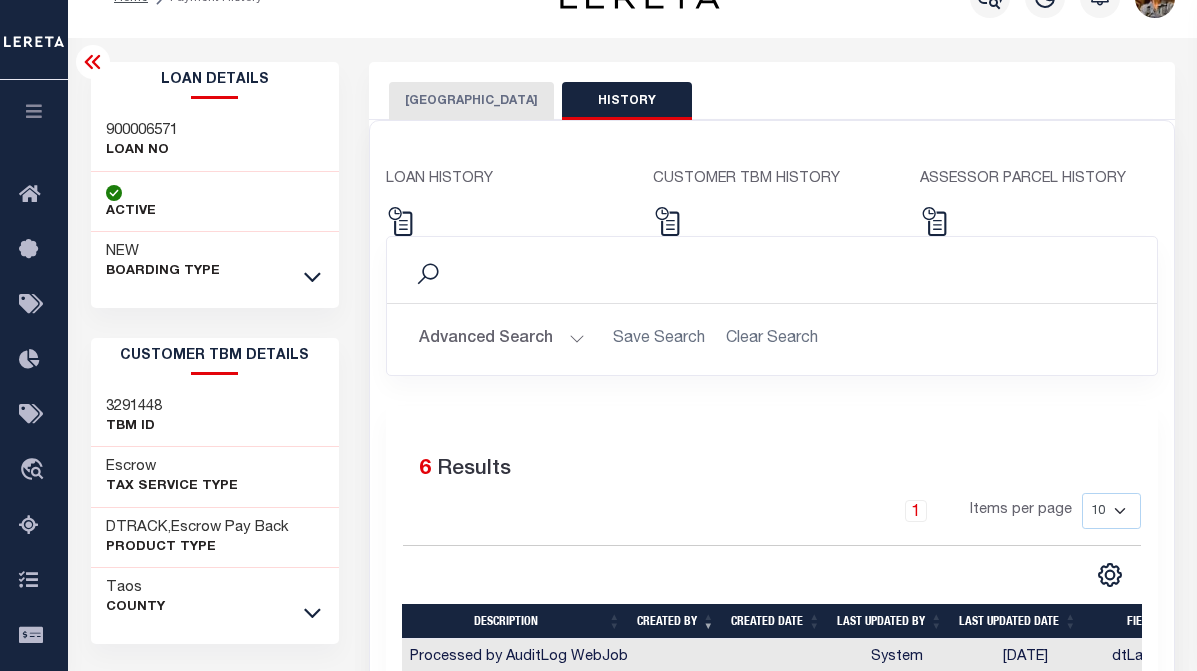 scroll, scrollTop: 0, scrollLeft: 0, axis: both 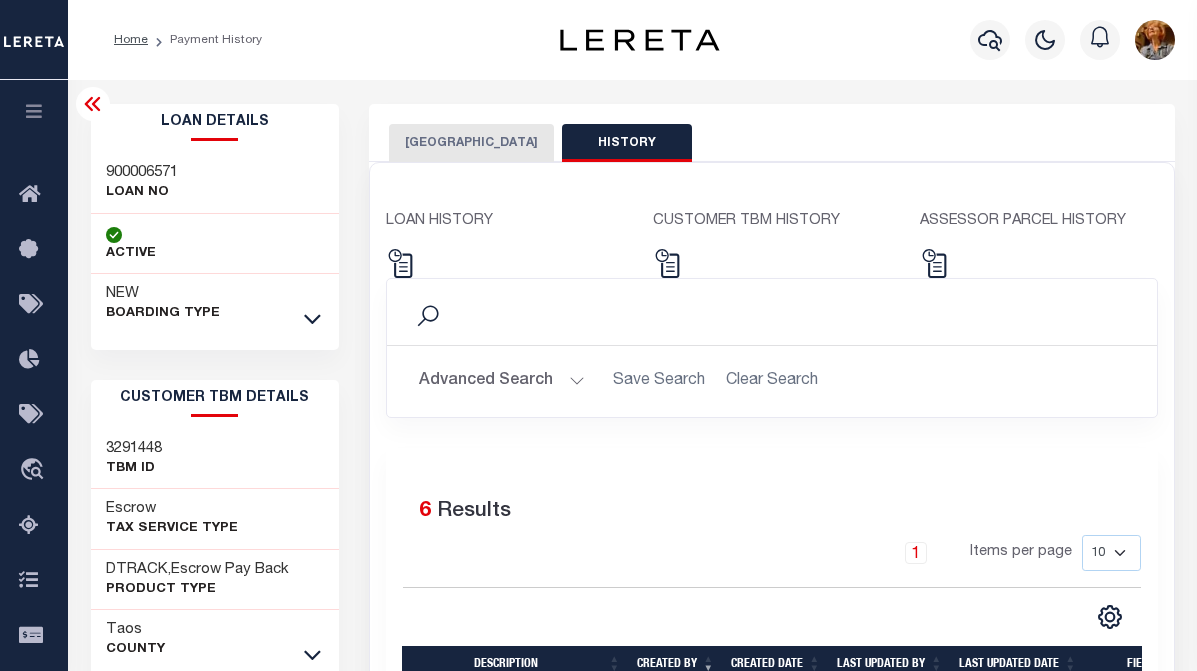 click on "TAOS COUNTY" at bounding box center (471, 143) 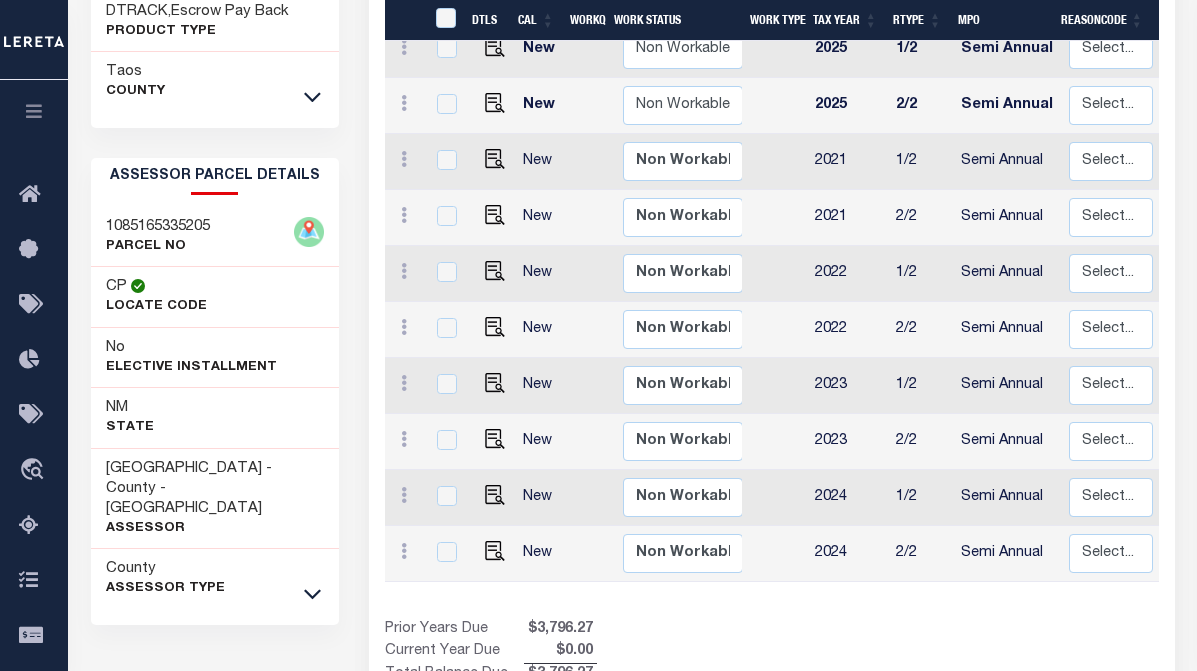 scroll, scrollTop: 565, scrollLeft: 0, axis: vertical 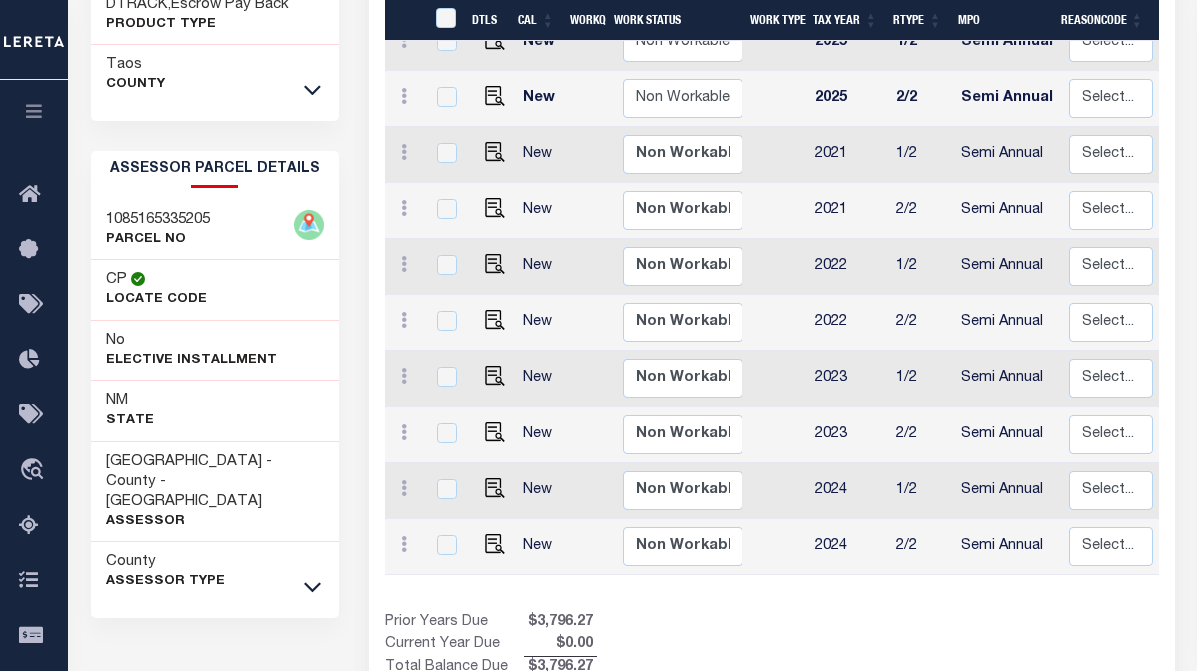 click on "Show Tax Lines before Bill Release Date
Prior Years Due
$3,796.27
Current Year Due
$0.00
Total Balance Due
$3,796.27" at bounding box center [772, 645] 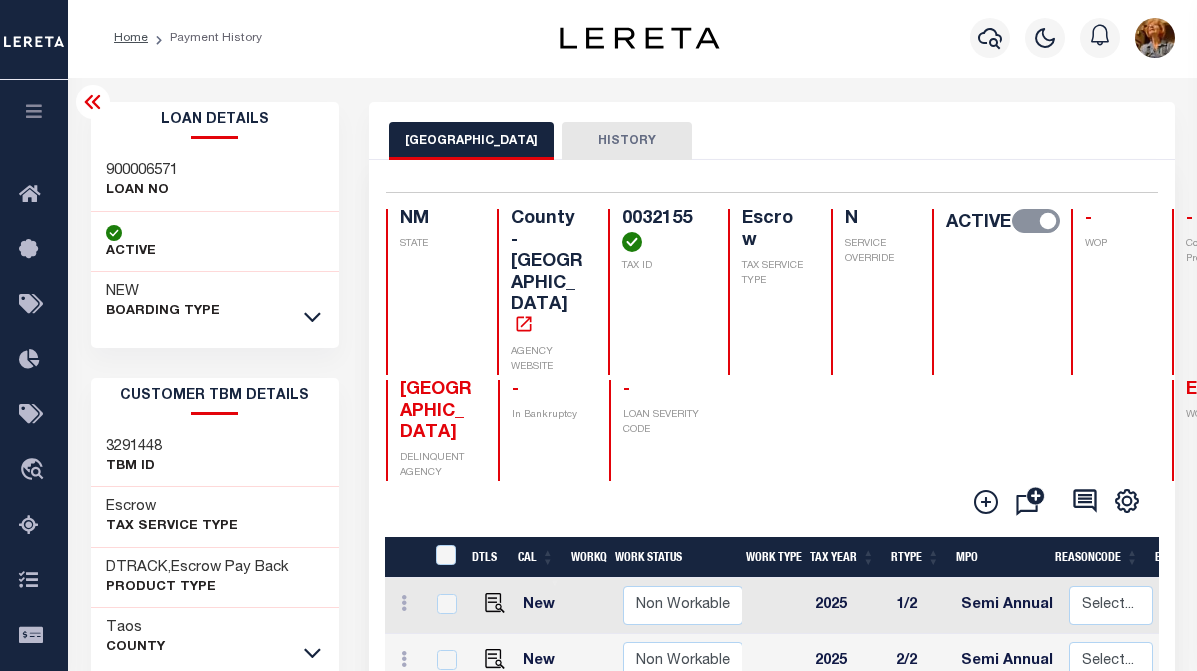 scroll, scrollTop: 0, scrollLeft: 0, axis: both 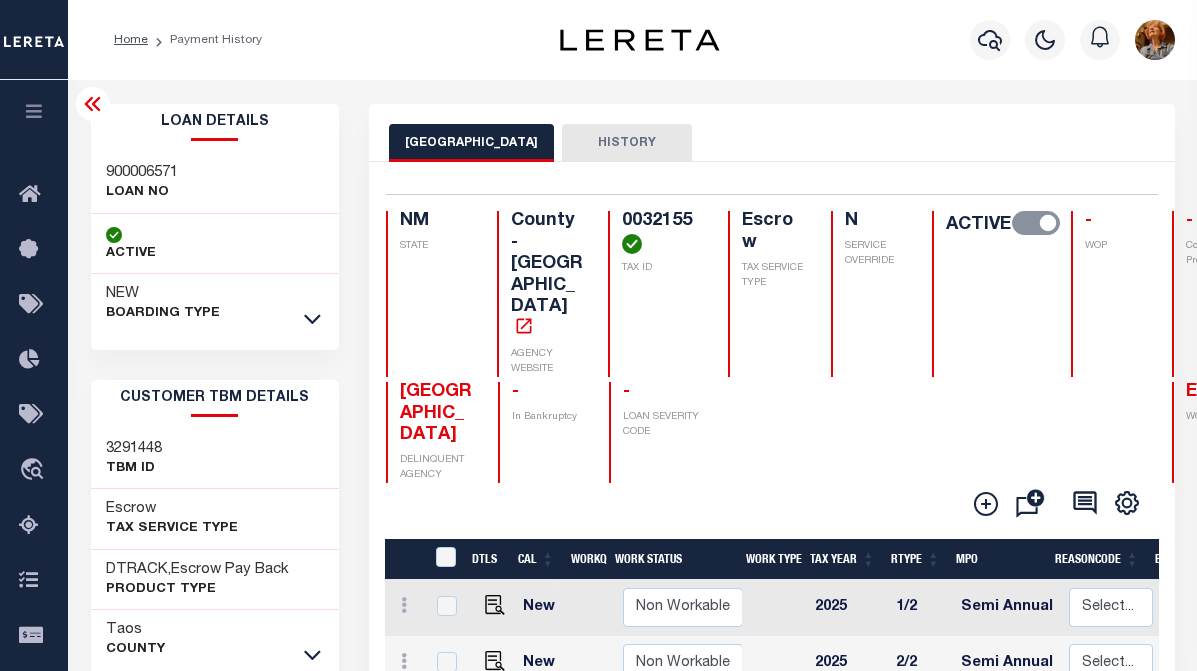 click on "HISTORY" at bounding box center [627, 143] 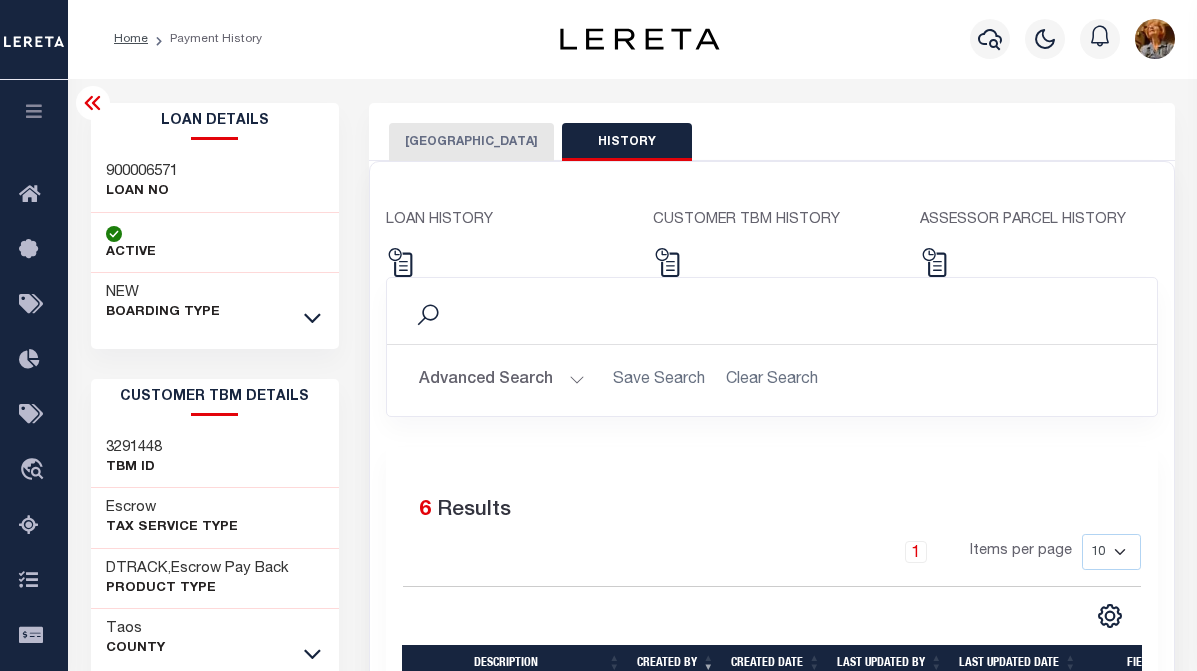 scroll, scrollTop: 0, scrollLeft: 0, axis: both 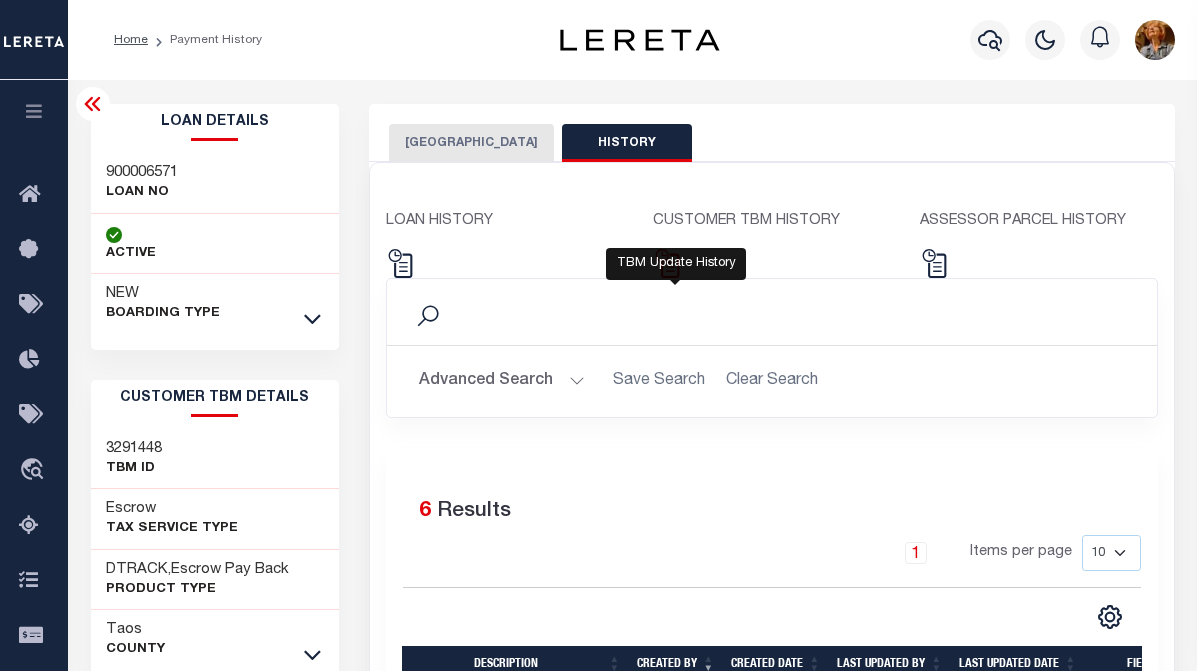 click at bounding box center [667, 263] 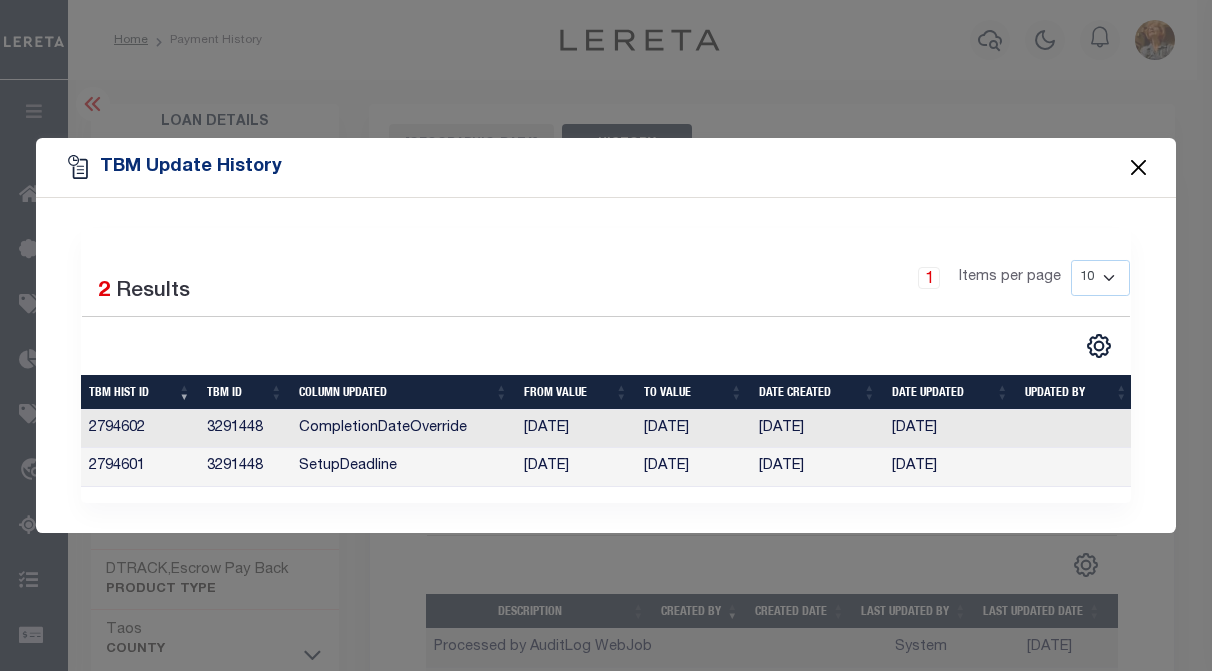click at bounding box center (1139, 167) 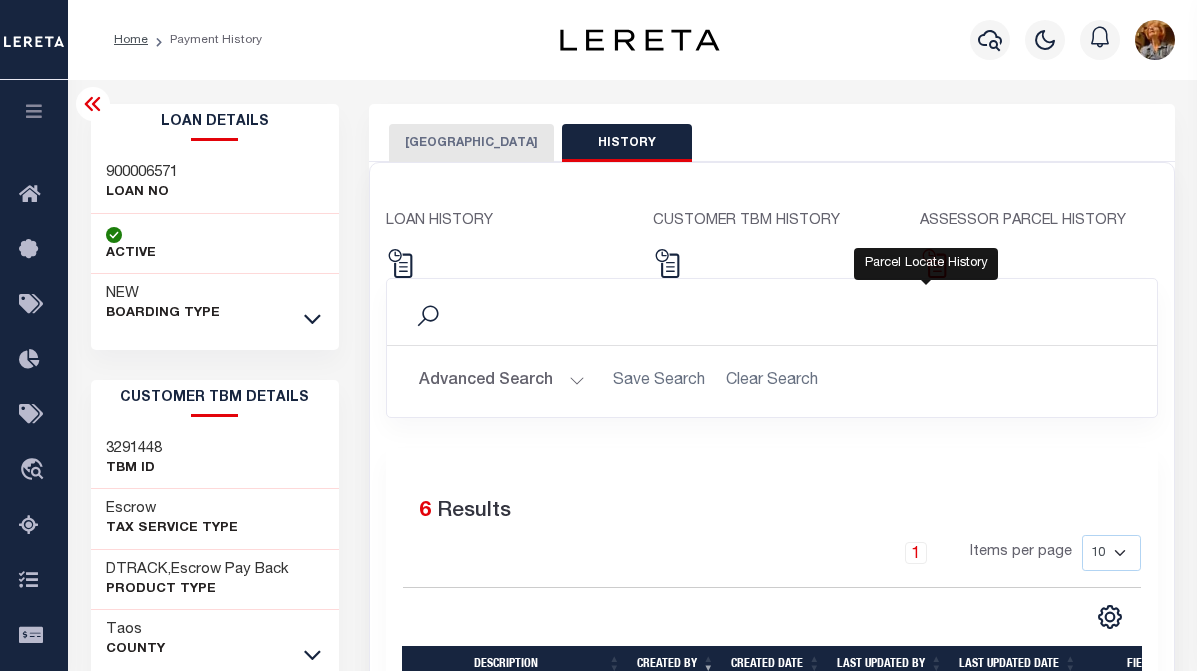click at bounding box center [934, 263] 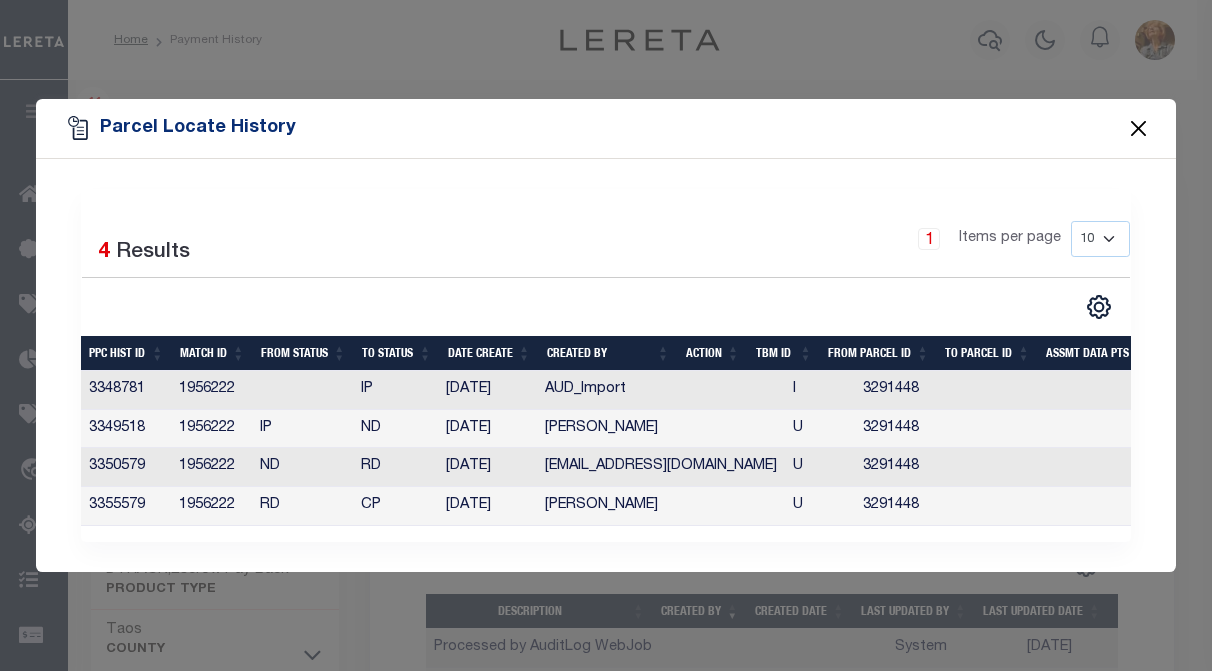 click at bounding box center [1139, 129] 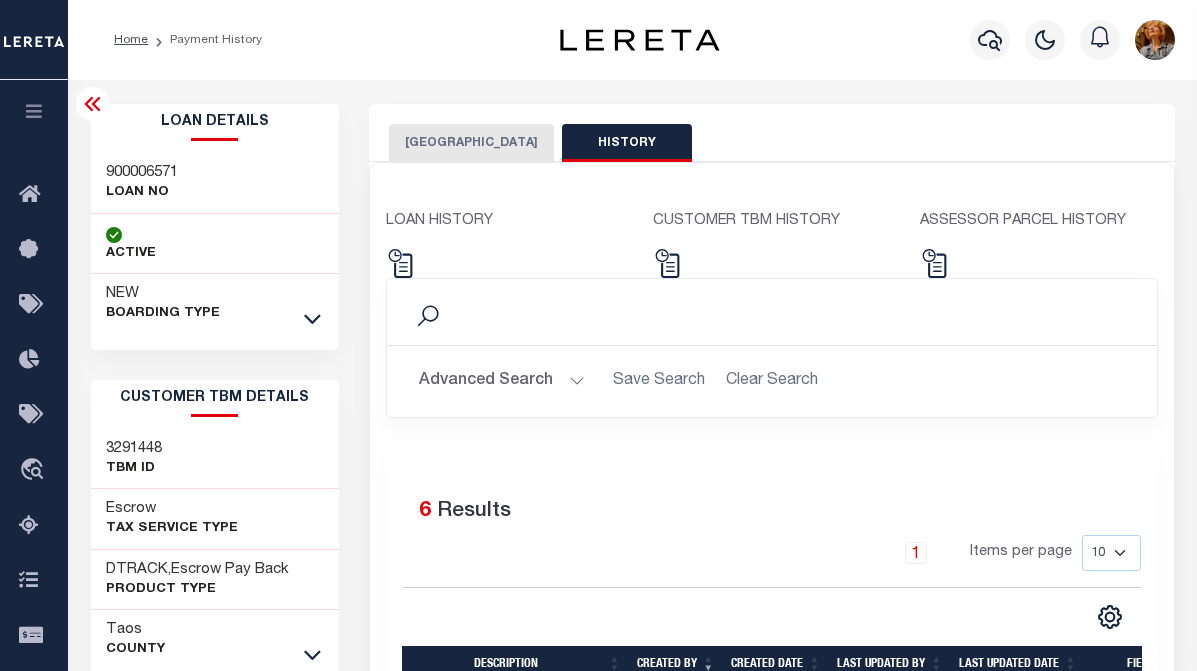 click on "TAOS COUNTY" at bounding box center (471, 143) 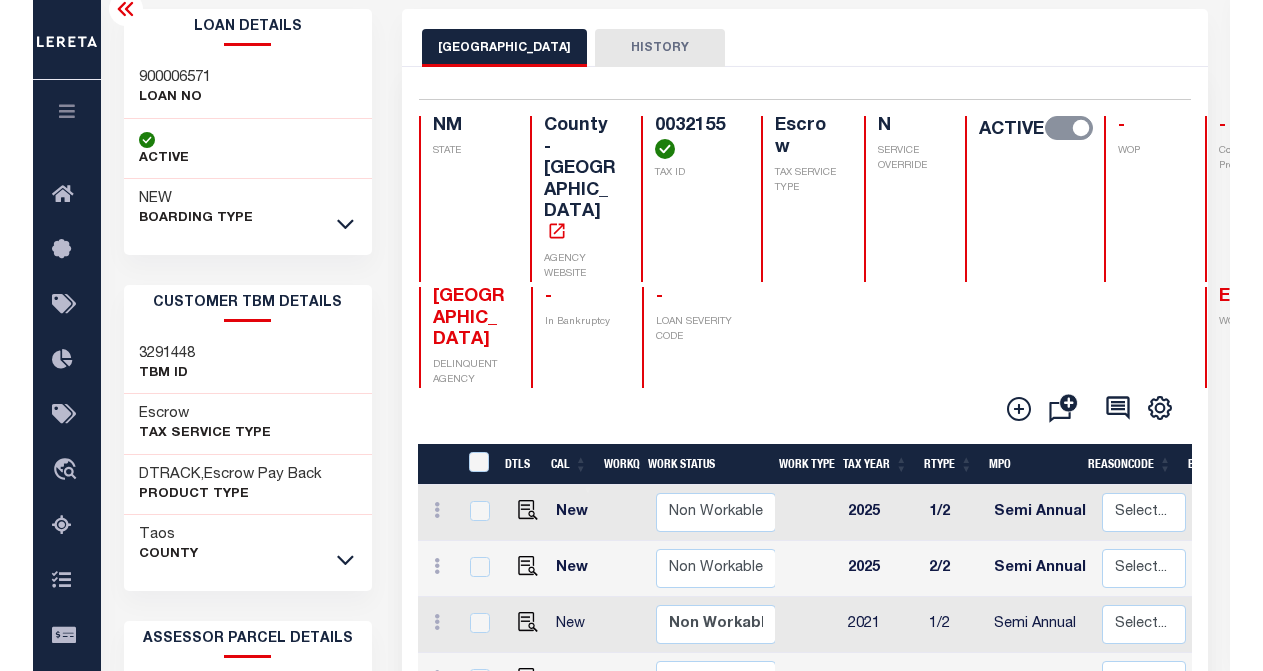 scroll, scrollTop: 100, scrollLeft: 0, axis: vertical 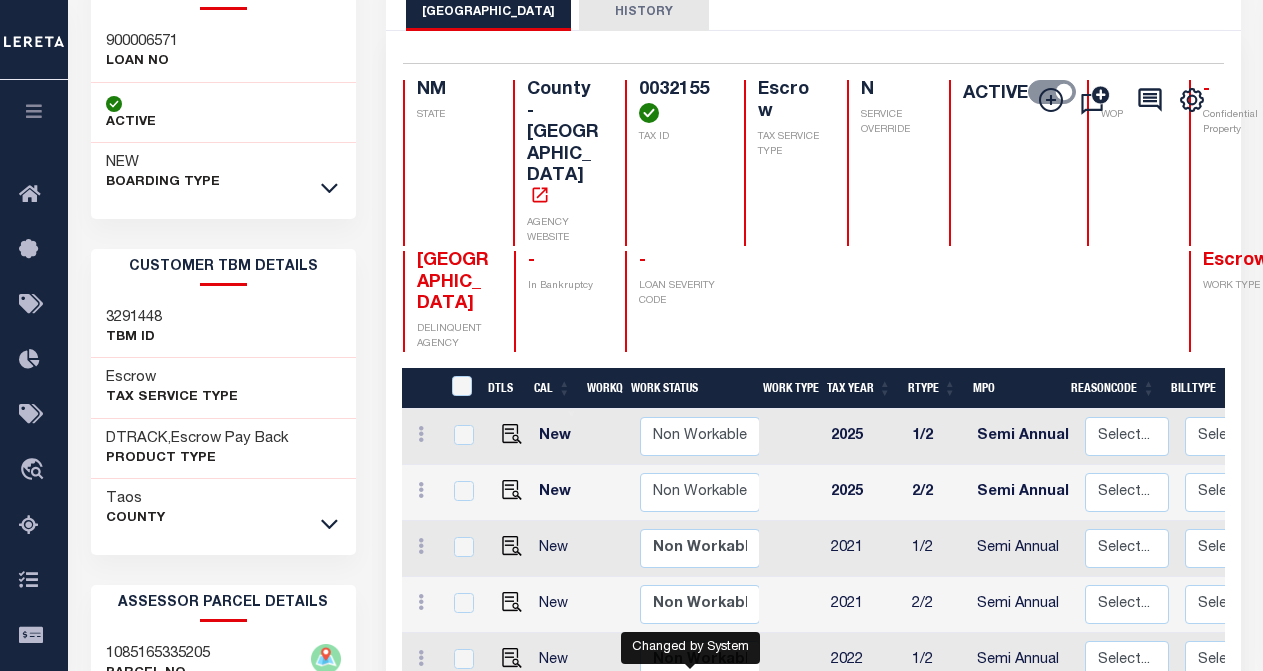 drag, startPoint x: 737, startPoint y: 668, endPoint x: 841, endPoint y: 654, distance: 104.93808 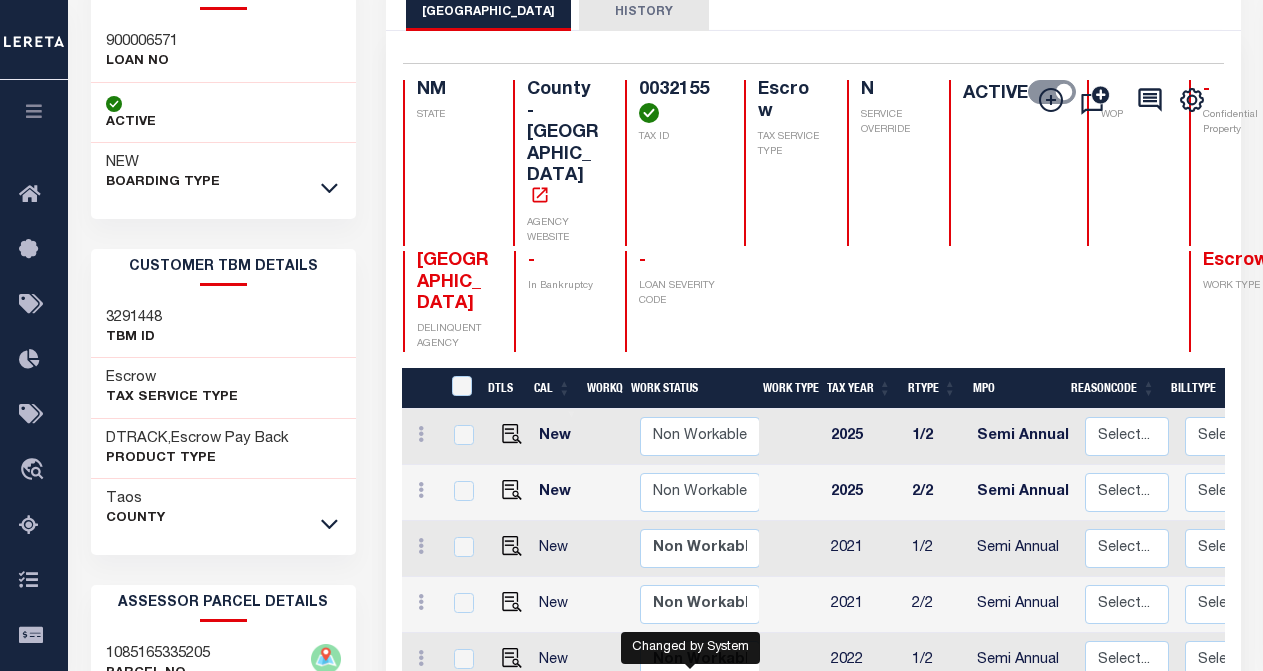 click on "DTLS CAL WorkQ Work Status Work Type Tax Year RType MPO ReasonCode BillType Tax Status Special Condition Severity Code Base Amt Balance Due Total DLQ As of Date Docs ELD PWOP Date LD Payment Batch Status SNAP            DTLS CAL WorkQ Work Status Work Type Tax Year RType MPO ReasonCode BillType Tax Status Special Condition Severity Code Base Amt Balance Due Total DLQ As of Date Docs ELD PWOP Date LD Payment Batch Status SNAP
New
Non Workable
Workable 2025 1/2 Regular" at bounding box center (813, 675) 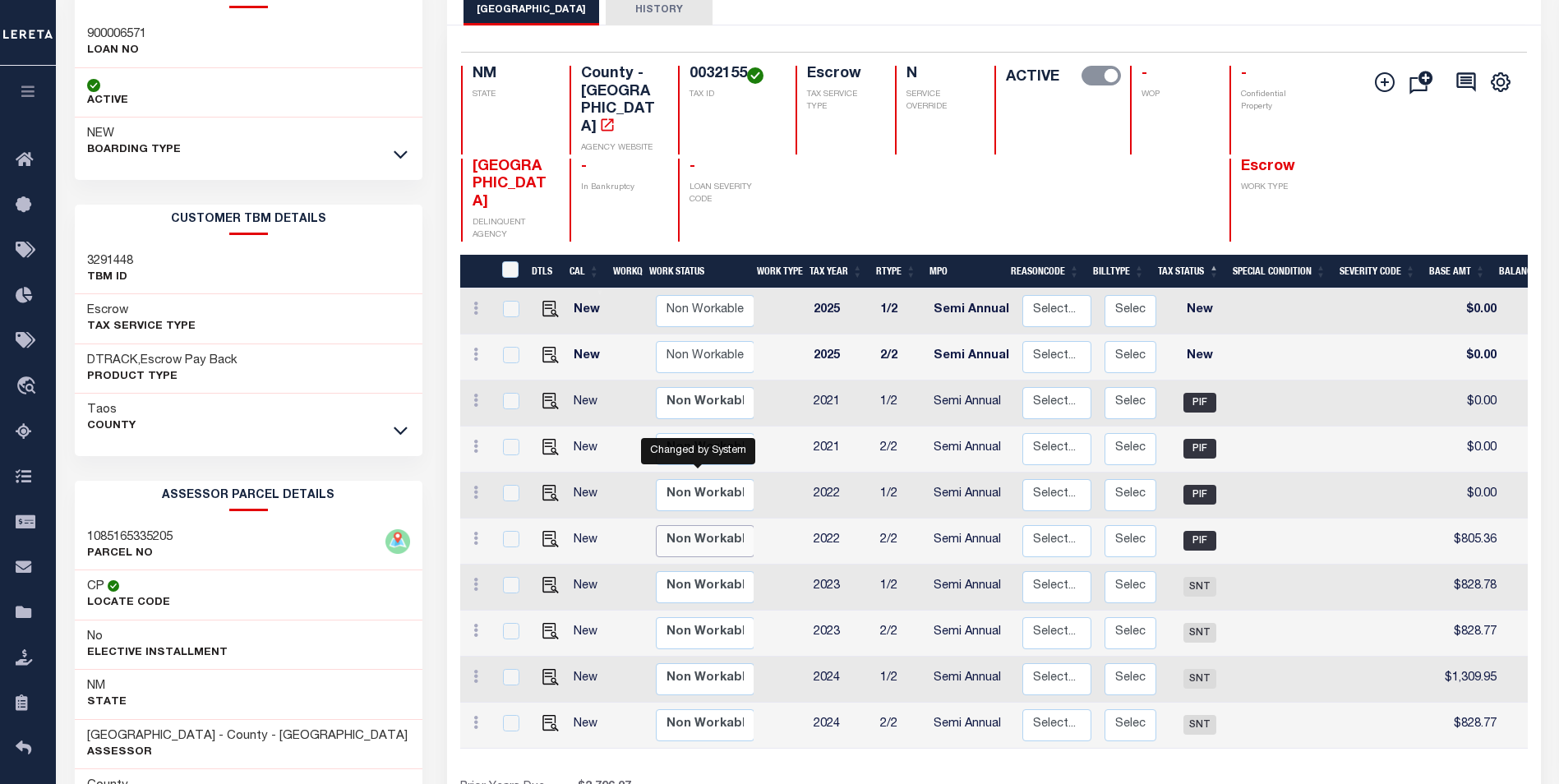scroll, scrollTop: 0, scrollLeft: 80, axis: horizontal 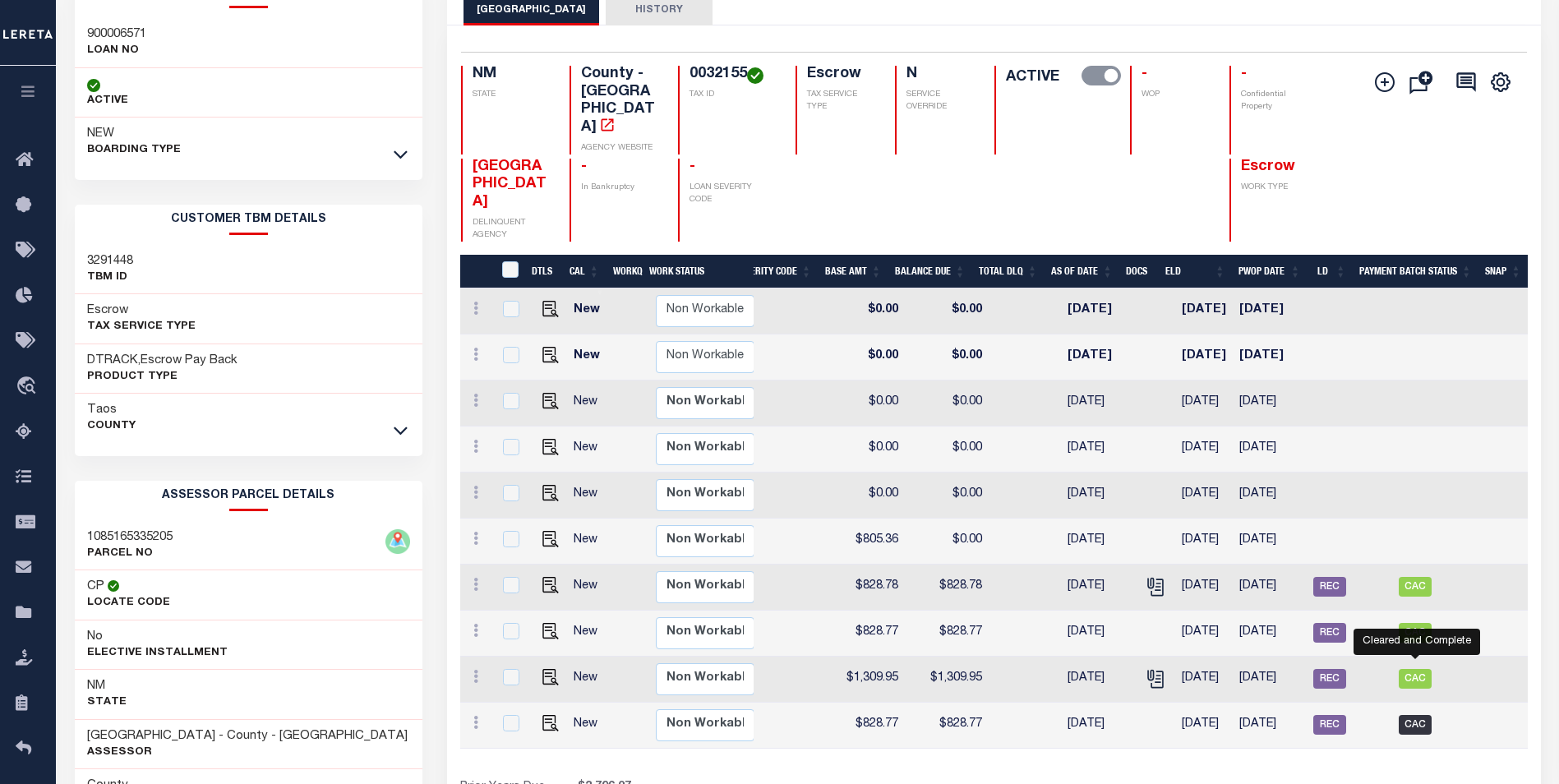 click on "CAC" at bounding box center [1415, 725] 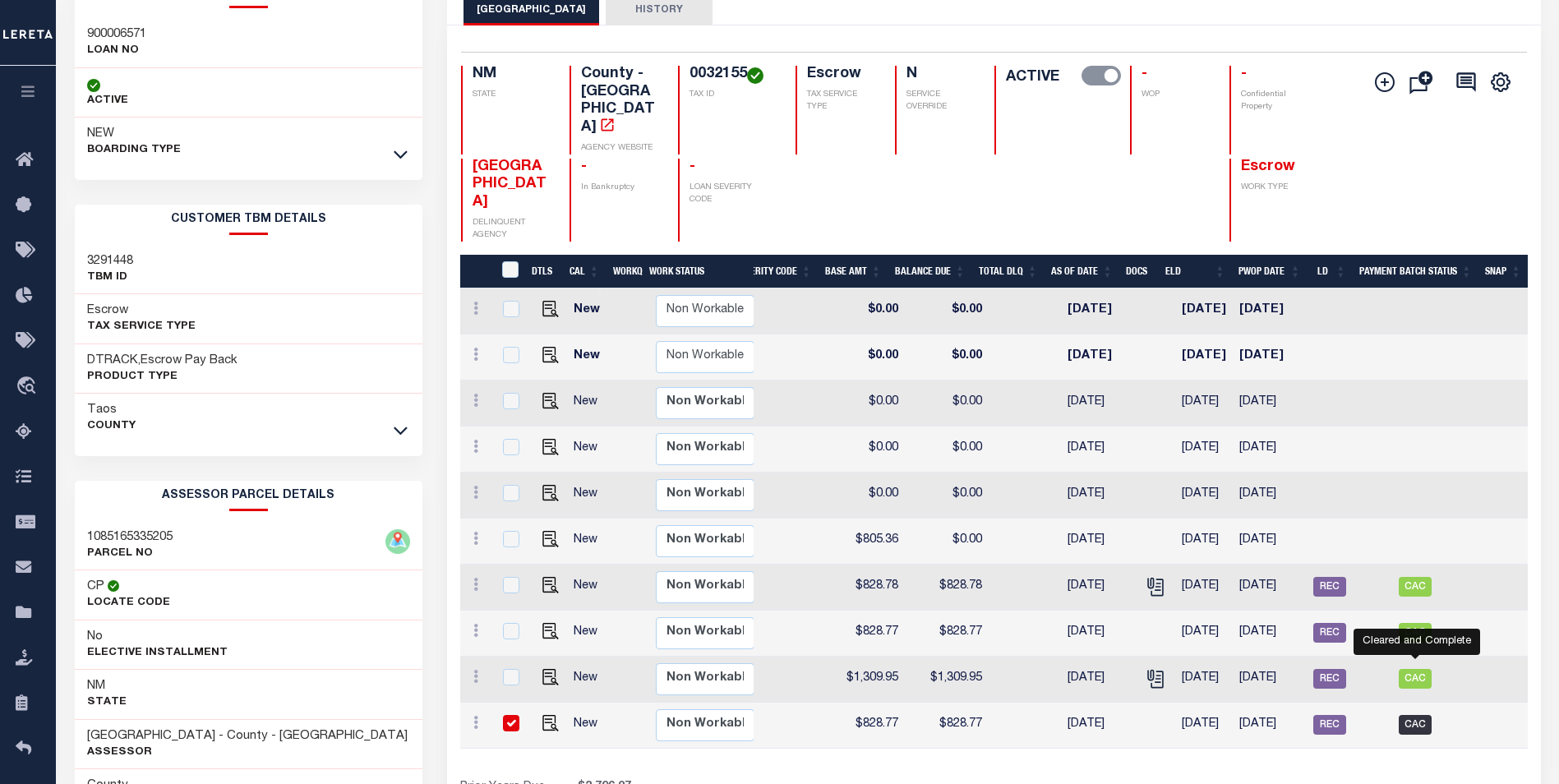 checkbox on "true" 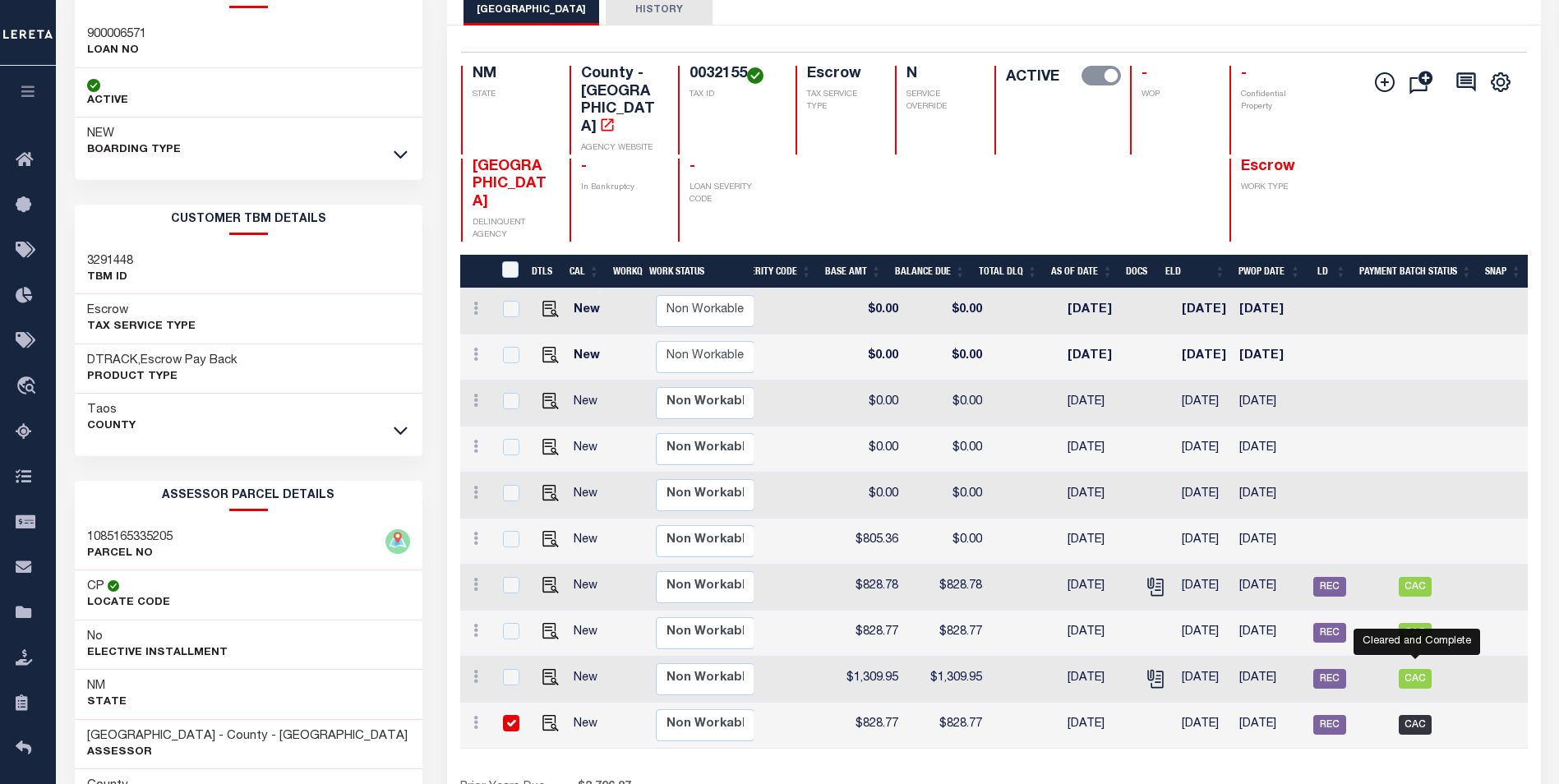 checkbox on "true" 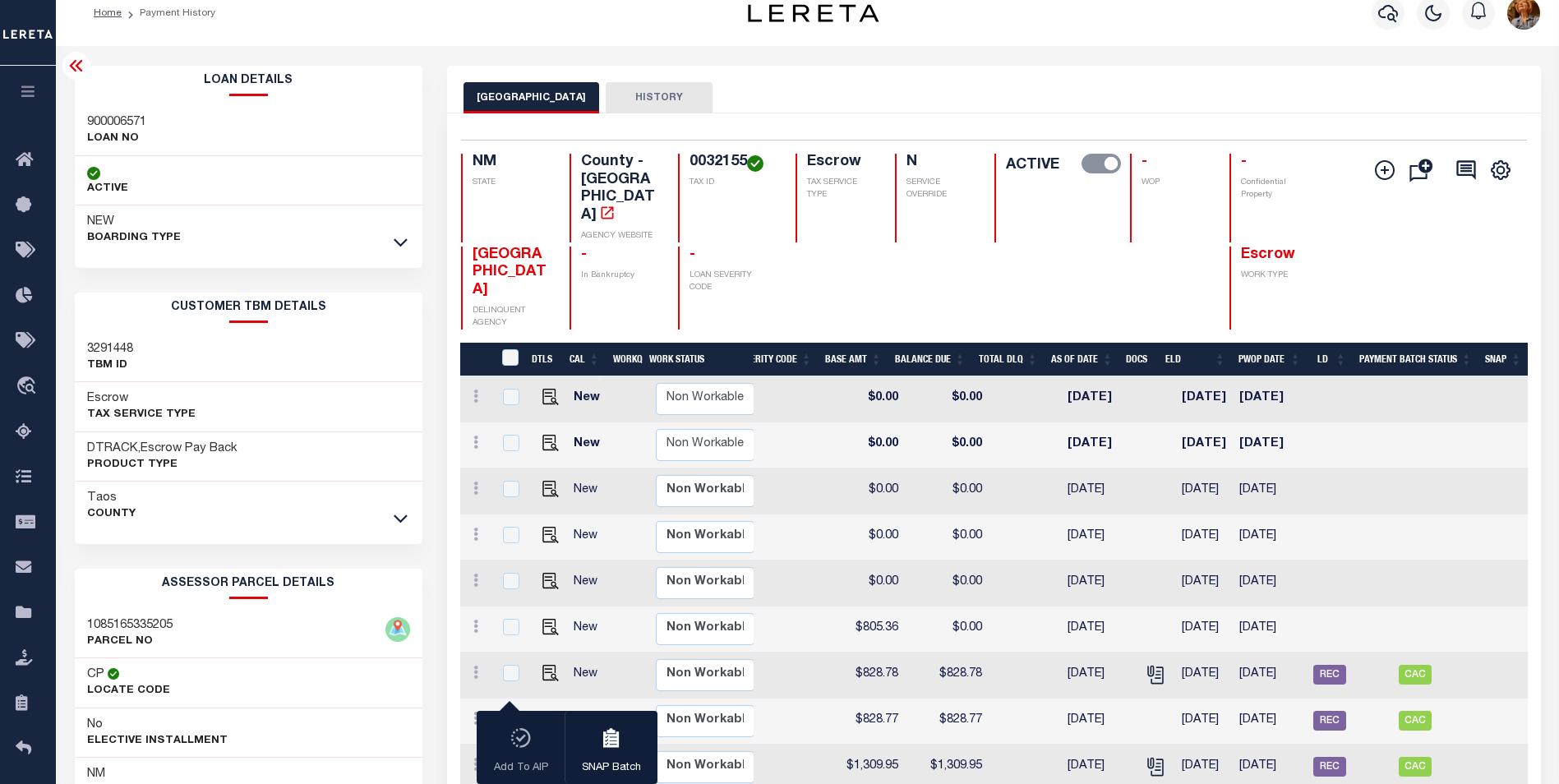scroll, scrollTop: 0, scrollLeft: 0, axis: both 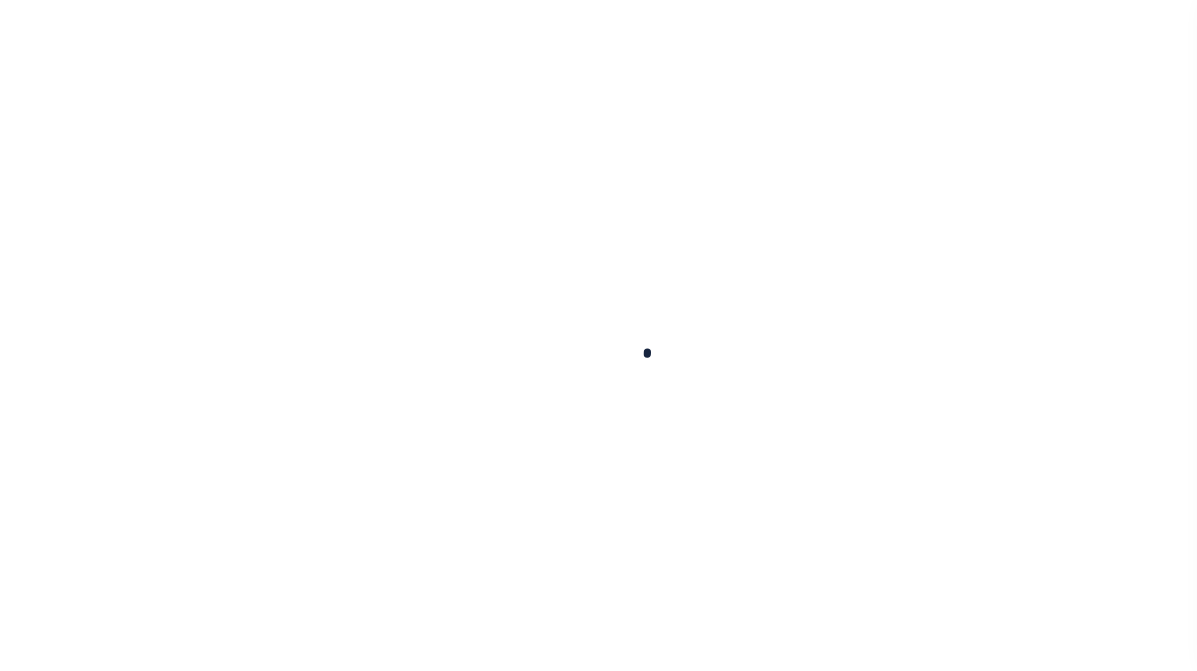 checkbox on "false" 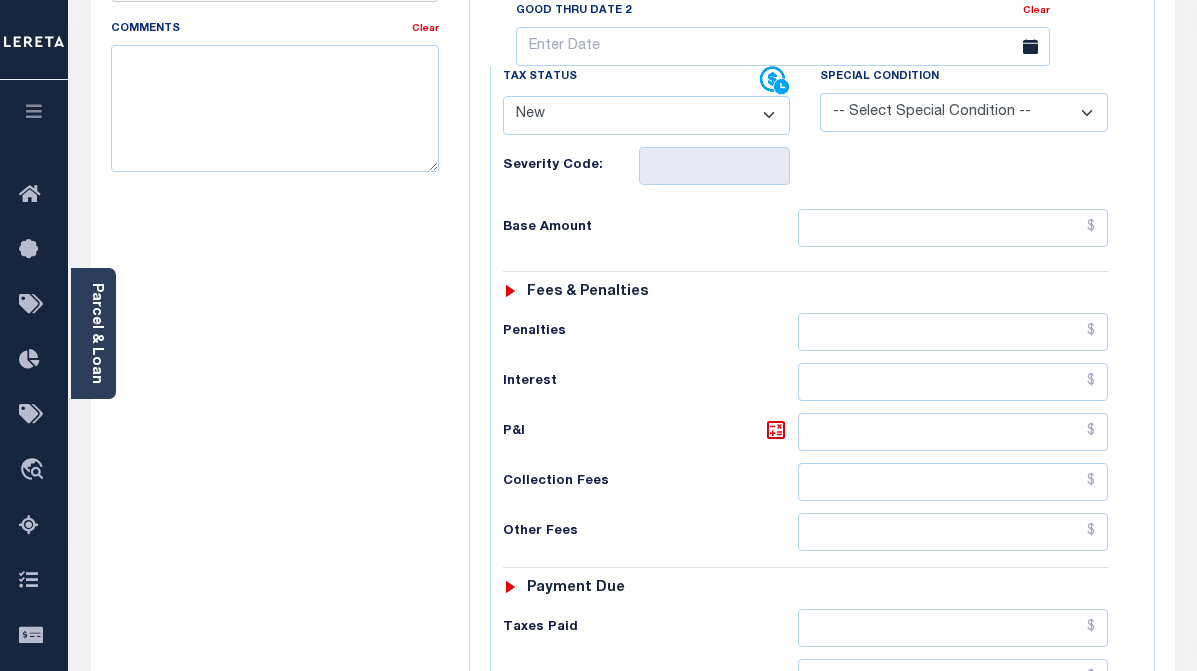 scroll, scrollTop: 871, scrollLeft: 0, axis: vertical 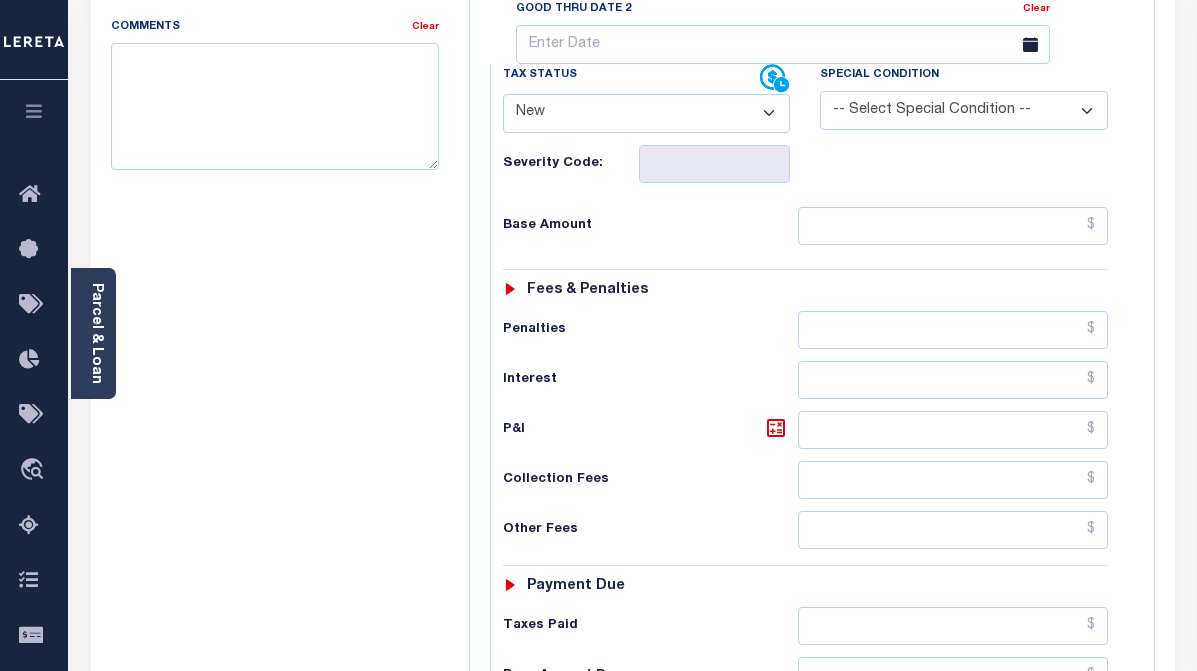 click on "-" at bounding box center (1099, 1027) 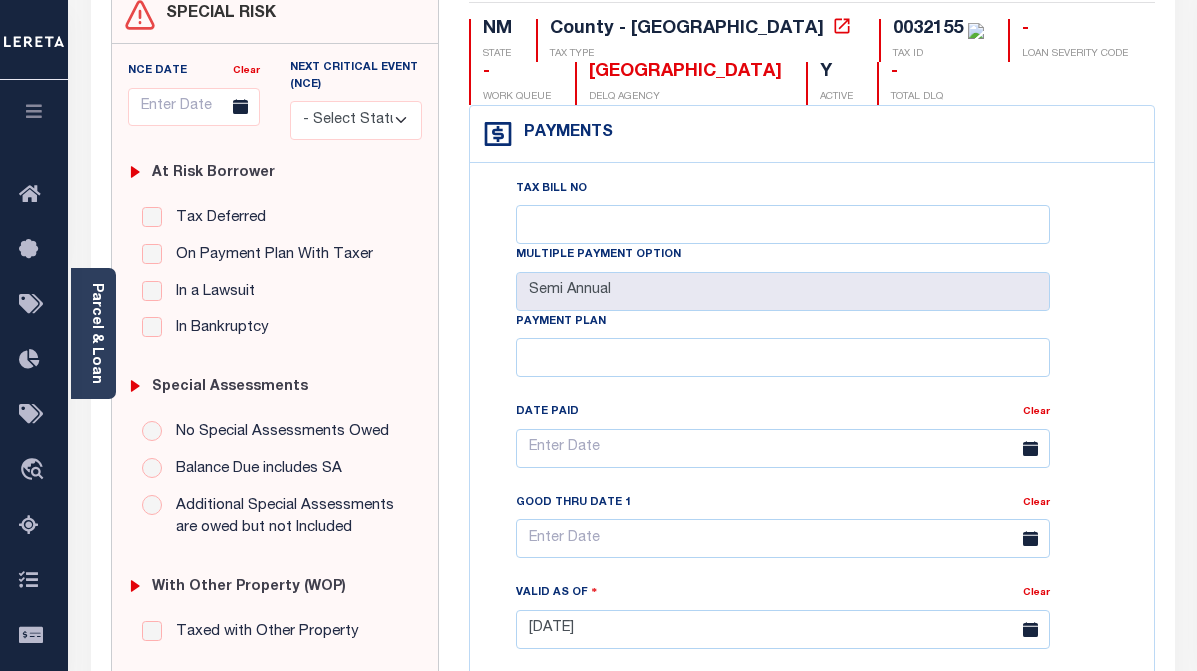 scroll, scrollTop: 0, scrollLeft: 0, axis: both 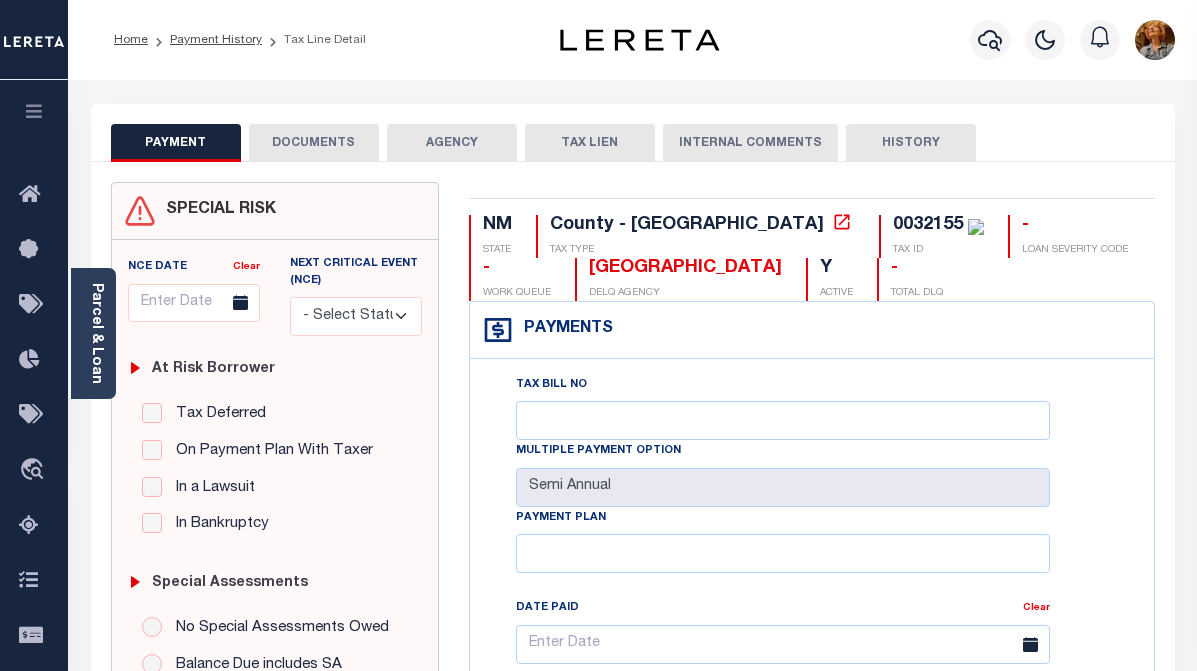 click on "AGENCY" at bounding box center [452, 143] 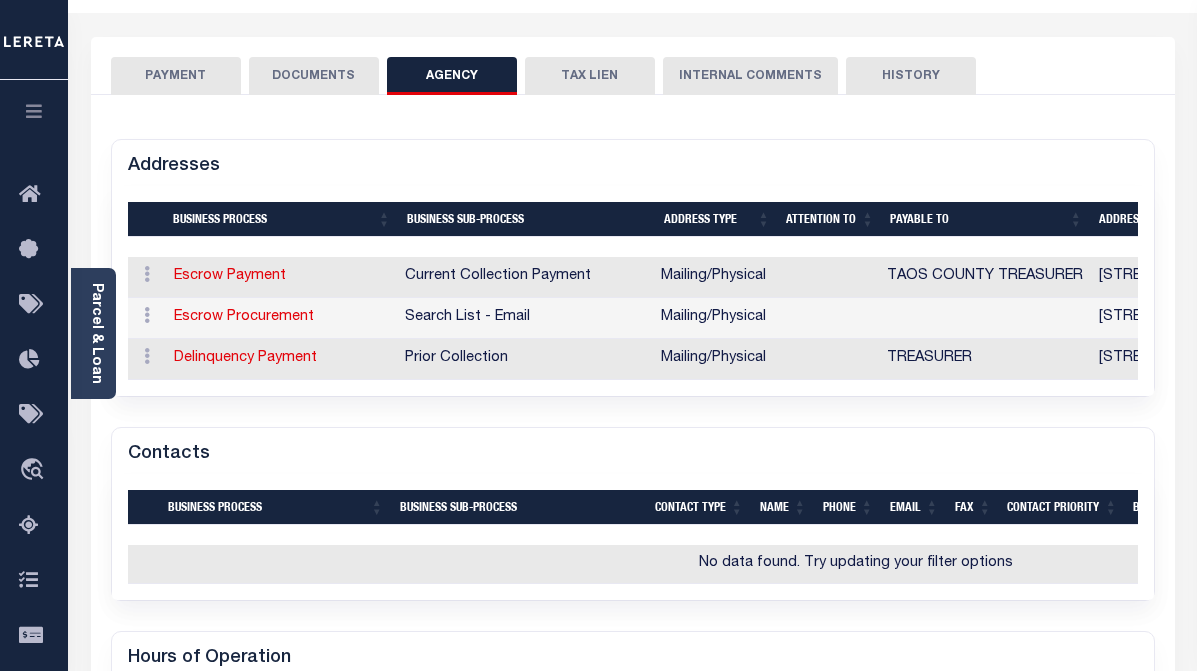 scroll, scrollTop: 0, scrollLeft: 0, axis: both 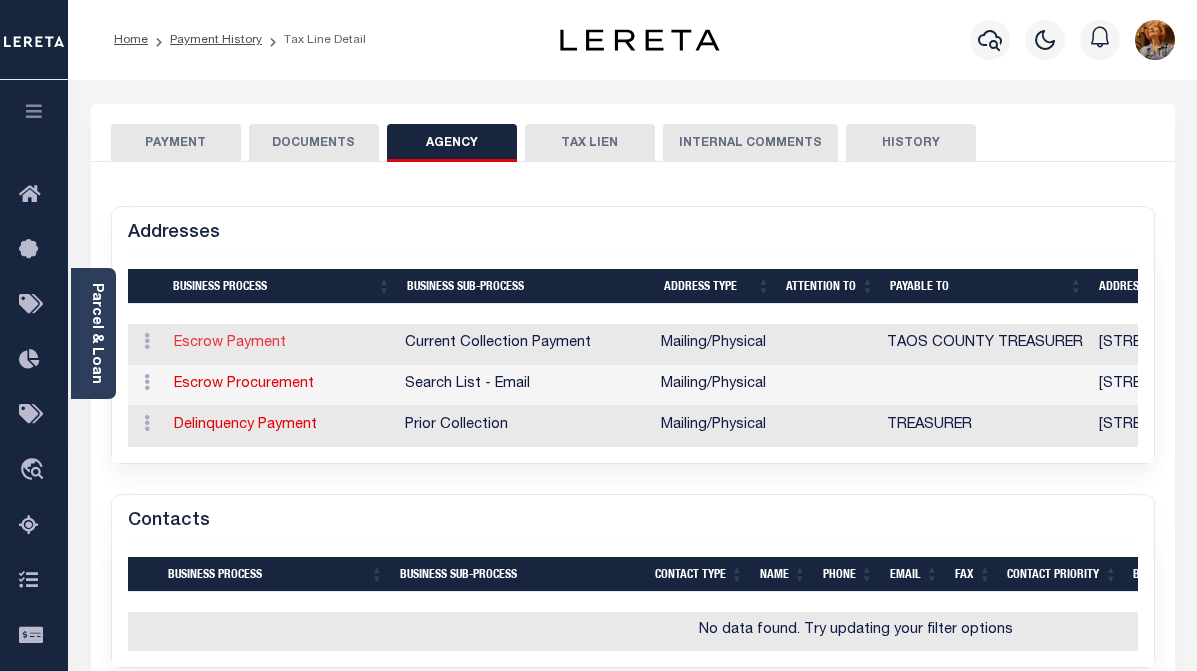 click on "Escrow Payment" at bounding box center [230, 343] 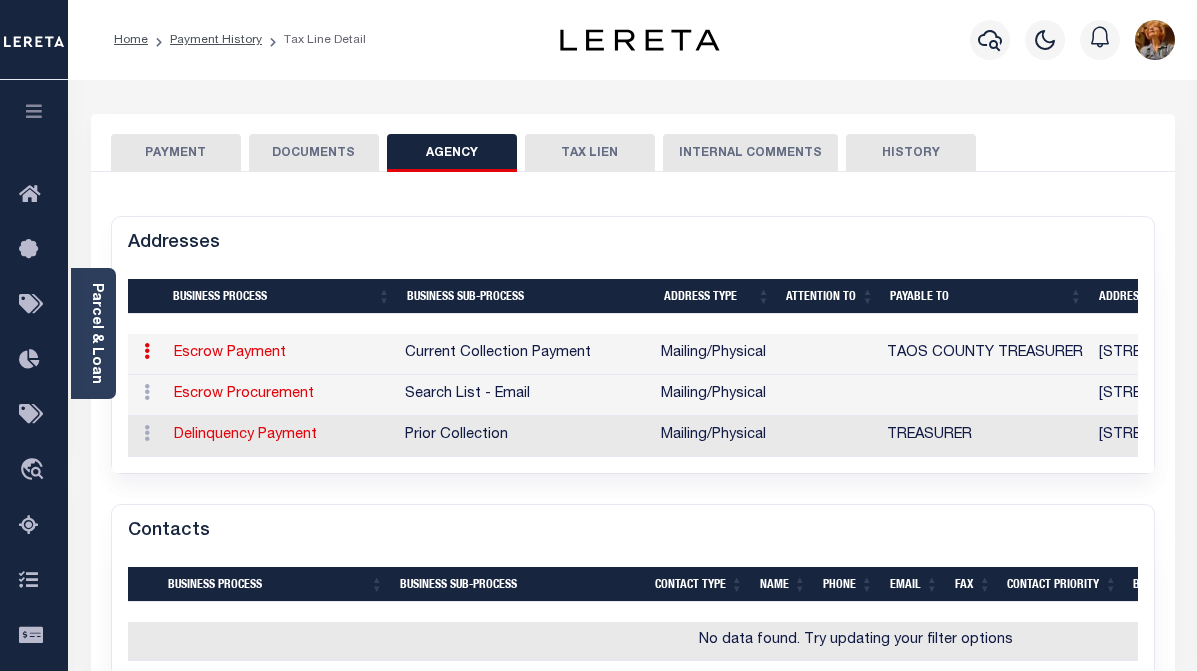 type on "105 ALBRIGHT ST SUITE F" 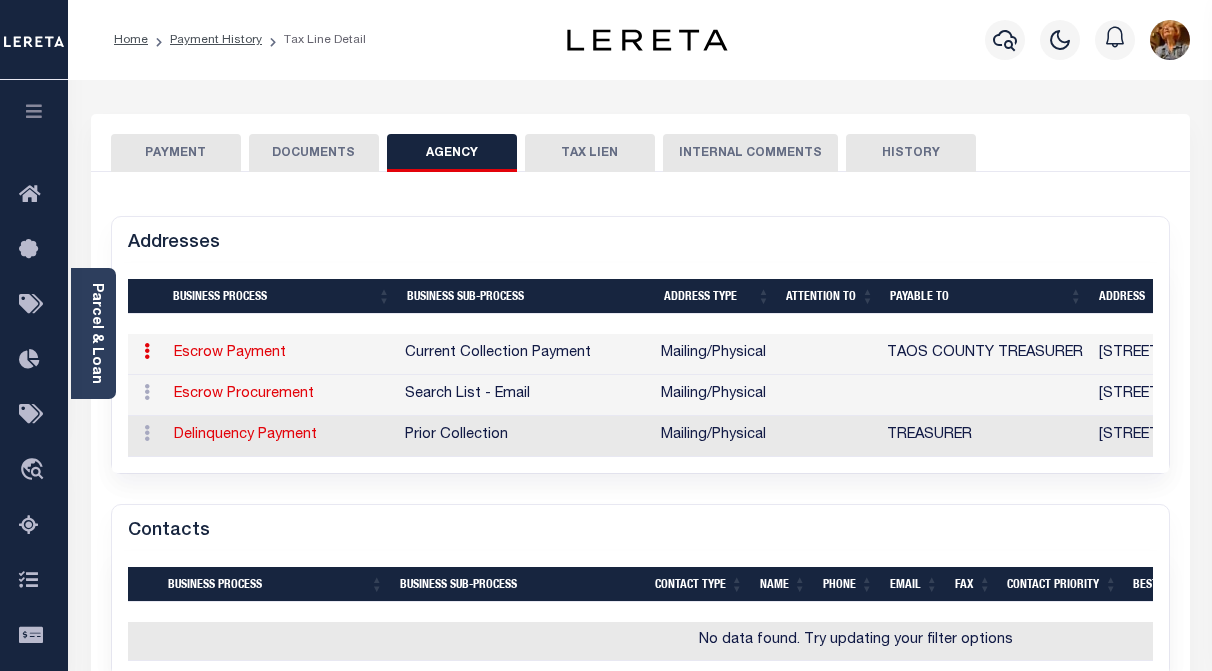 select on "11" 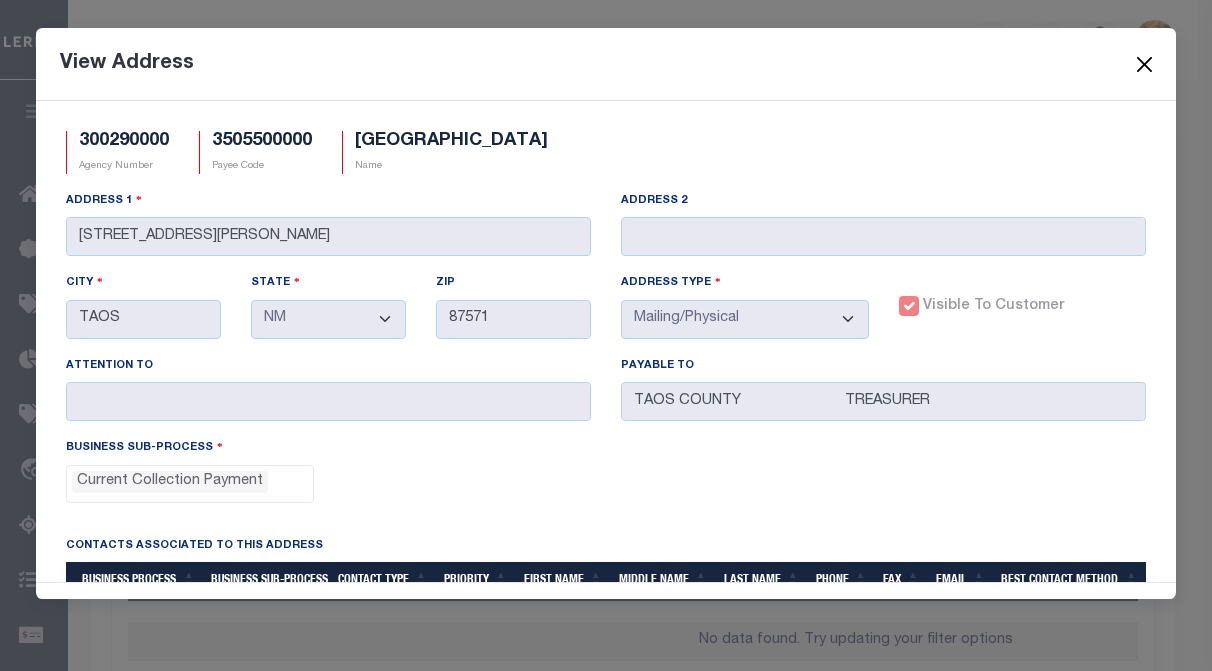 click at bounding box center (1145, 64) 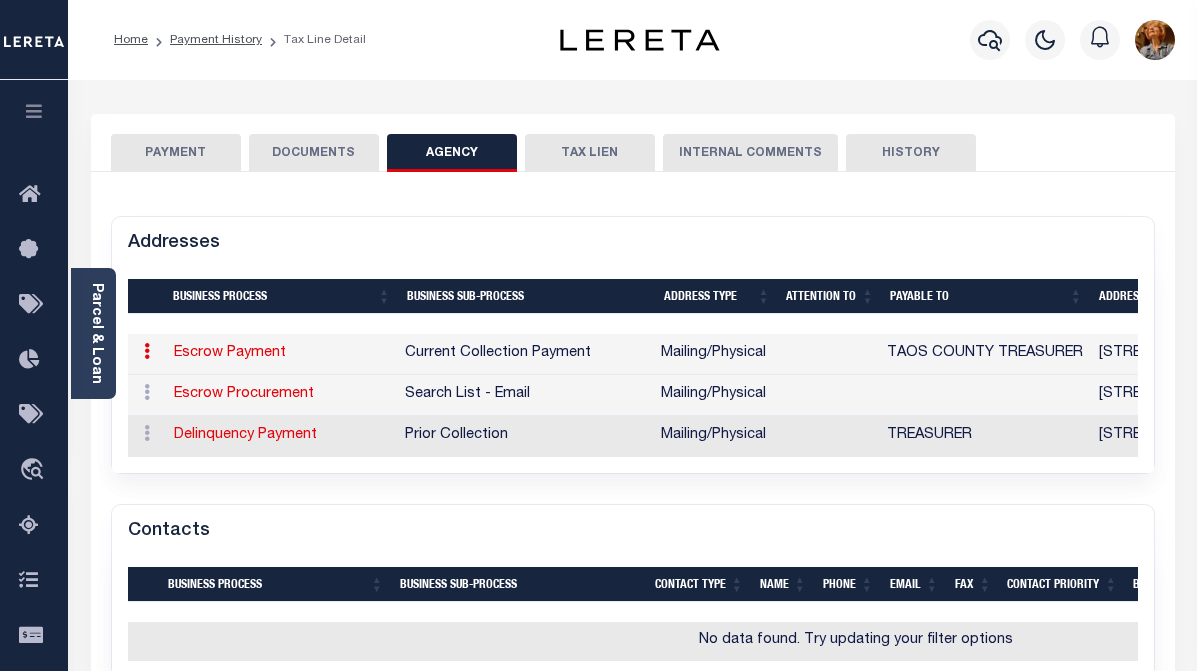 click on "INTERNAL
COMMENTS" at bounding box center [750, 153] 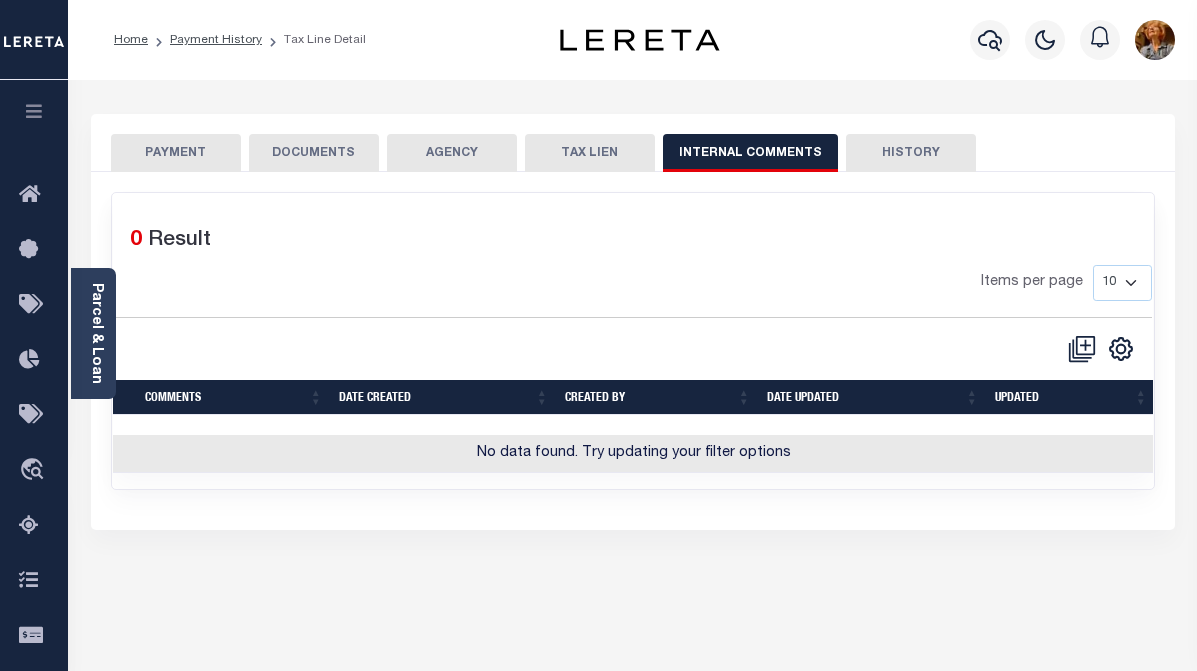 click on "TAX LIEN" at bounding box center (590, 153) 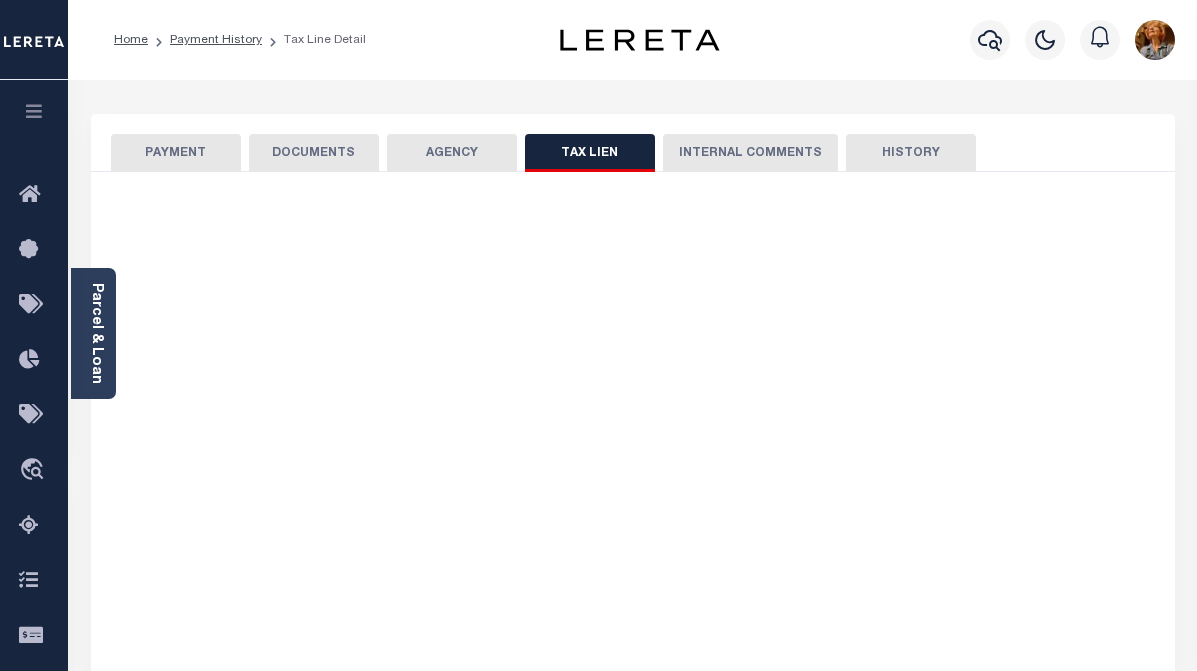 checkbox on "false" 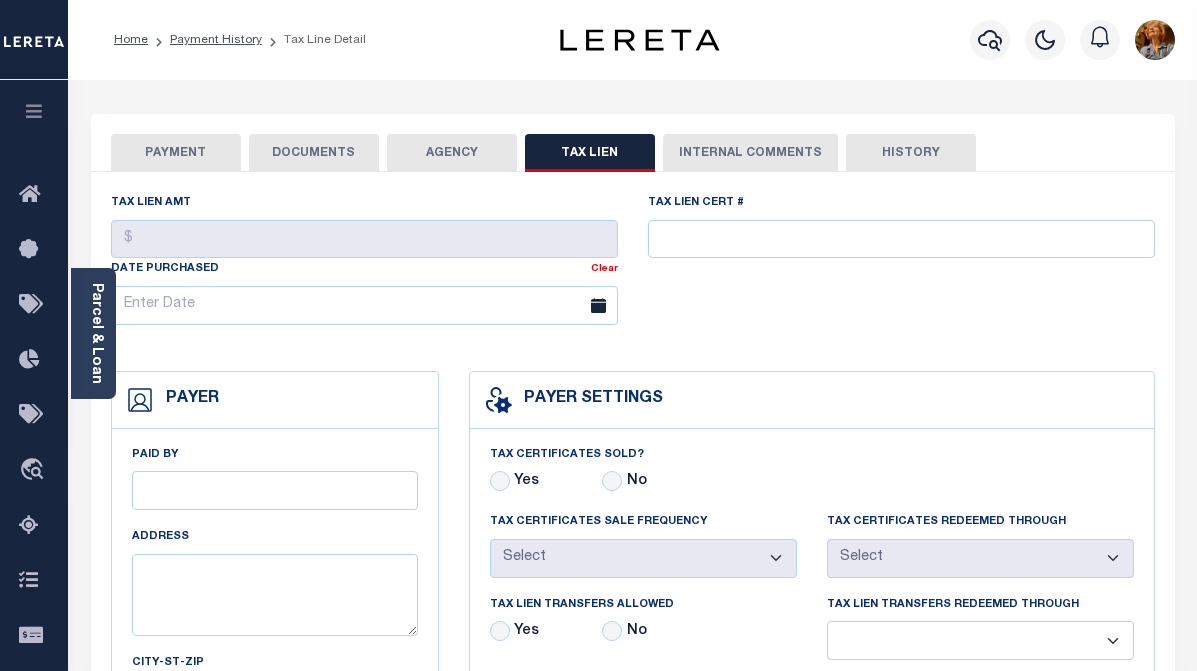 click on "AGENCY" at bounding box center (452, 153) 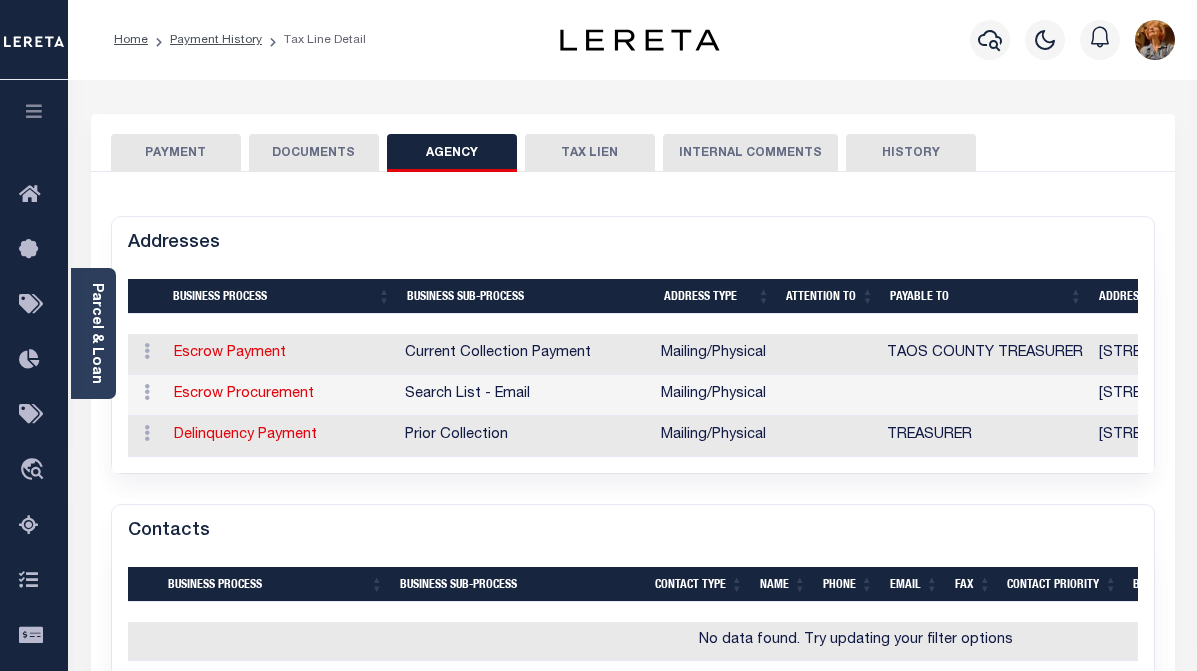 click on "PAYMENT" at bounding box center (176, 153) 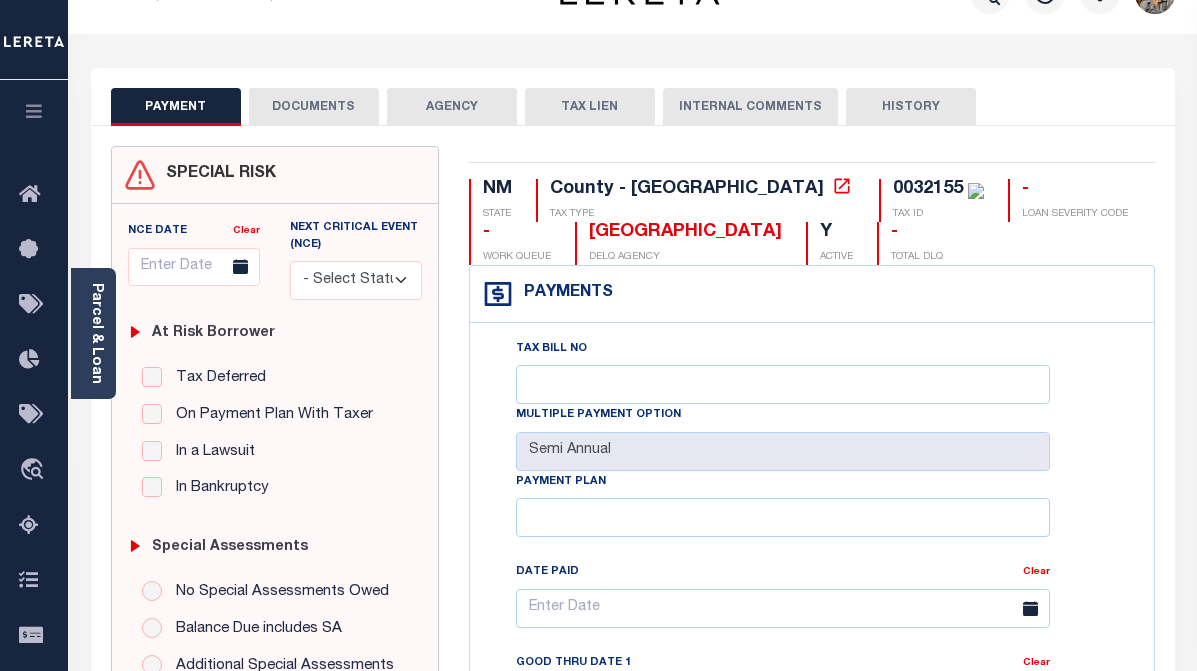 scroll, scrollTop: 0, scrollLeft: 0, axis: both 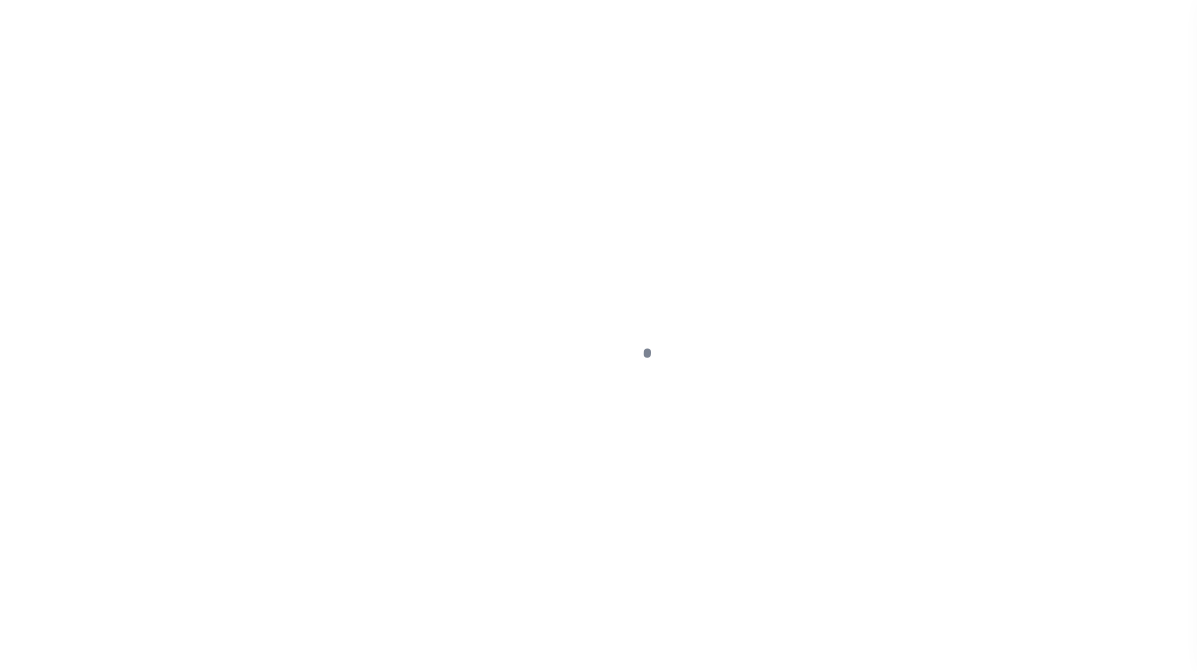 select on "NW2" 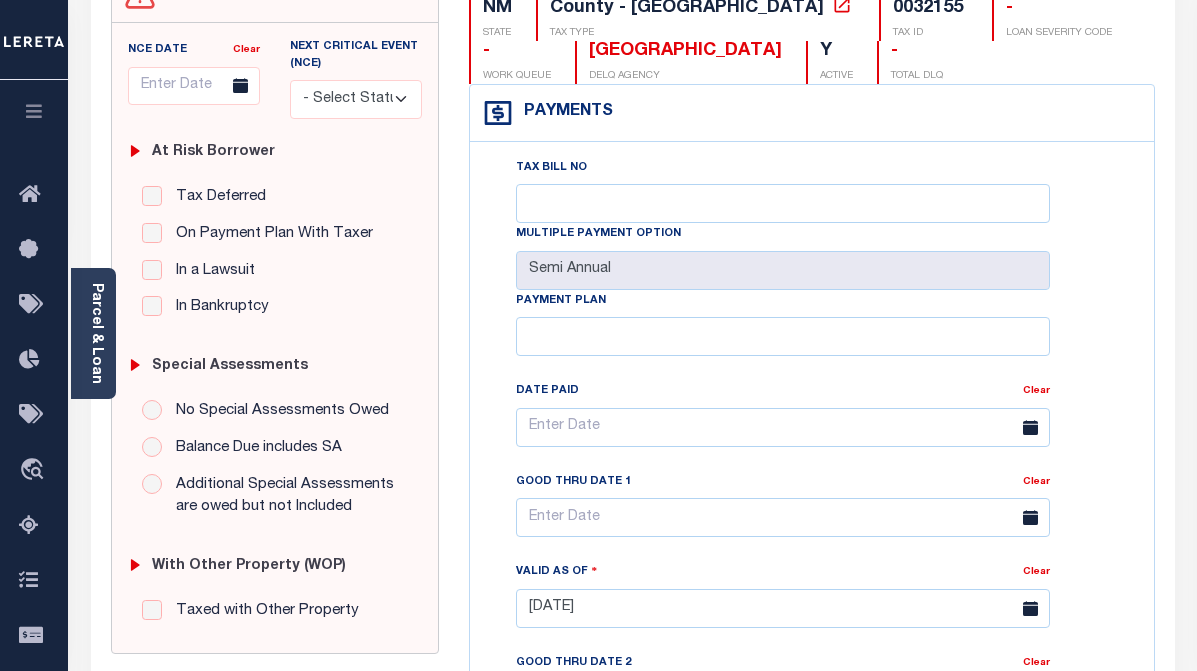 scroll, scrollTop: 171, scrollLeft: 0, axis: vertical 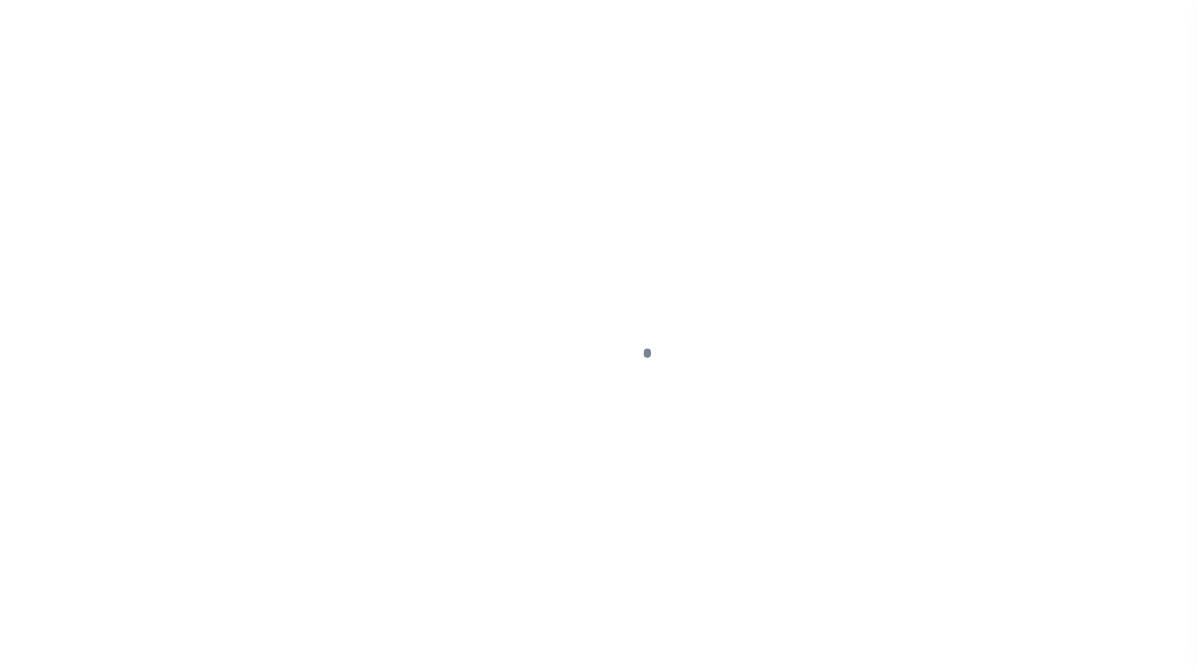 select on "NW2" 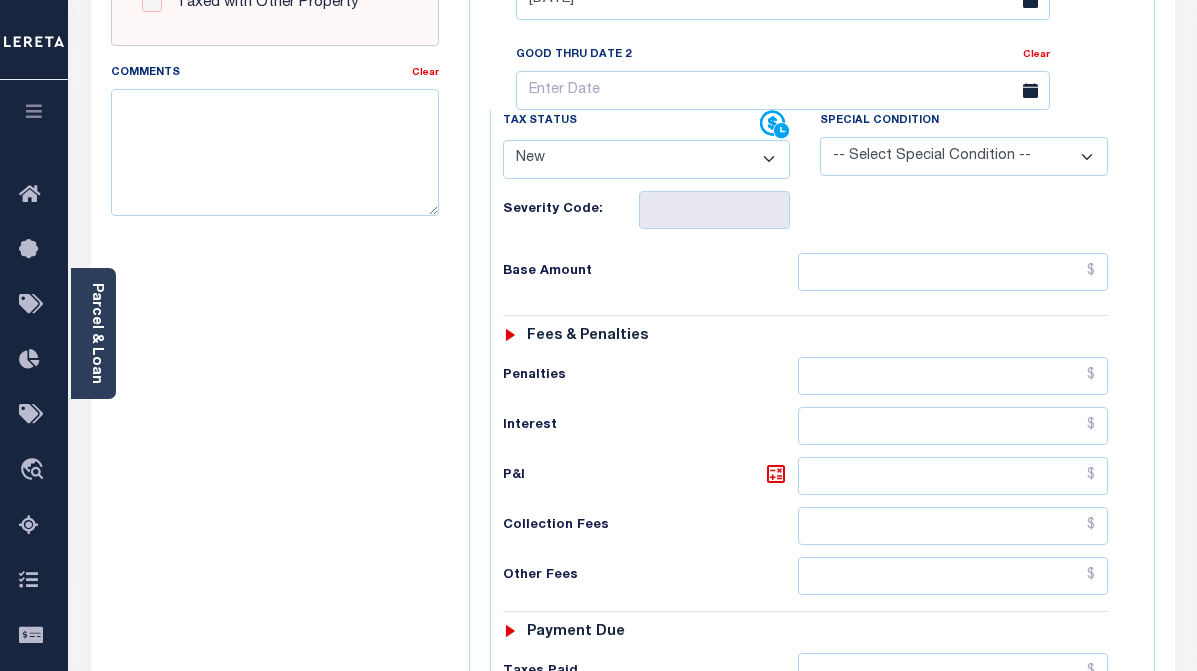 scroll, scrollTop: 871, scrollLeft: 0, axis: vertical 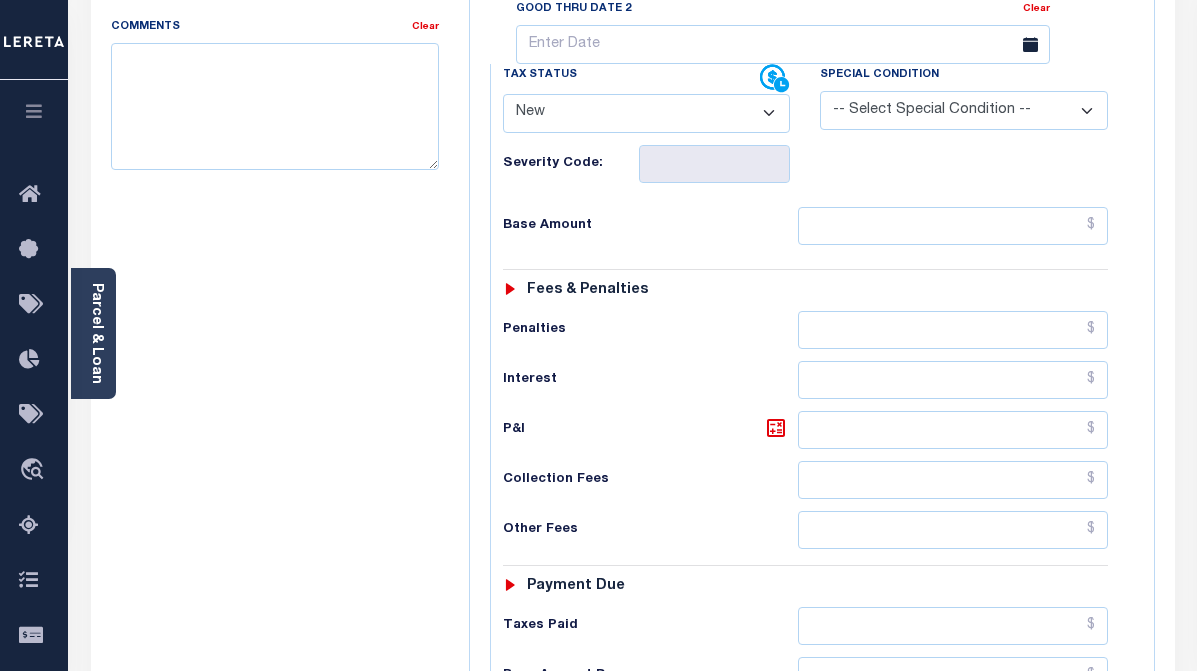 click on "N/A" at bounding box center [627, 1027] 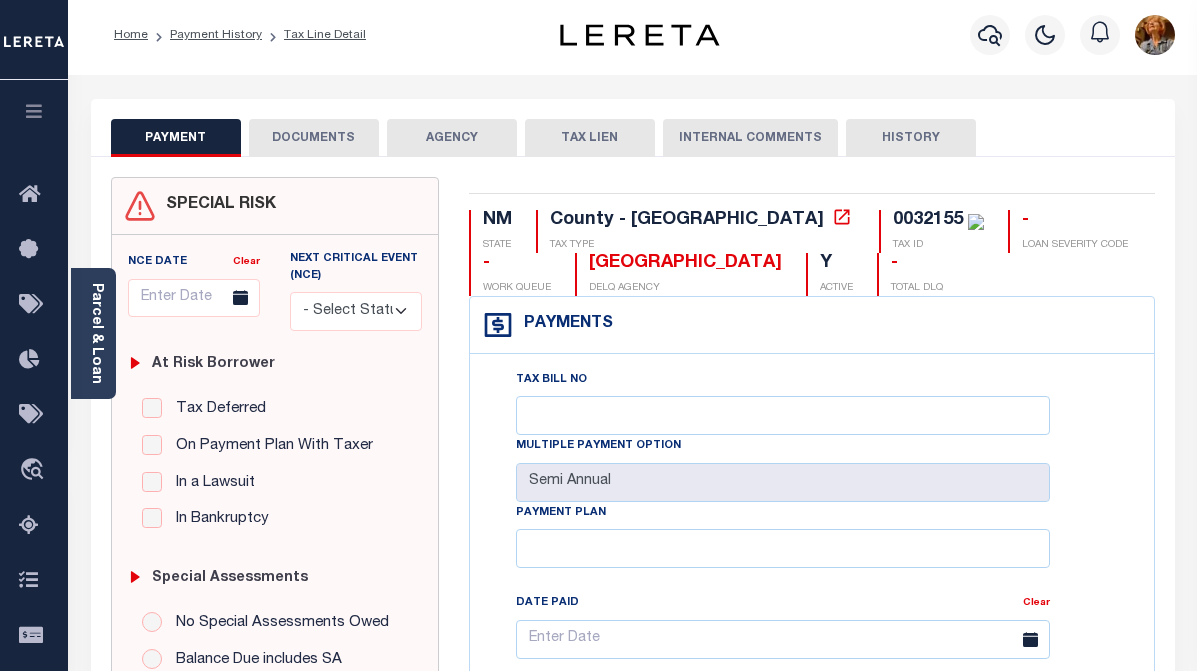 scroll, scrollTop: 0, scrollLeft: 0, axis: both 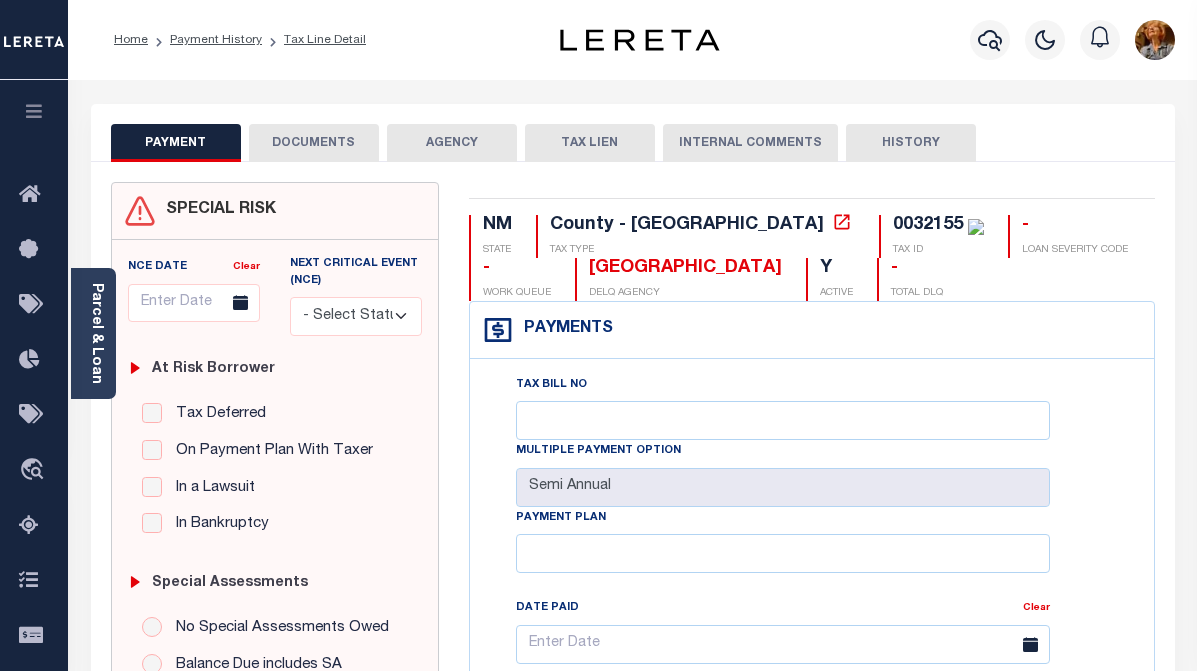 click on "HISTORY" at bounding box center [911, 143] 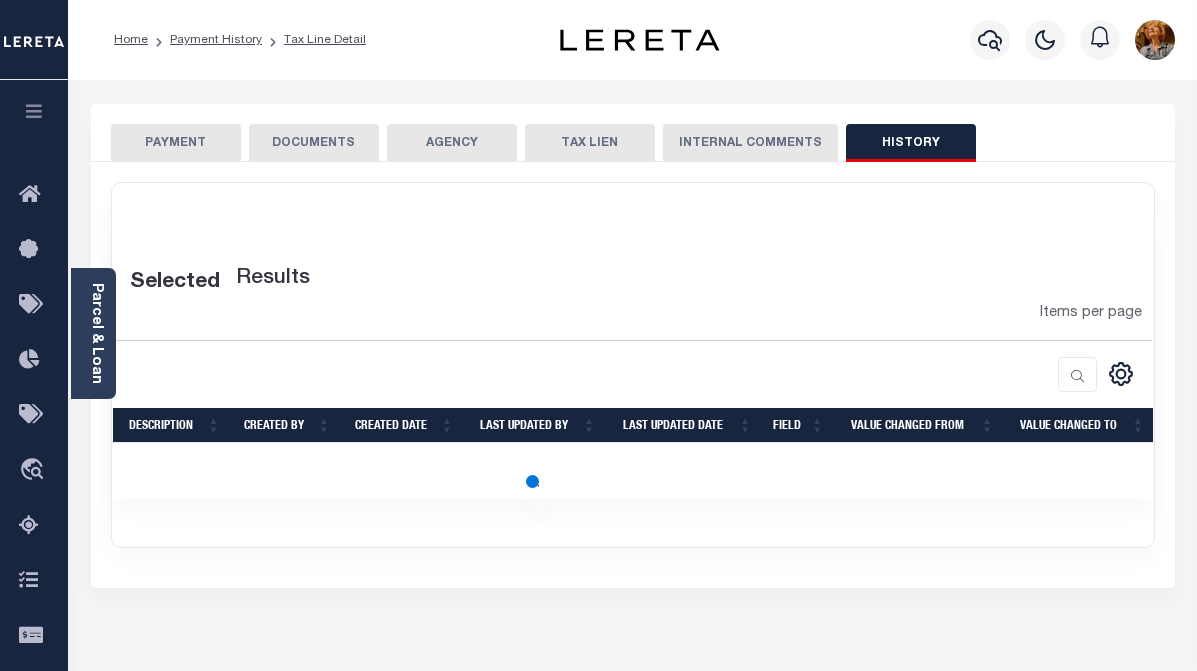 select on "50" 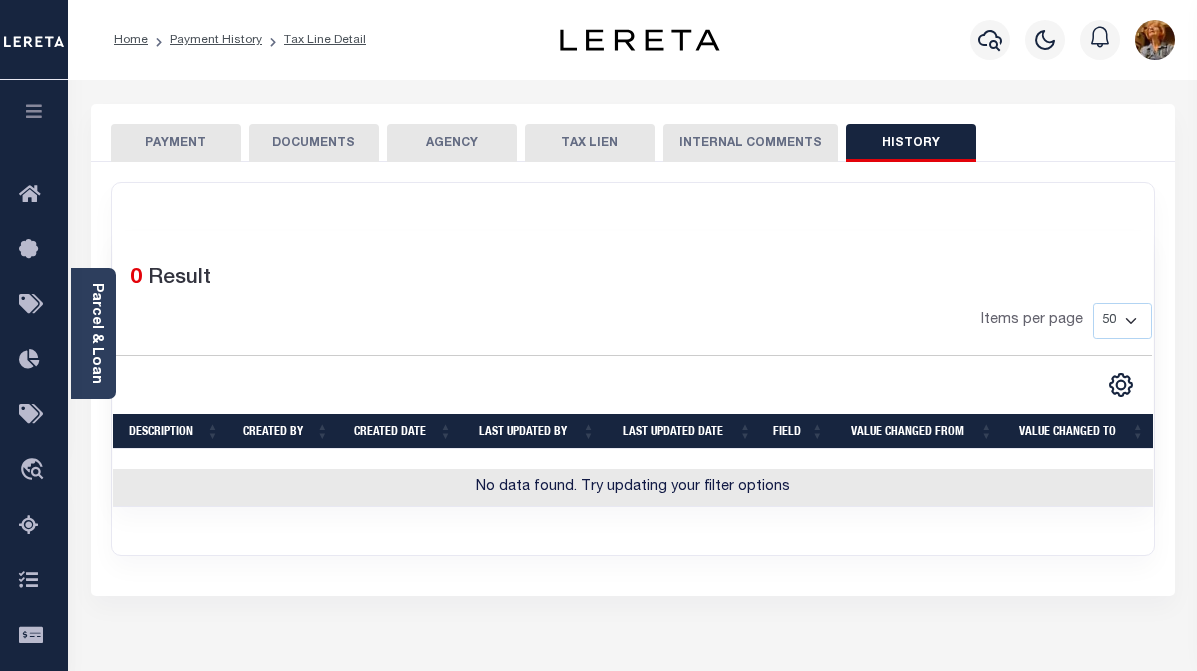 click on "PAYMENT" at bounding box center [176, 143] 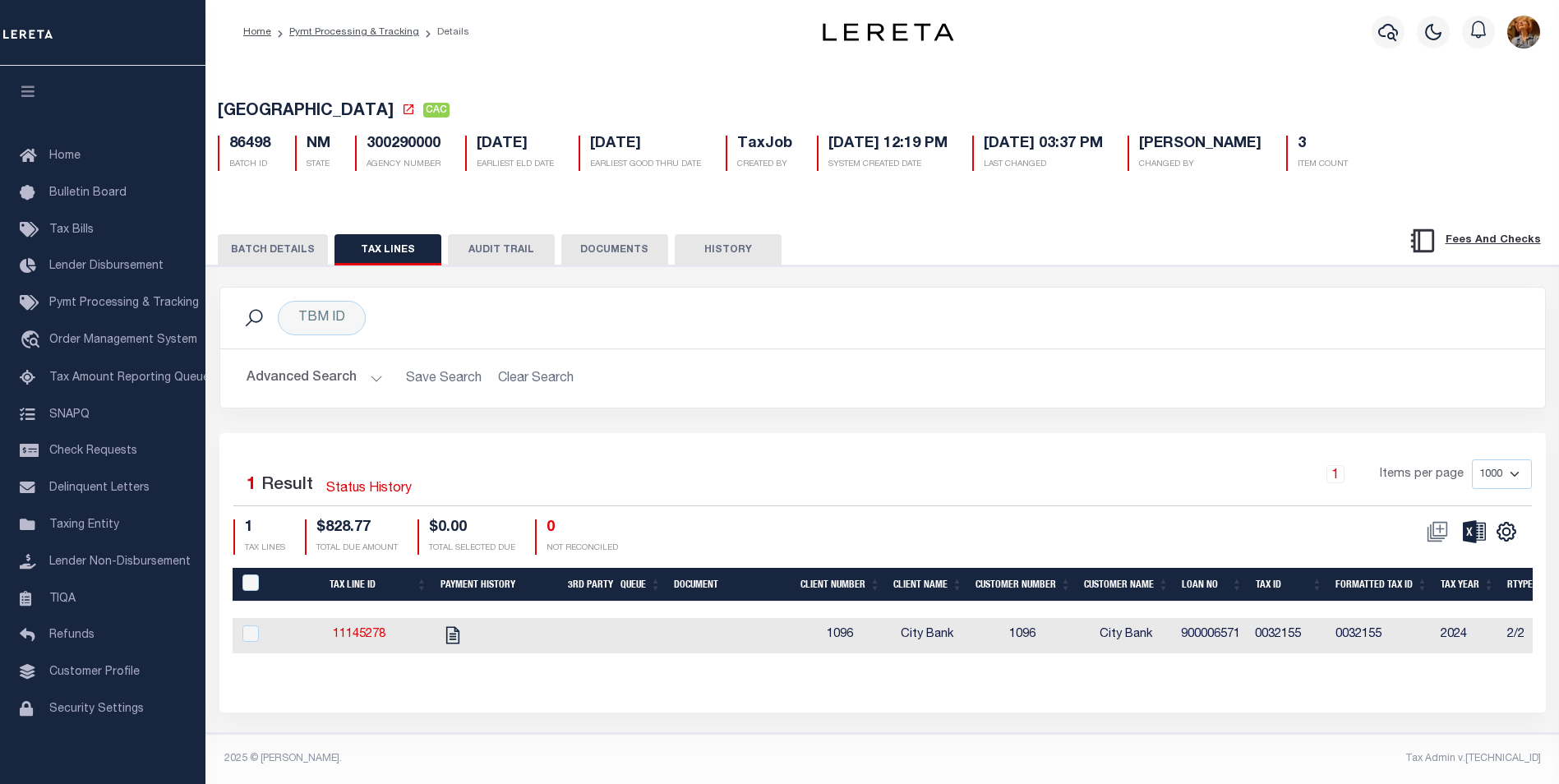 scroll, scrollTop: 16, scrollLeft: 0, axis: vertical 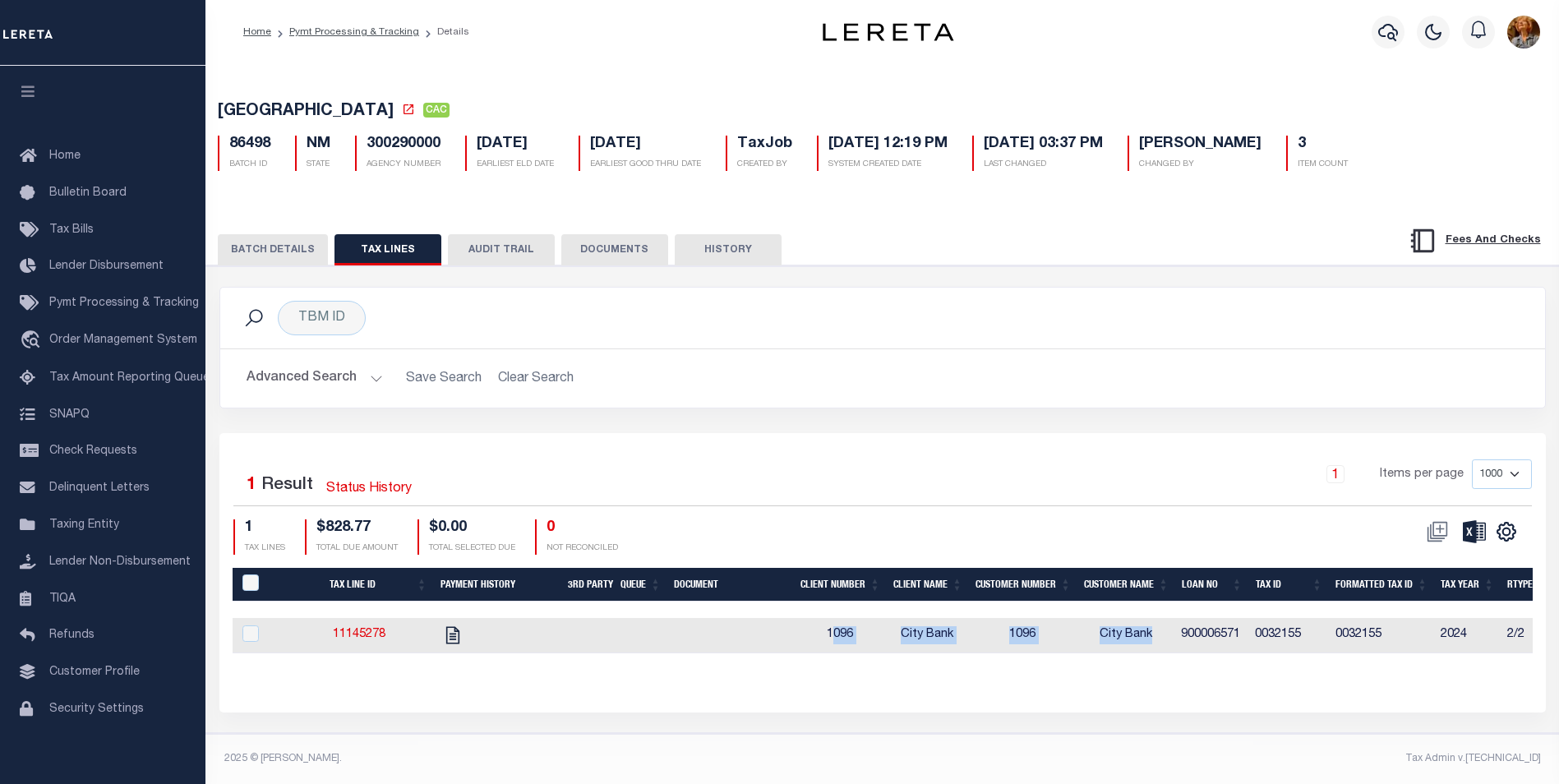 drag, startPoint x: 840, startPoint y: 637, endPoint x: 1166, endPoint y: 634, distance: 326.0138 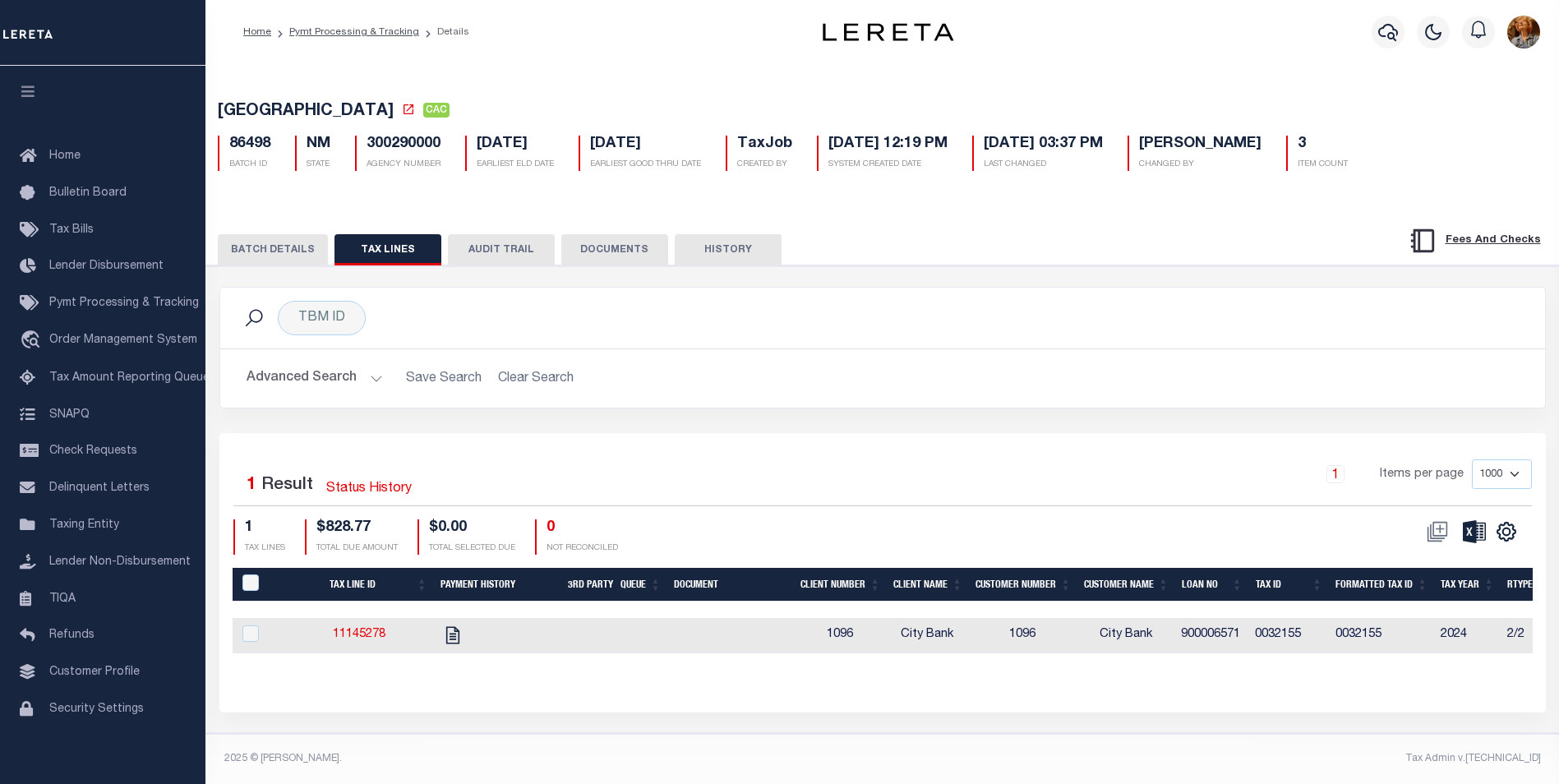 click on "Tax Line ID Payment History 3rd Party Queue Document Client Number Client Name Customer Number Customer Name Loan No Tax ID Formatted Tax ID Tax Year RType ELD Good Thru Base Amount Amount Due Tax Status Special Condition Approval LD TBR Exceptions Memo Bill Postage Fee Applied Duplicate Bill Fee Request Receipt Checked In Service Bureau Fee Applied 2024 Tax Line ID Payment History 3rd Party Queue Document Client Number Client Name Customer Number Customer Name Loan No Tax ID Formatted Tax ID Tax Year RType ELD Good Thru Base Amount Amount Due Tax Status Special Condition Approval LD TBR Exceptions Memo Bill Postage Fee Applied Duplicate Bill Fee Request Receipt Checked In Service Bureau Fee Applied 11145278 1096 City Bank 1096 City Bank 900006571 0032155 0032155 2024 2/2 05/10/2025 $828.77 $828.77 SNT PAY REC RST" at bounding box center (883, 624) 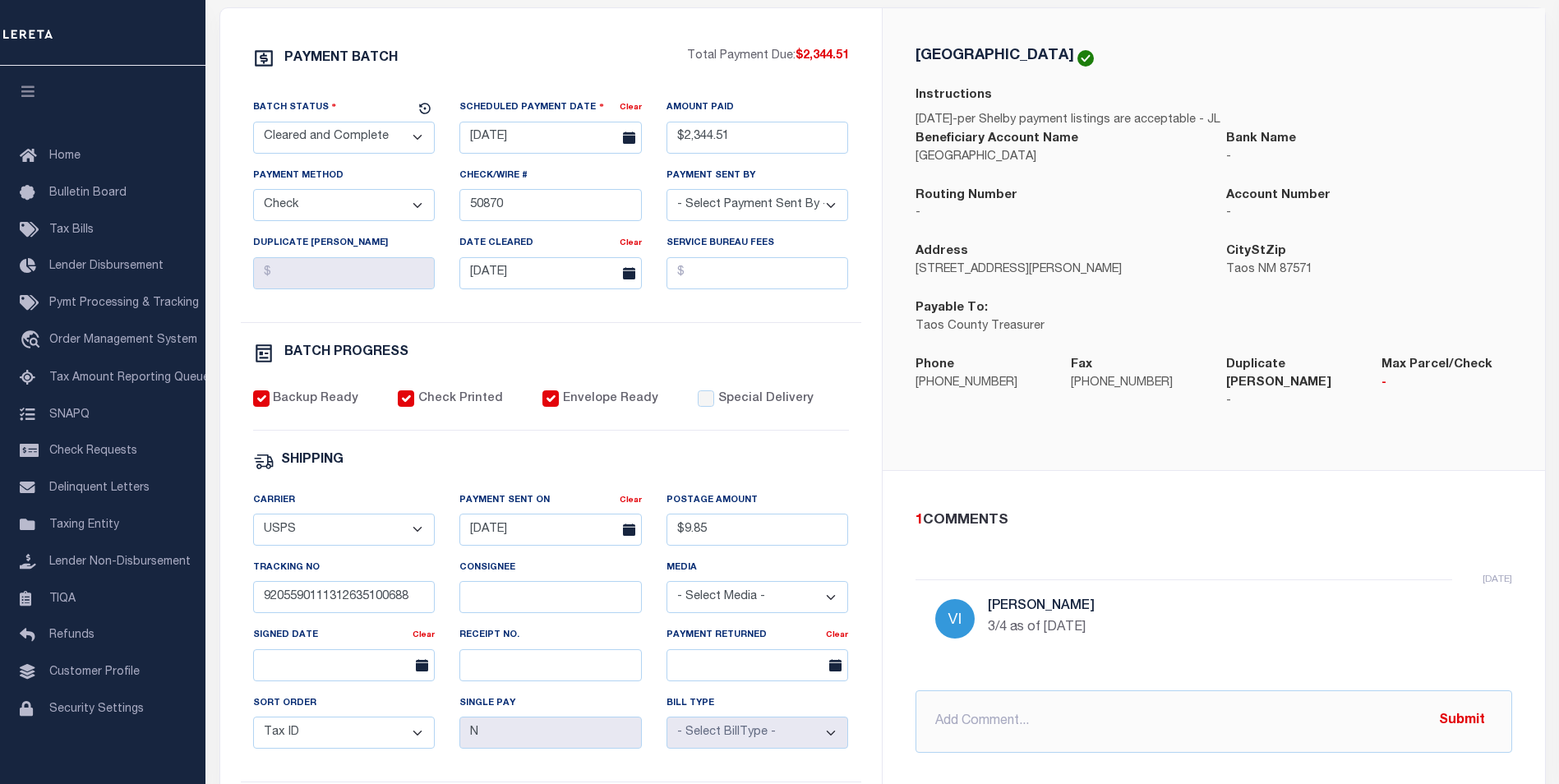 scroll, scrollTop: 180, scrollLeft: 0, axis: vertical 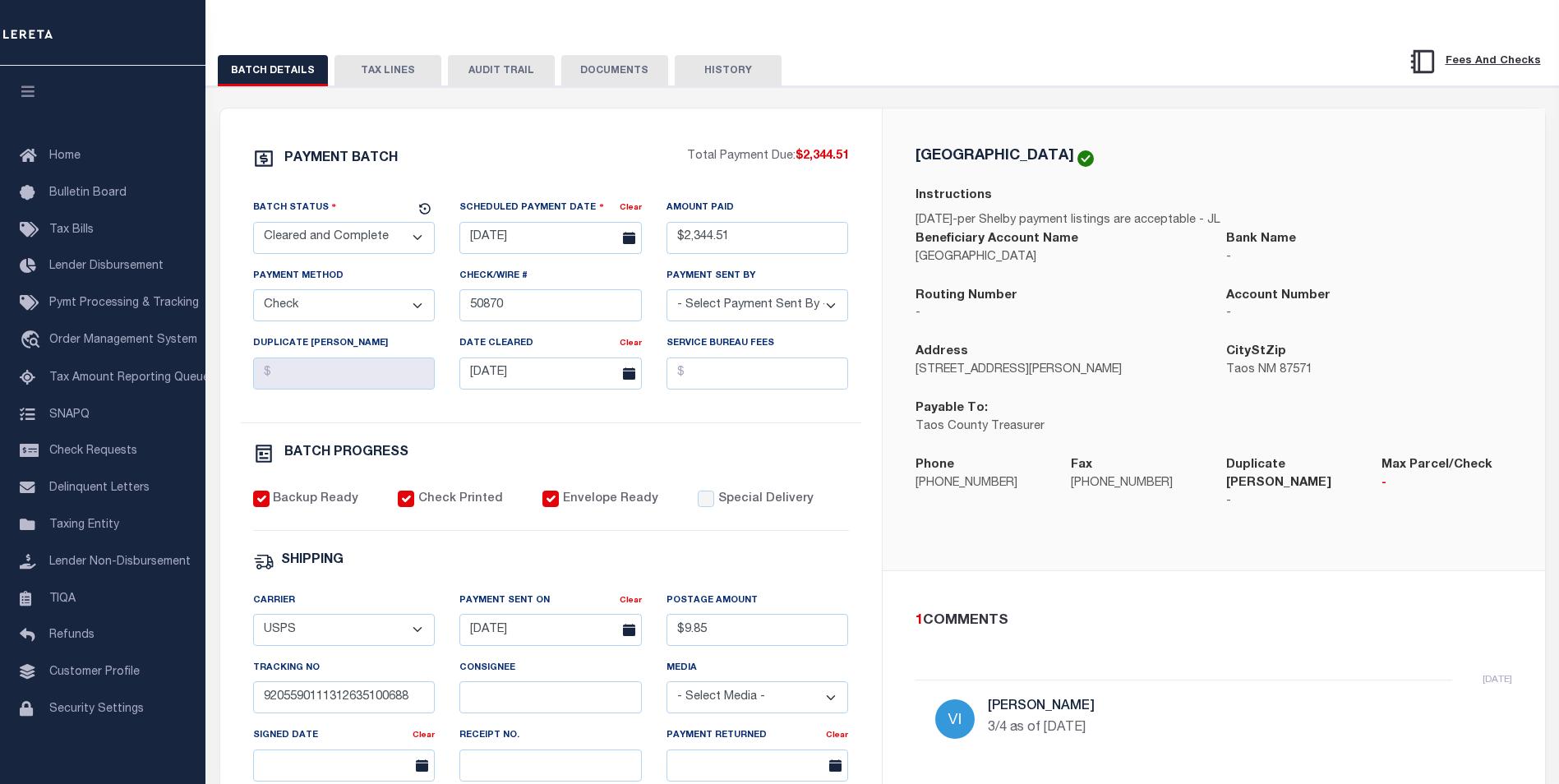 click on "1  COMMENTS
2 months ago Villatoro-Benitez, Andres 3/4 as of 5/9/25
@Aakash Patel @Abdul Muzain @Adams, Pamela S @Agustin Maturino @Ahmad Darwish @Ajay Kumar @Alberto Estrada @Allen, Mark @Allison, Rachael @Amick, Heather @Anders, Tim @Anderson, Juanita @Angel Cabrera @Armstrong, Sheila @Artiga, Mario @Asad, Rameela @Ashwini Manjegowda @Avila, Veronica @Babu Bhargavi @Bailon, Alysha @Baiza, Deserie @Balachandra Bhat @Barlag, Lisa @Bartels, Verna @Beard, Shannon @Beebe, Mike @Beech, Jory @Betty Boultinghouse @Bharat Mendapara @Blas Alan @Bledsoe, Mitch @Boede, Kate @Bolt, Keri A @Boultinghouse, Betty @Bowers, Cynthia @Brad Martin" at bounding box center [1214, 731] 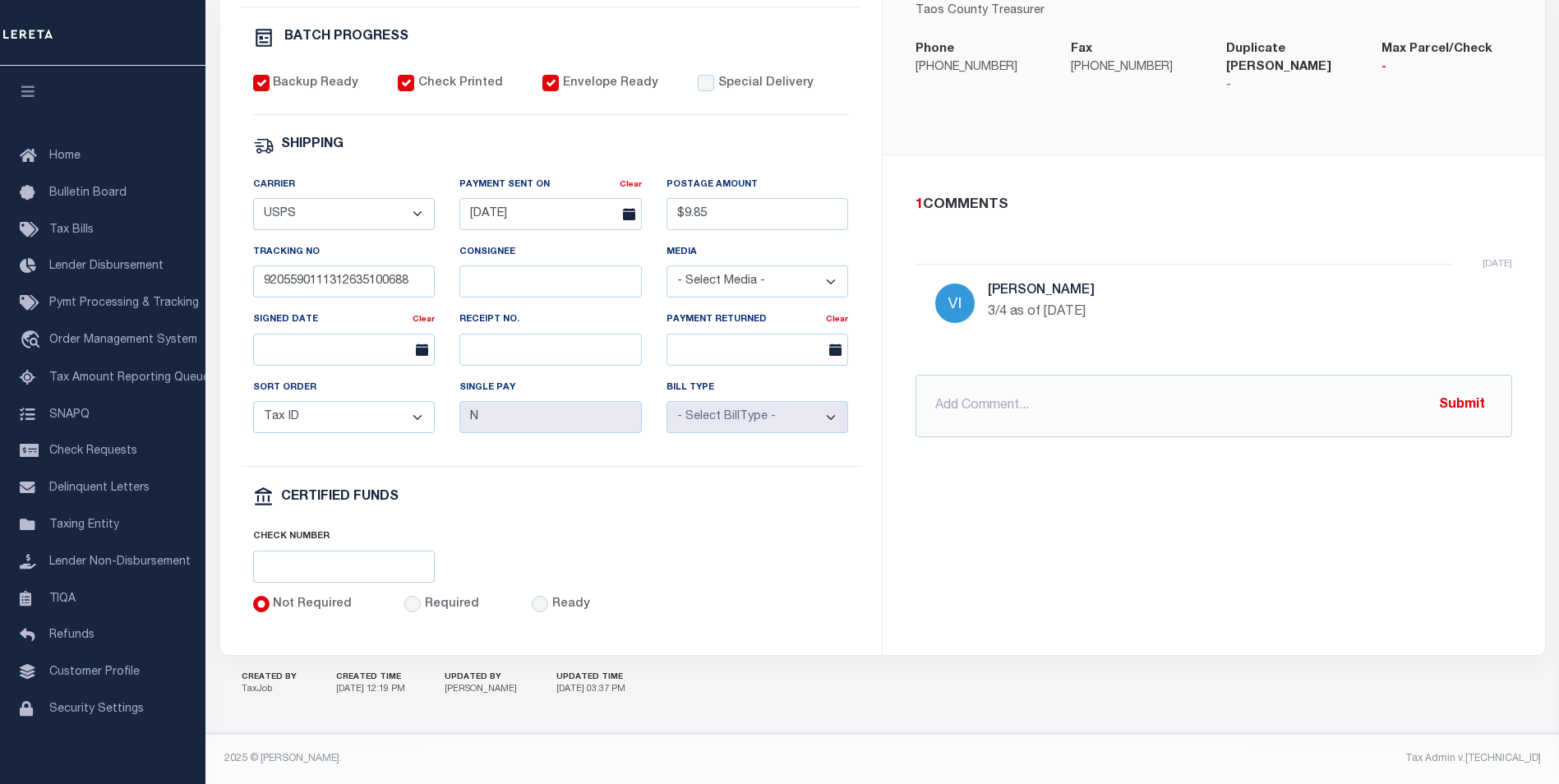 scroll, scrollTop: 606, scrollLeft: 0, axis: vertical 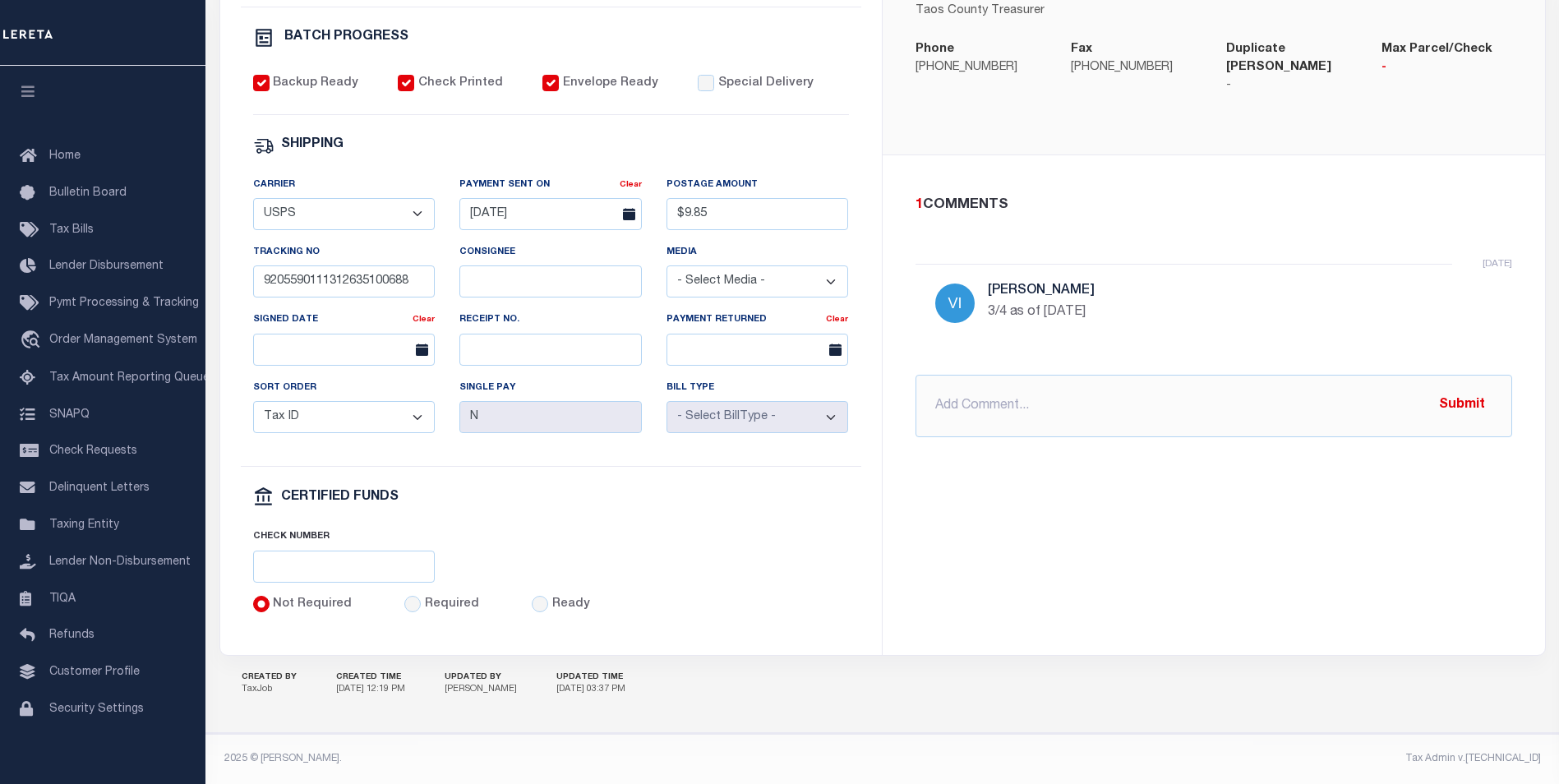 click on "TAOS COUNTY
Instructions
11/14/18-per Shelby payment listings are acceptable - JL
Beneficiary Account Name
TAOS COUNTY
Bank Name
- - - Phone" at bounding box center (1214, 173) 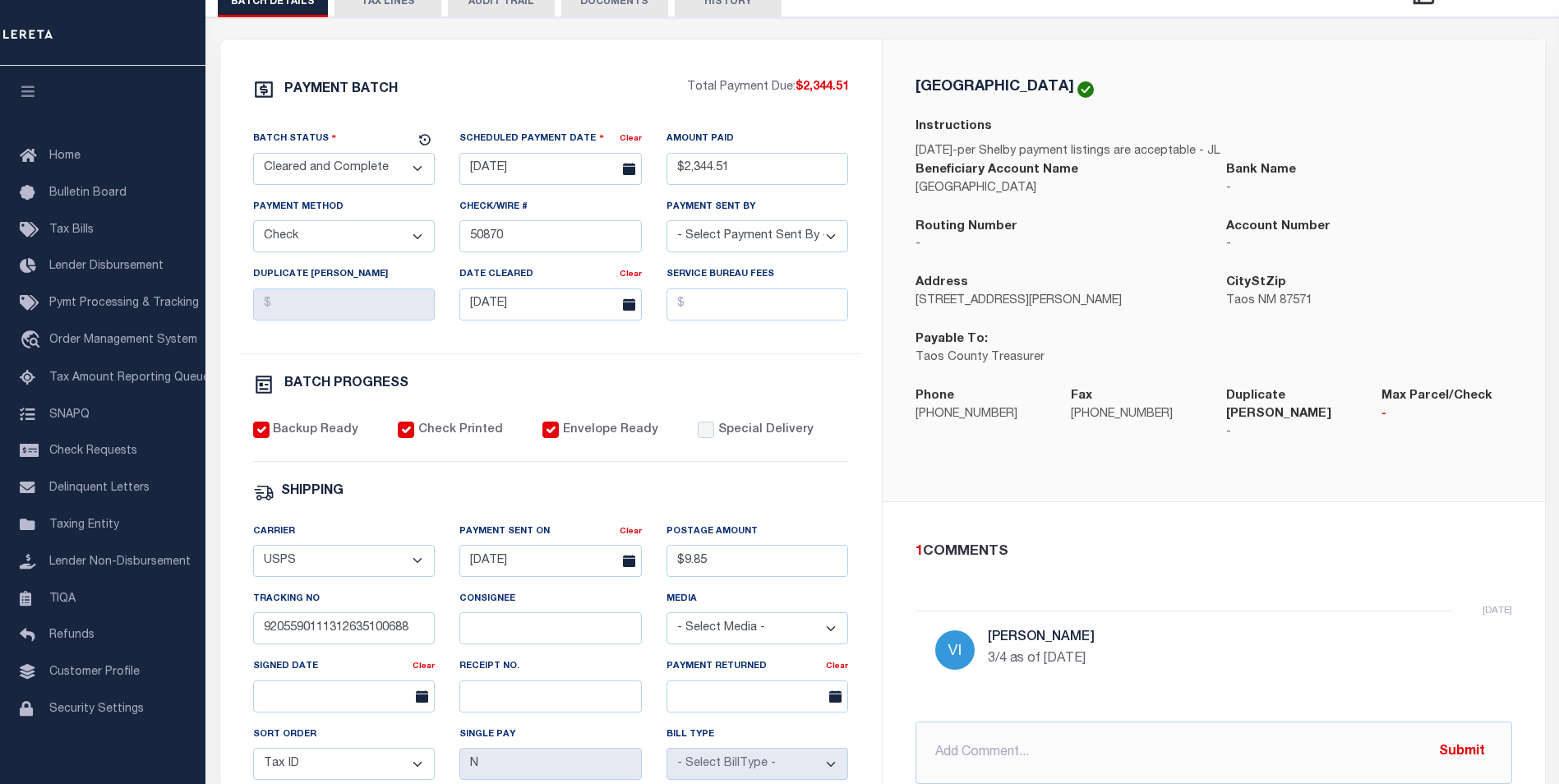 scroll, scrollTop: 196, scrollLeft: 0, axis: vertical 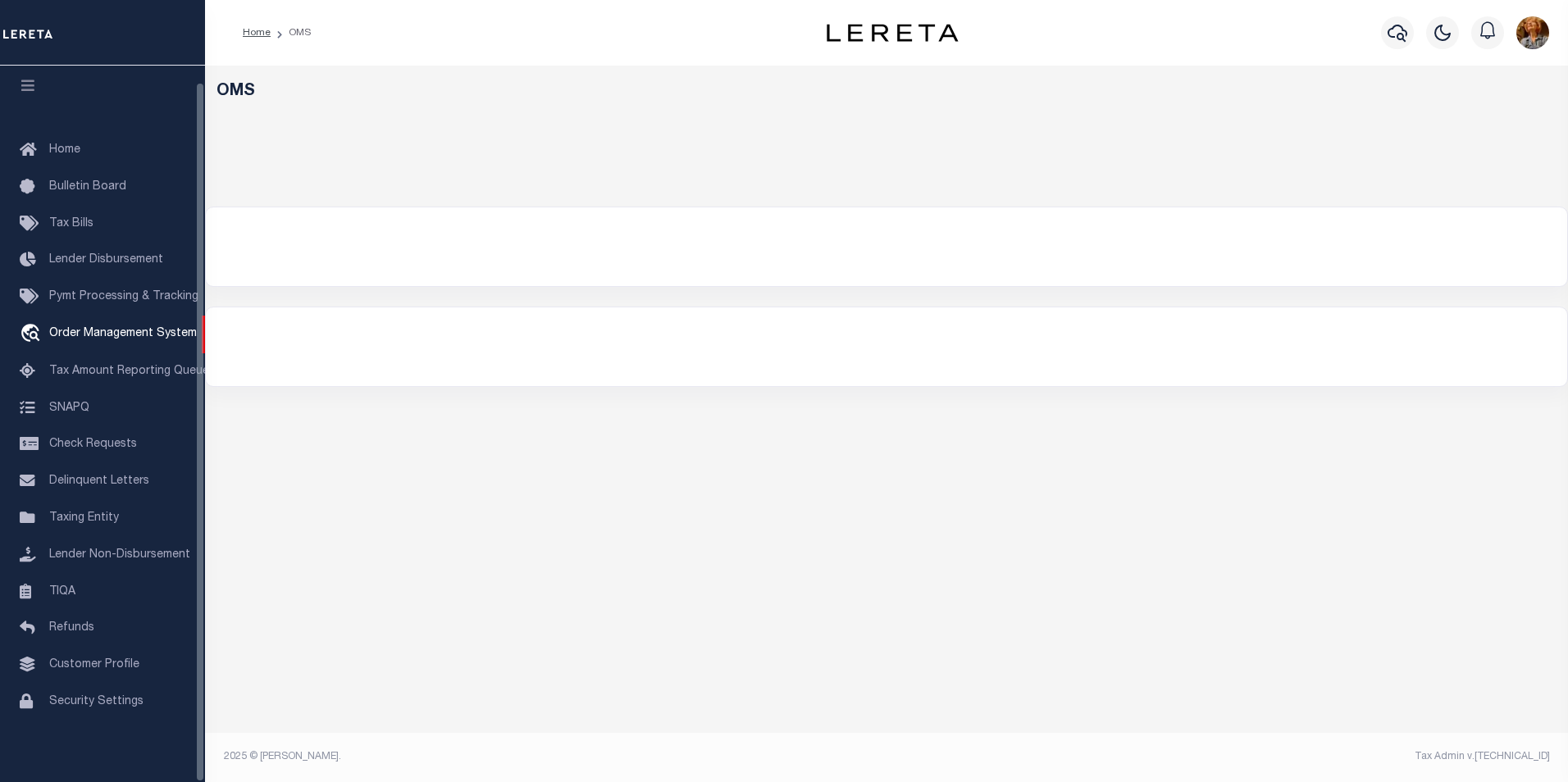 select on "200" 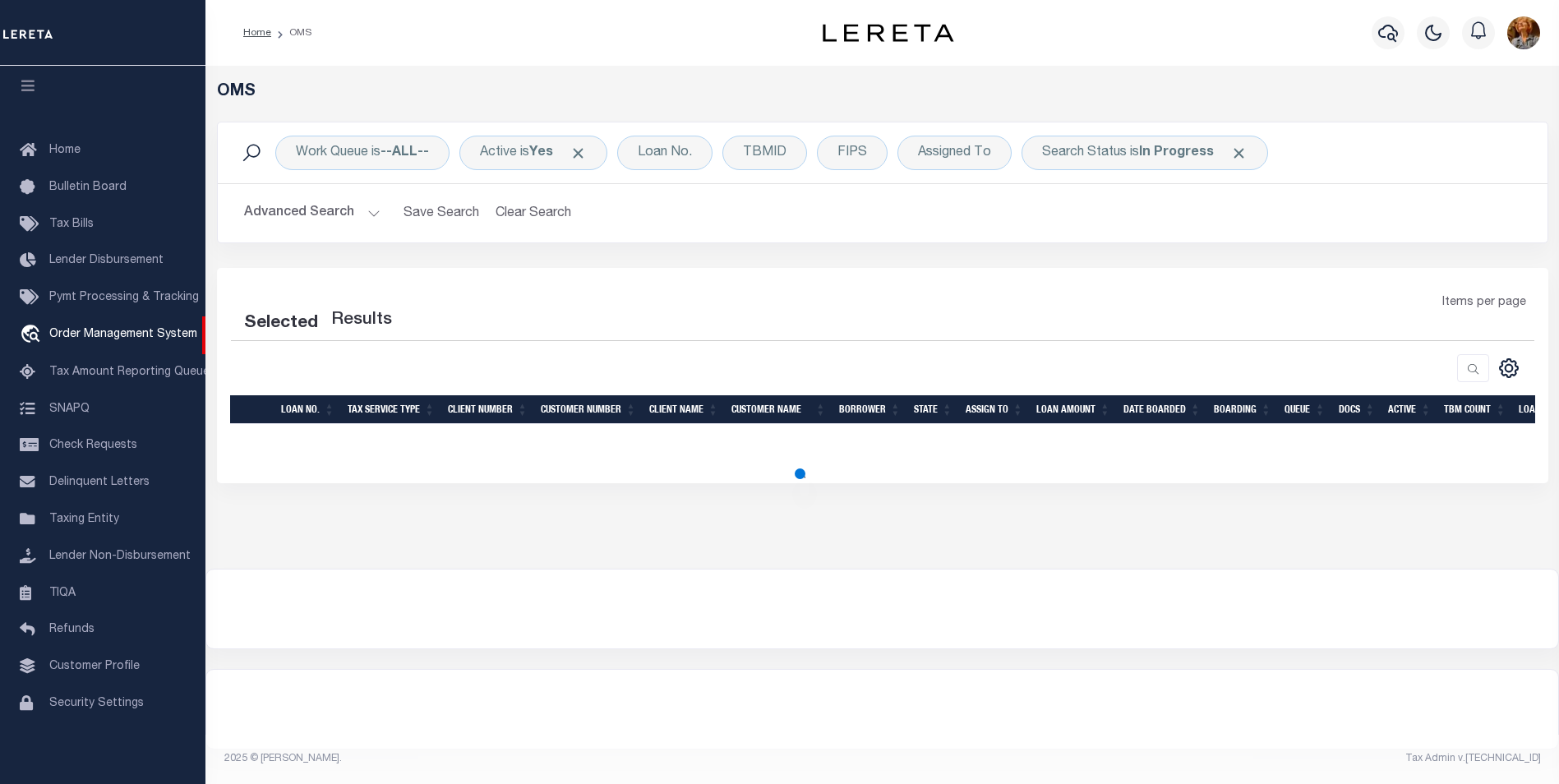 select on "200" 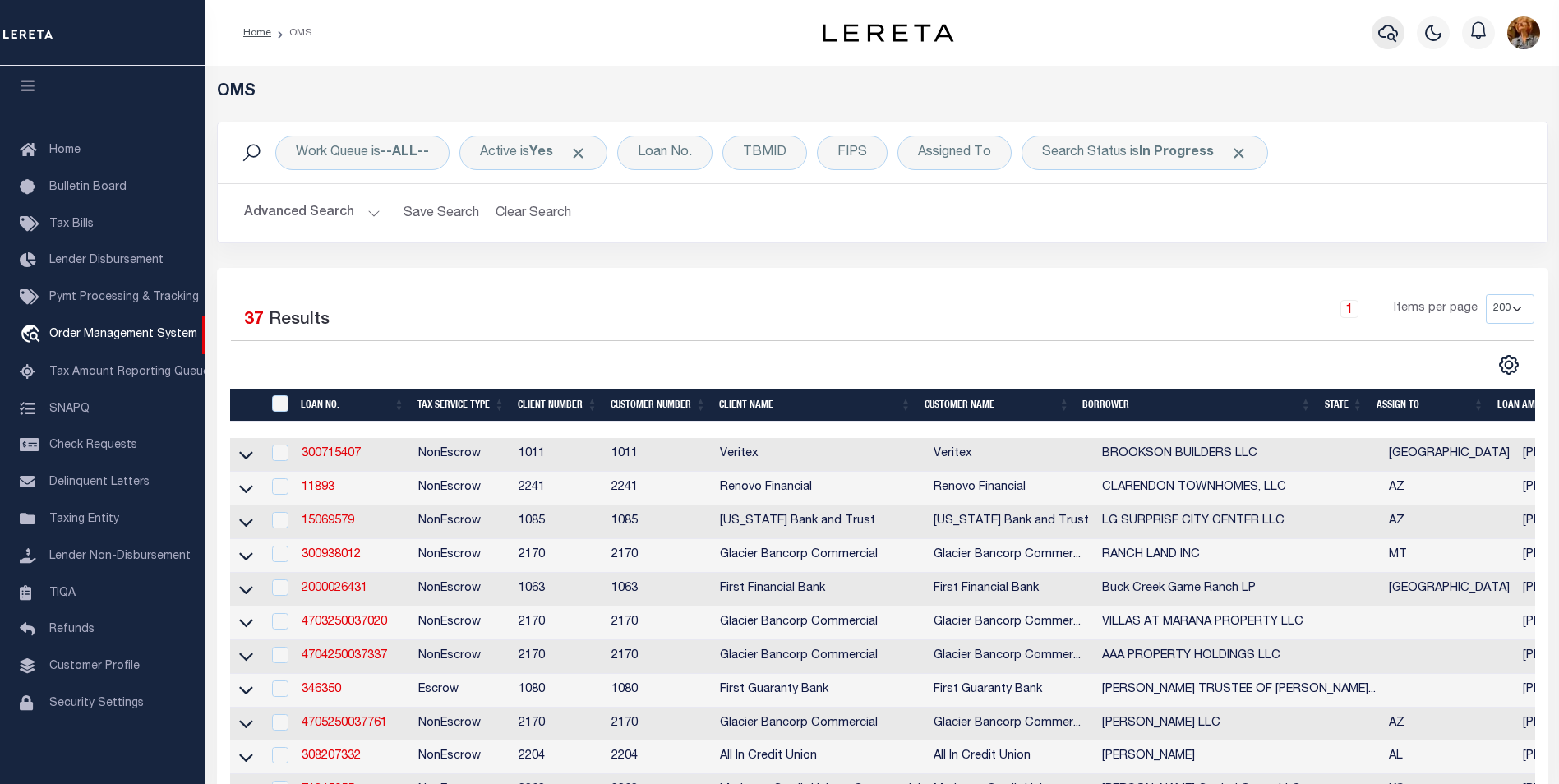 click 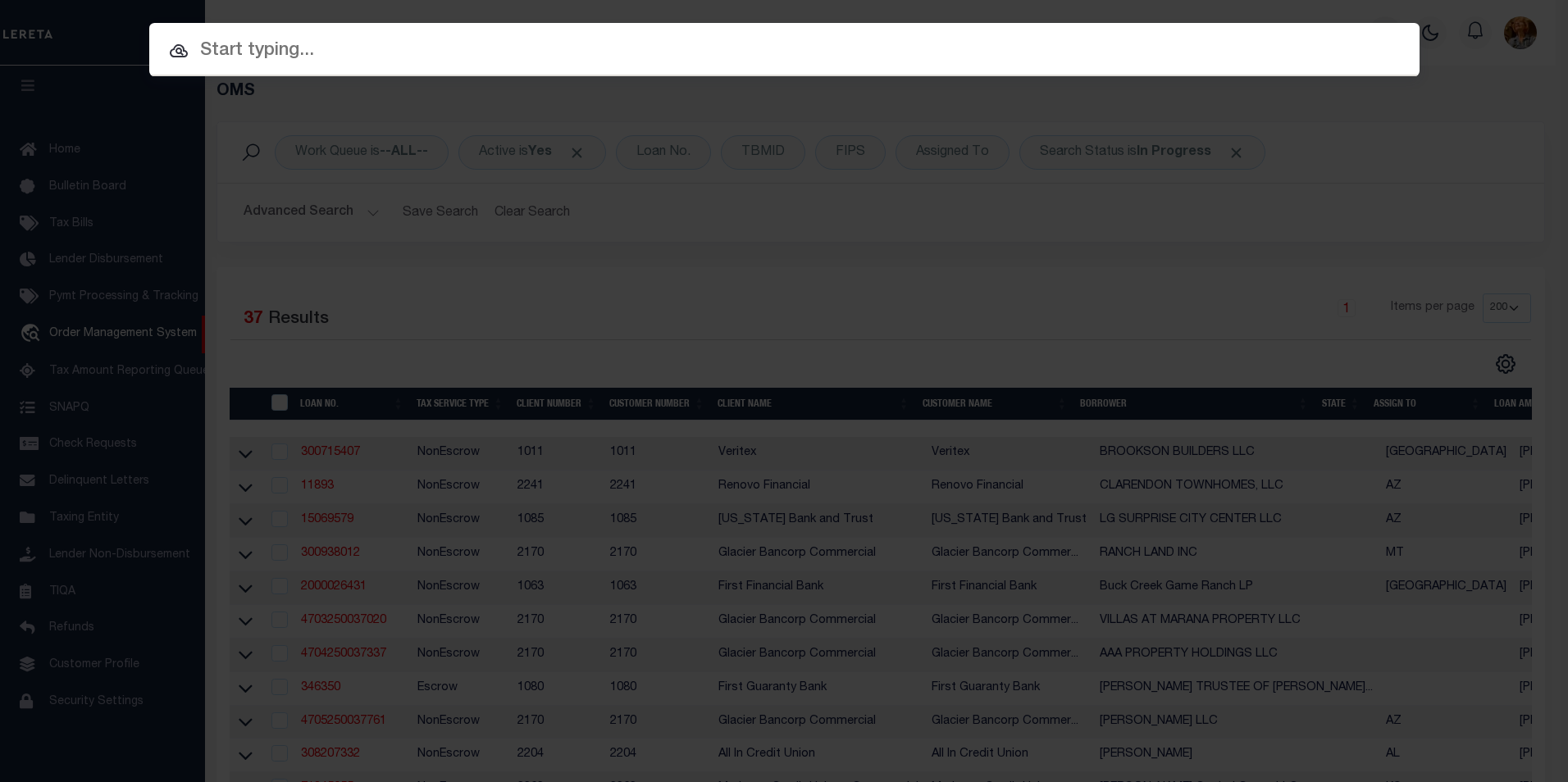 click at bounding box center [784, 51] 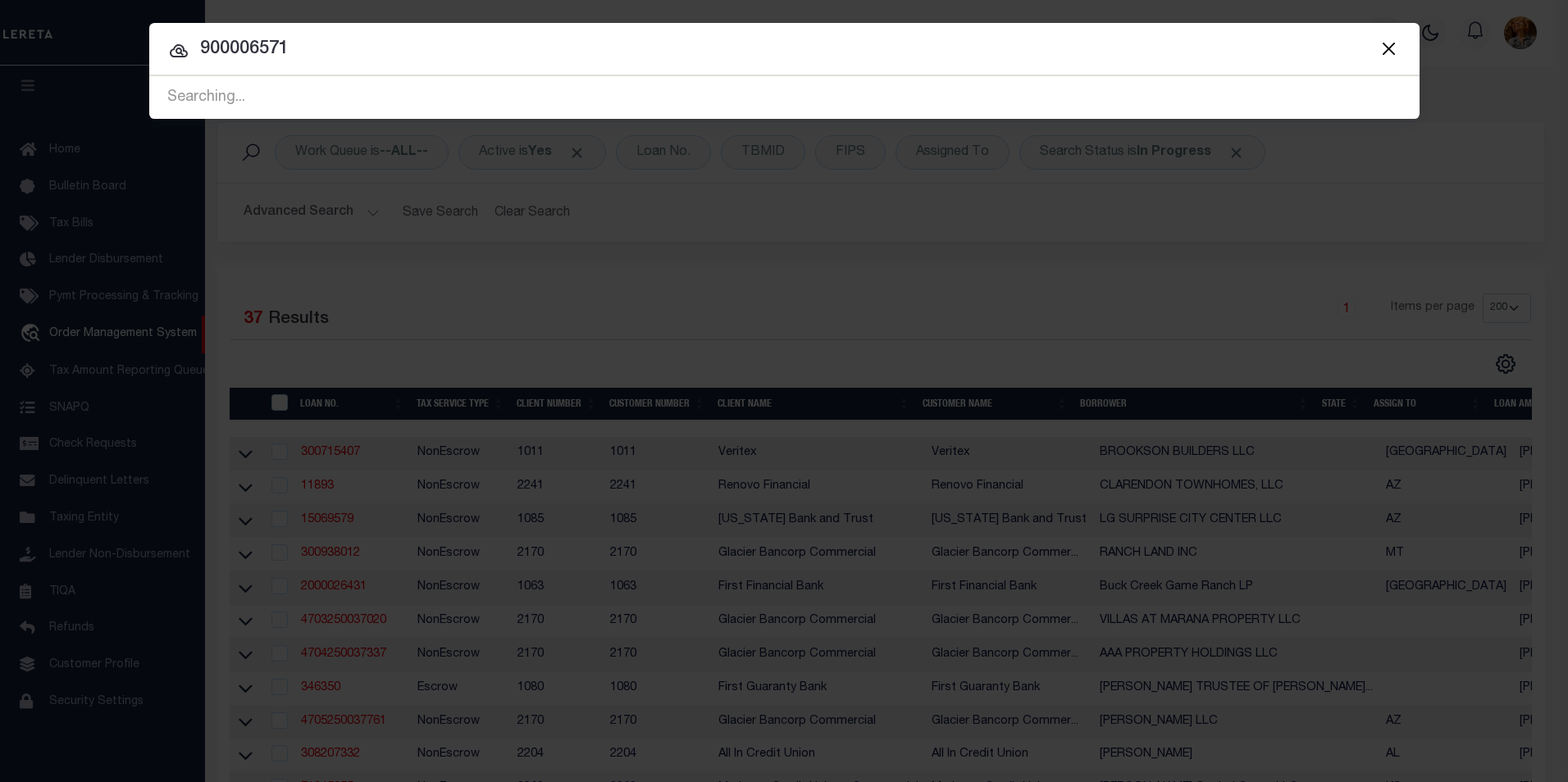 type on "900006571" 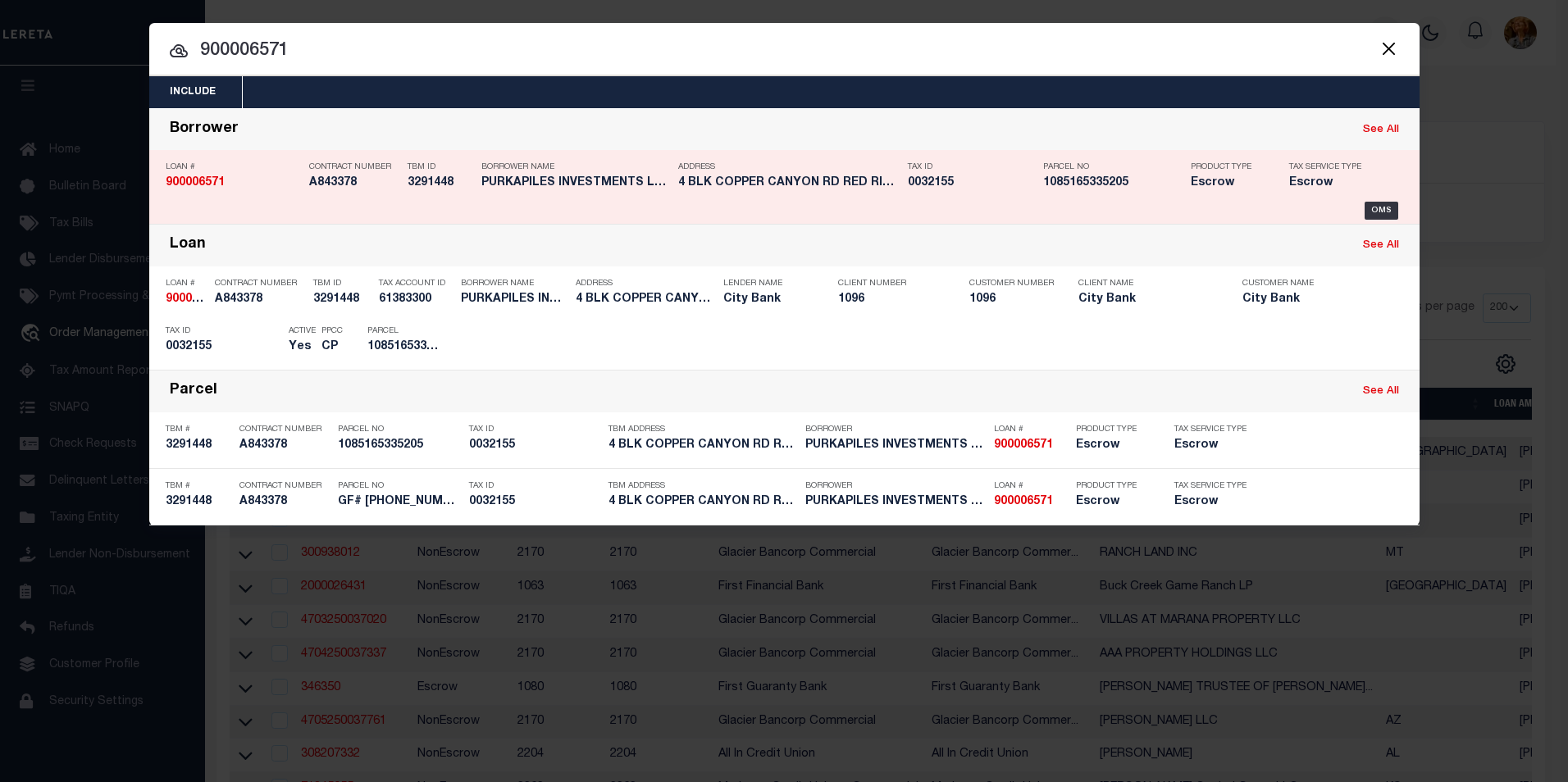 click on "900006571" 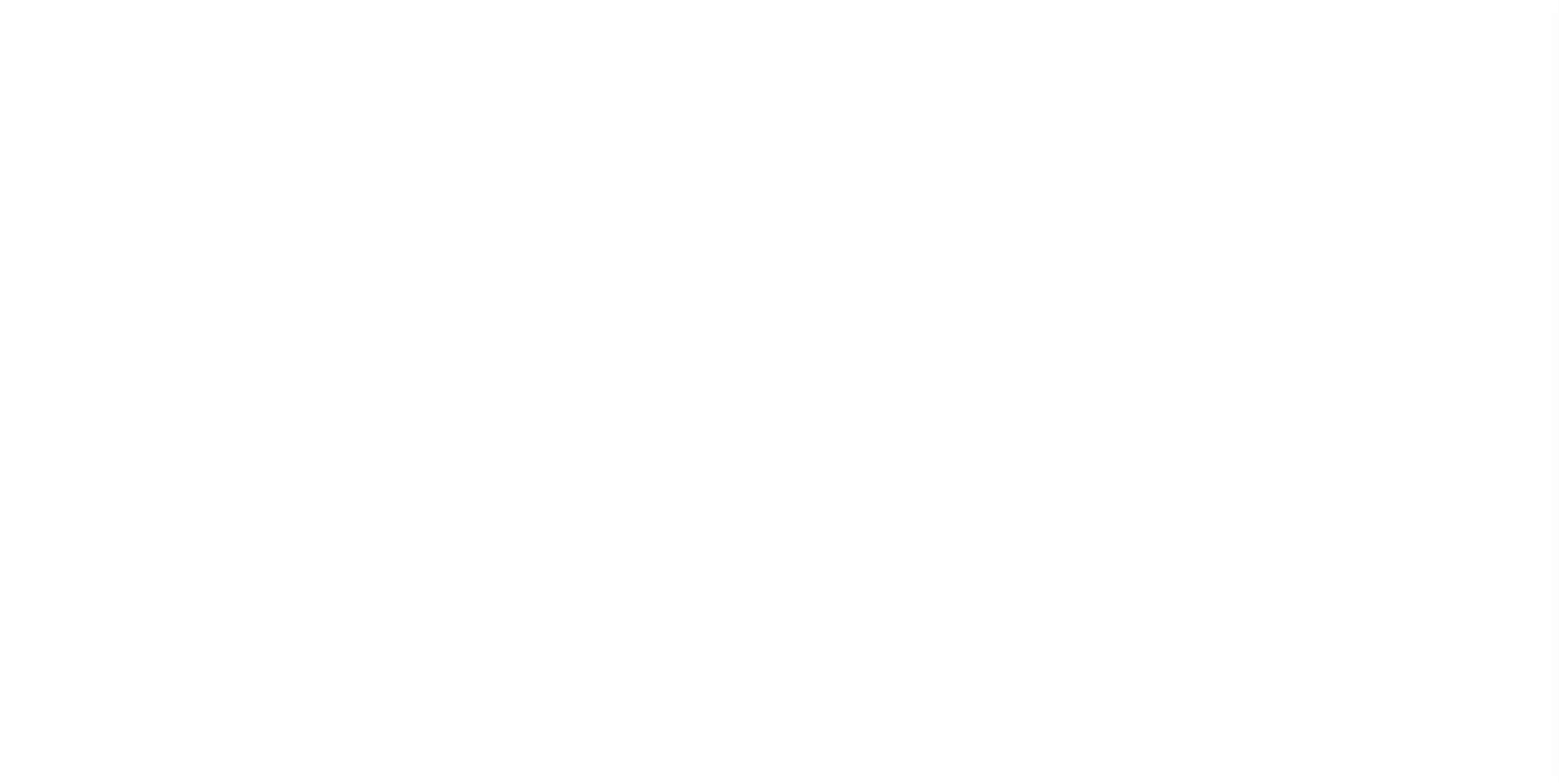 select on "Escrow" 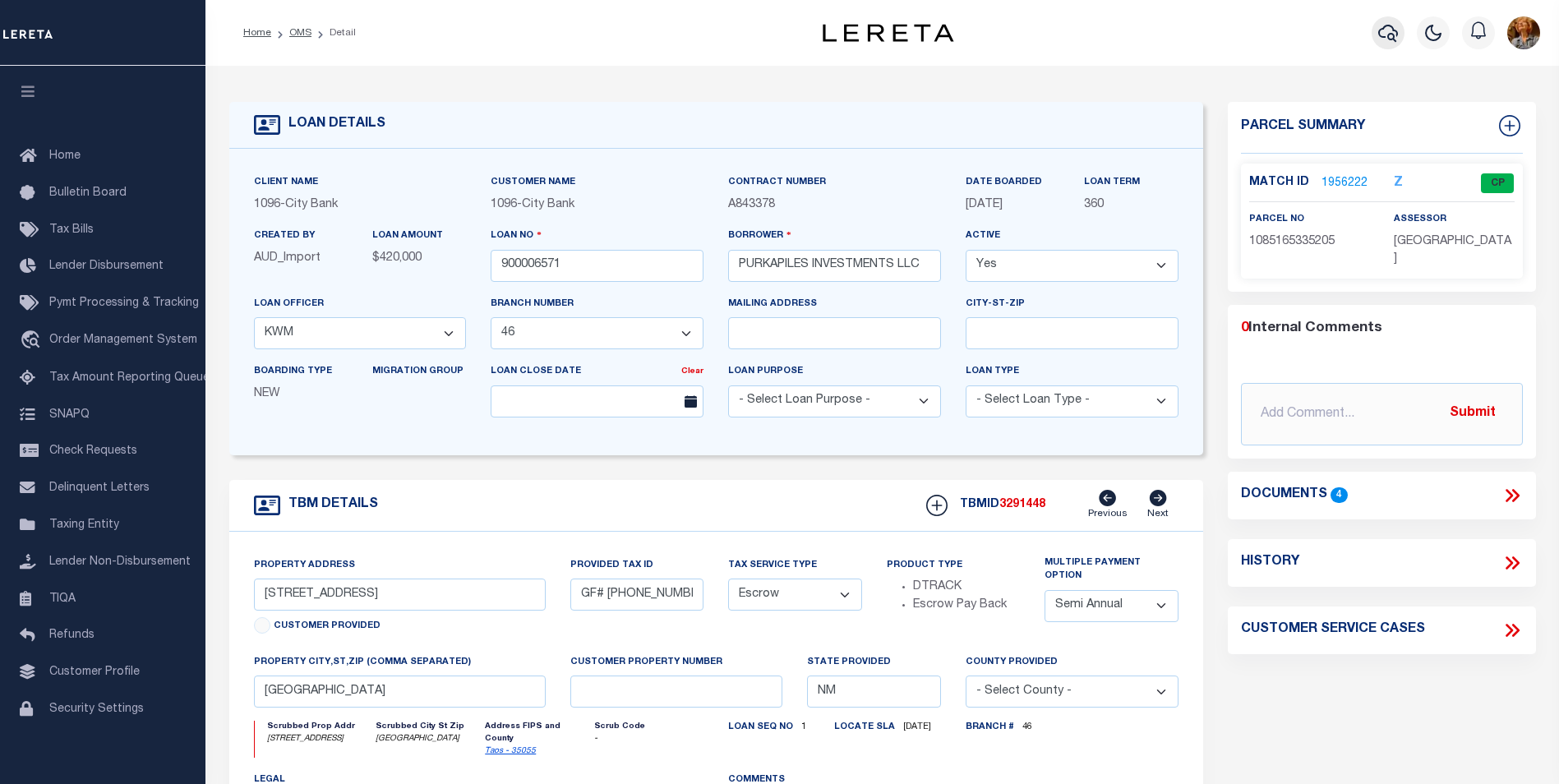 click 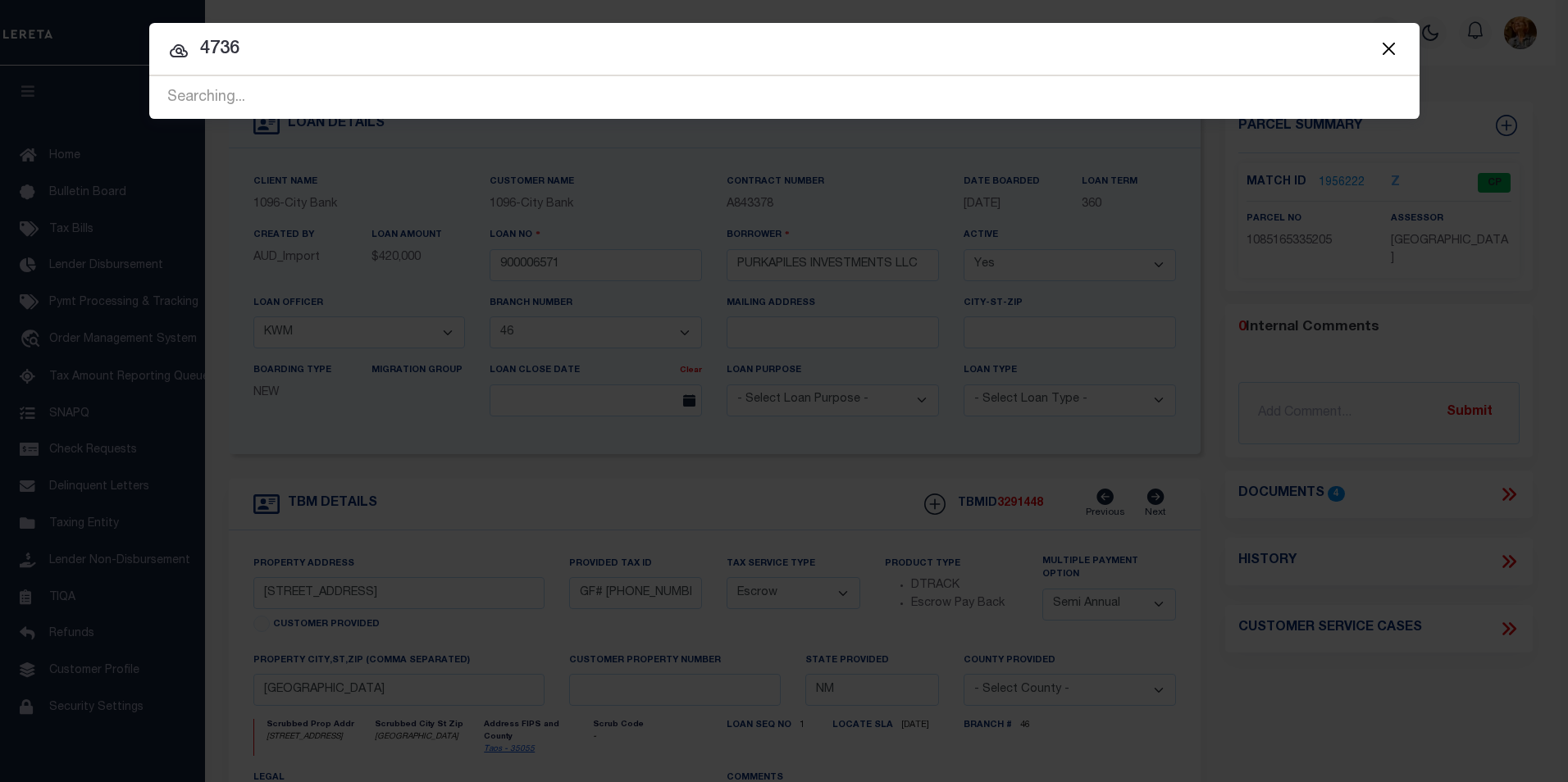 type on "4736" 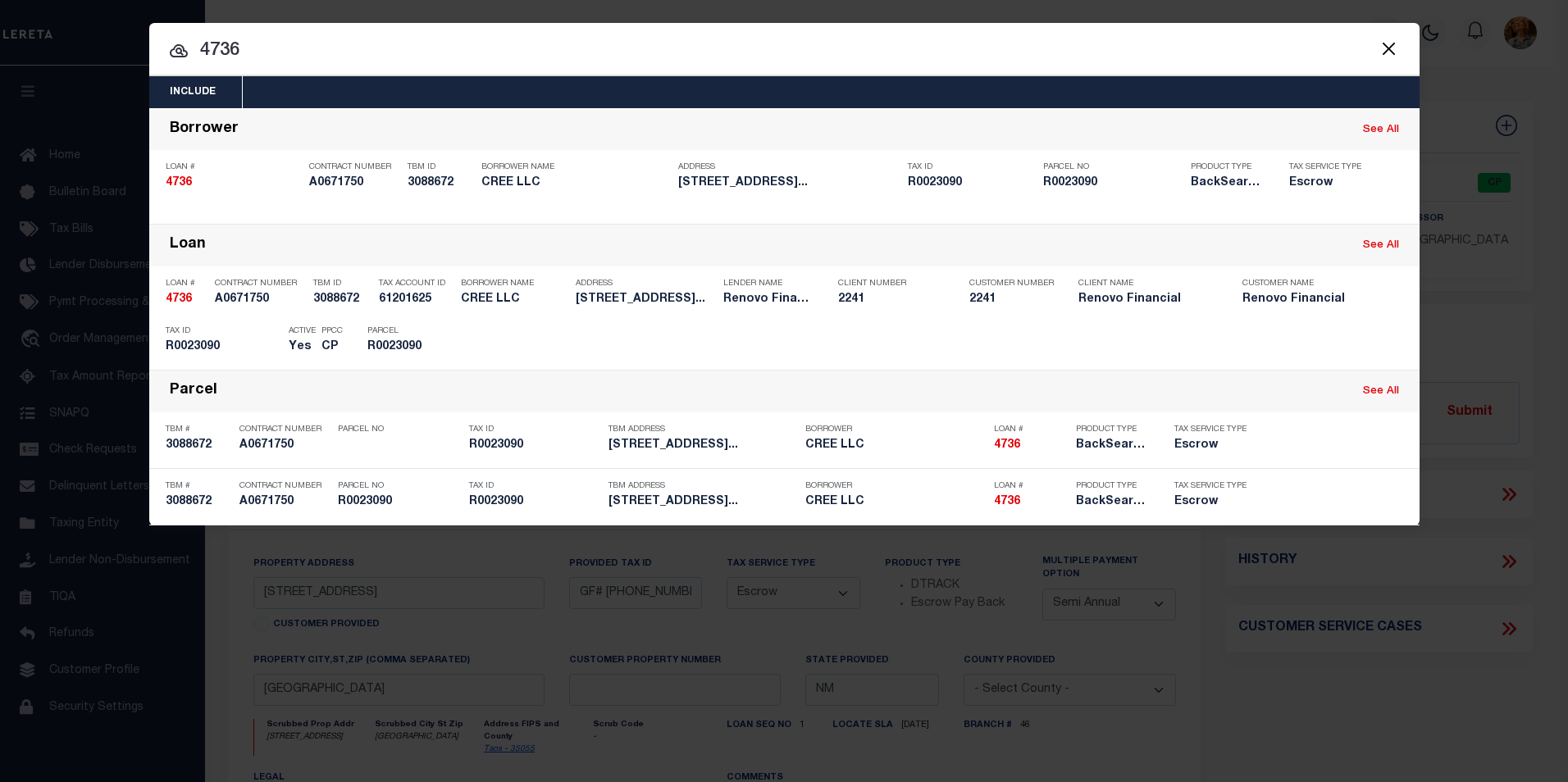 click at bounding box center [1389, 48] 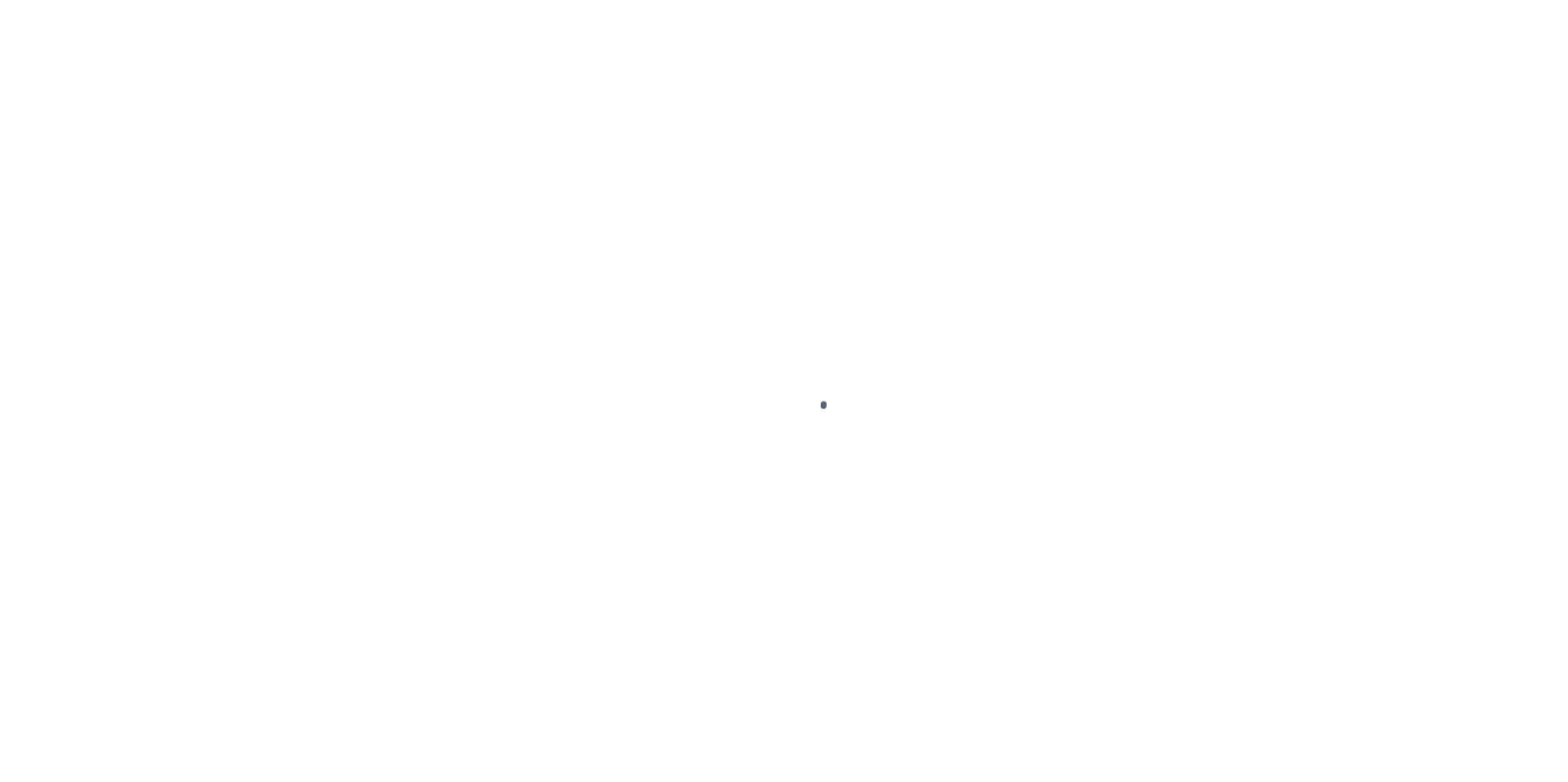 scroll, scrollTop: 0, scrollLeft: 0, axis: both 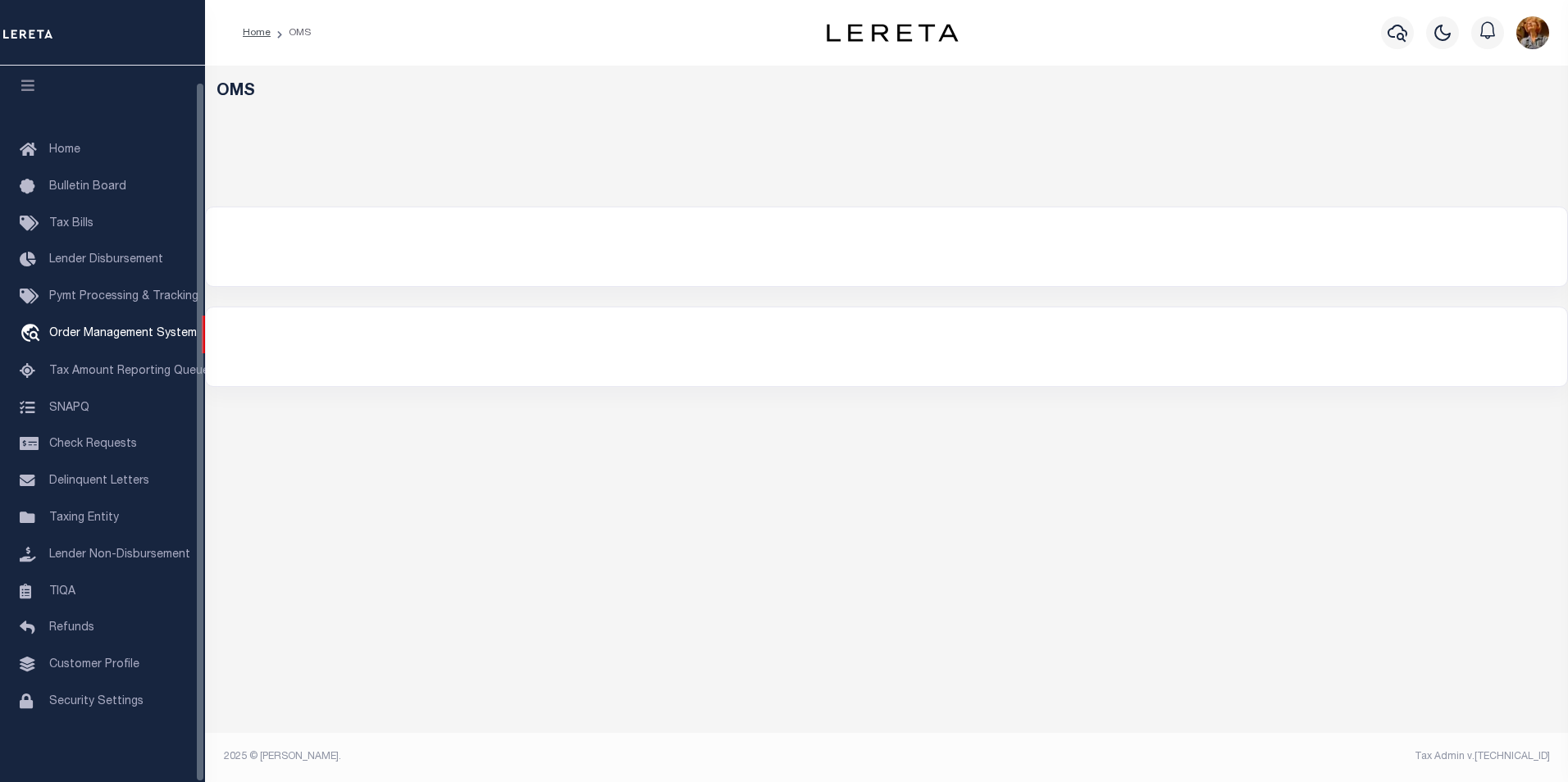 select on "200" 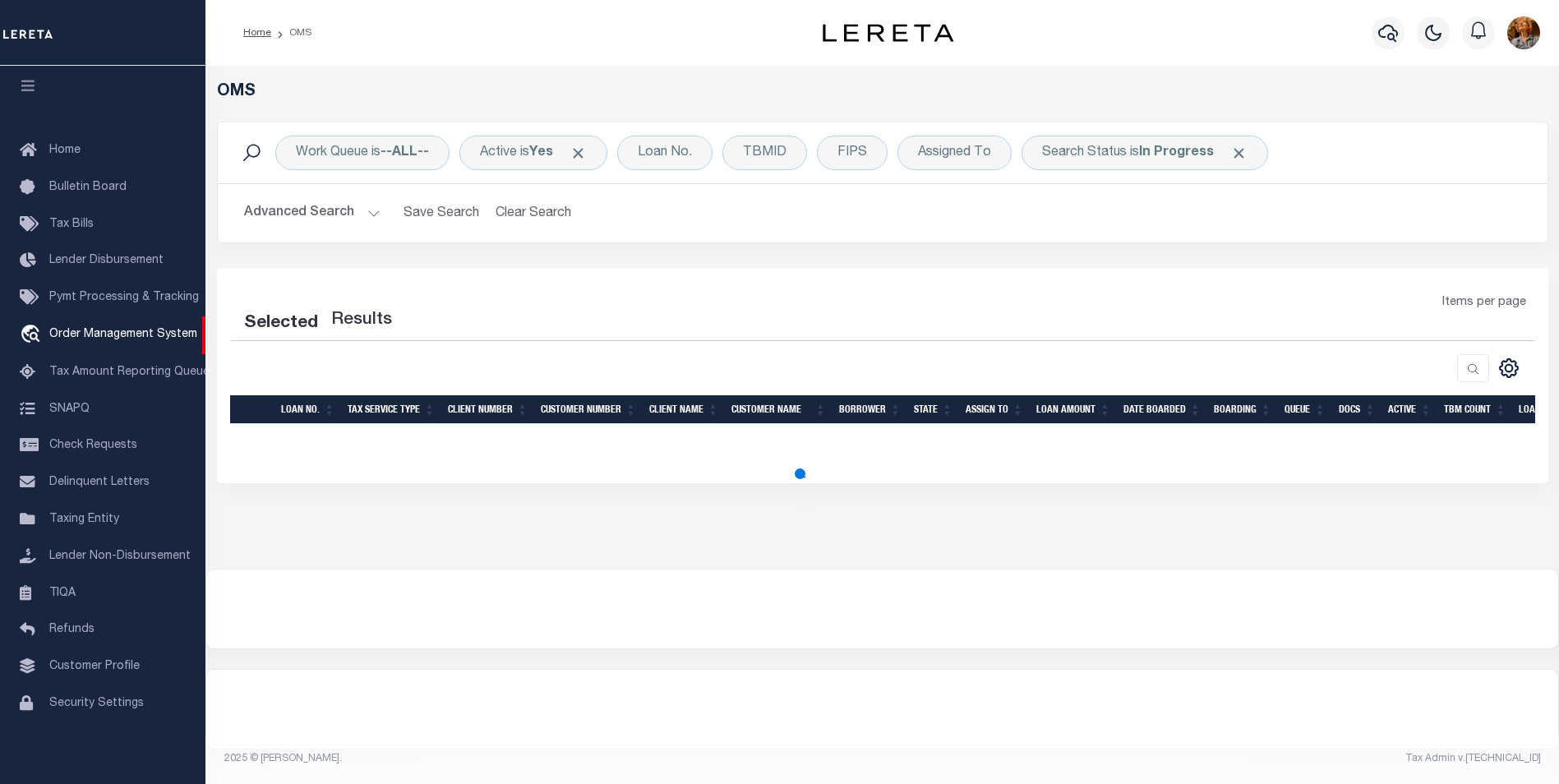 select on "200" 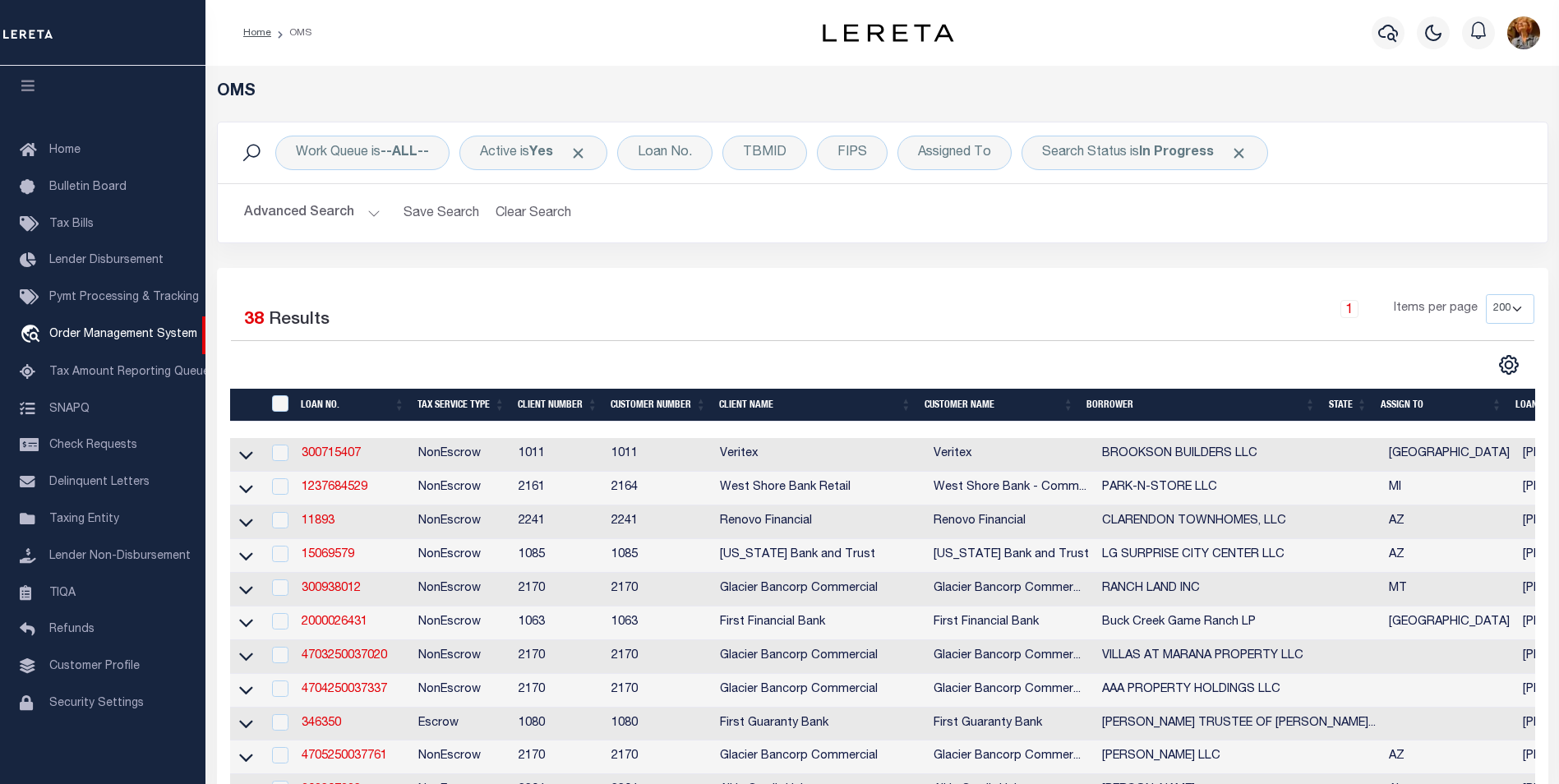 click on "OMS" at bounding box center [883, 92] 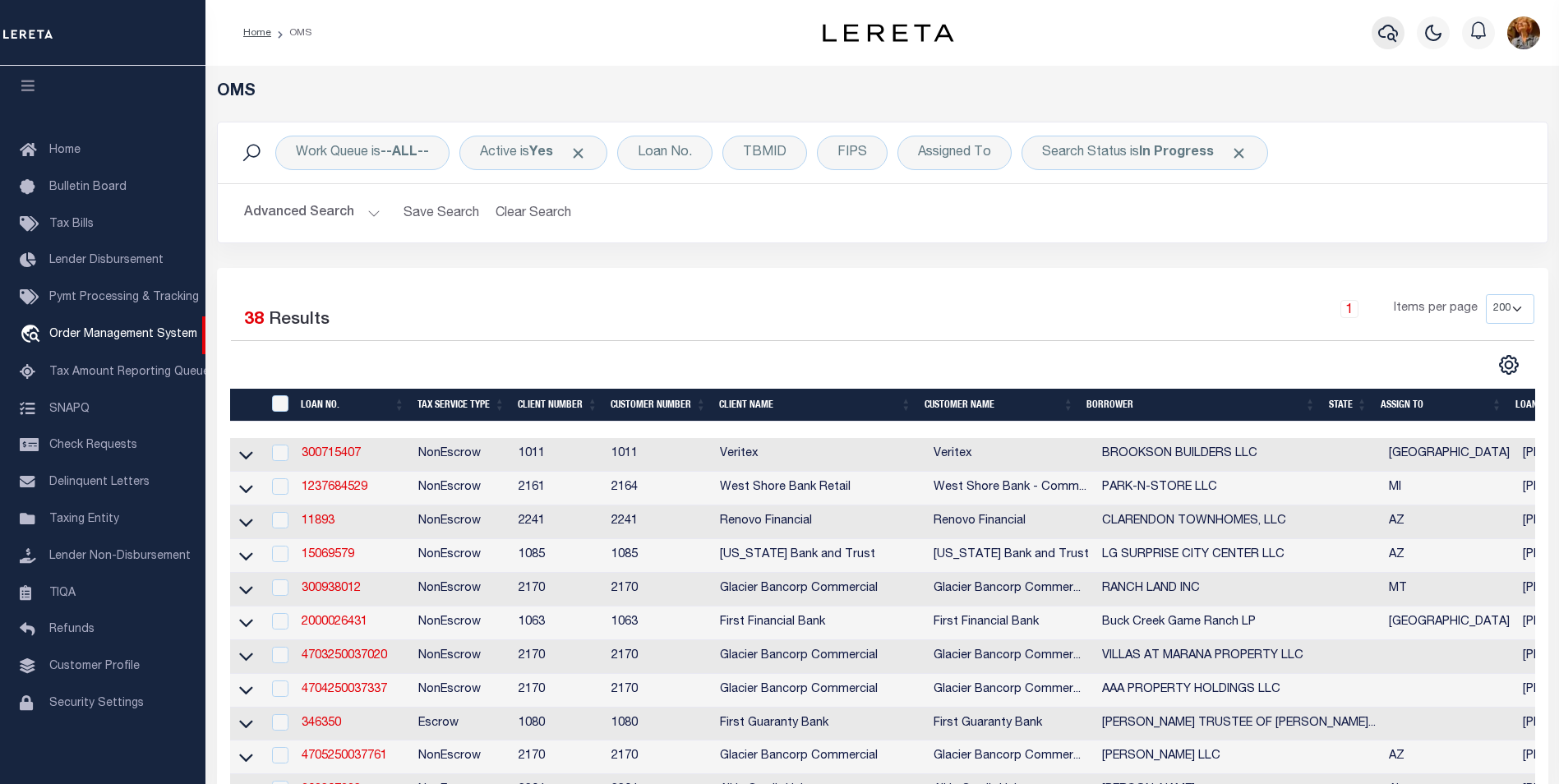 click 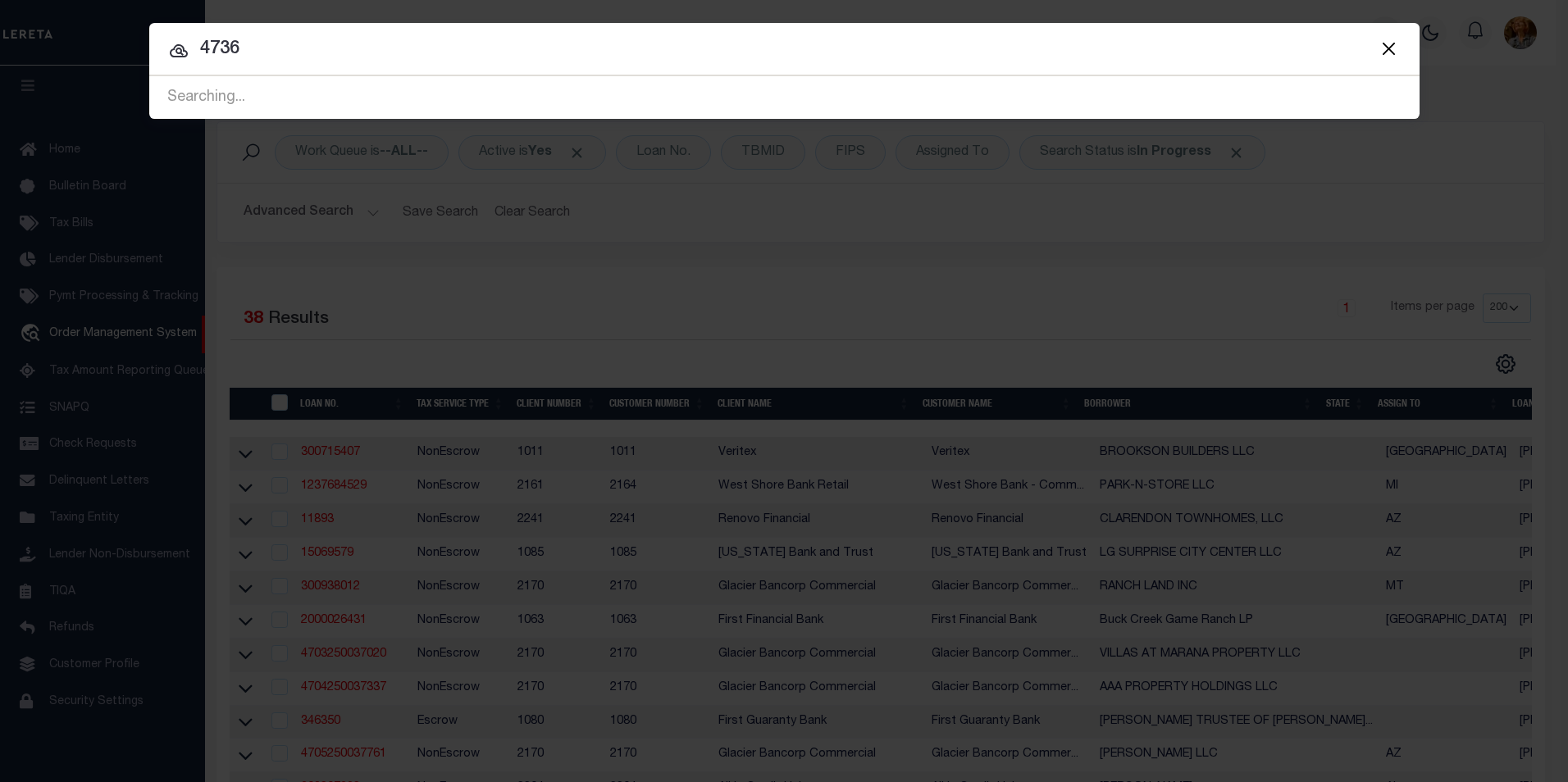 type on "4736" 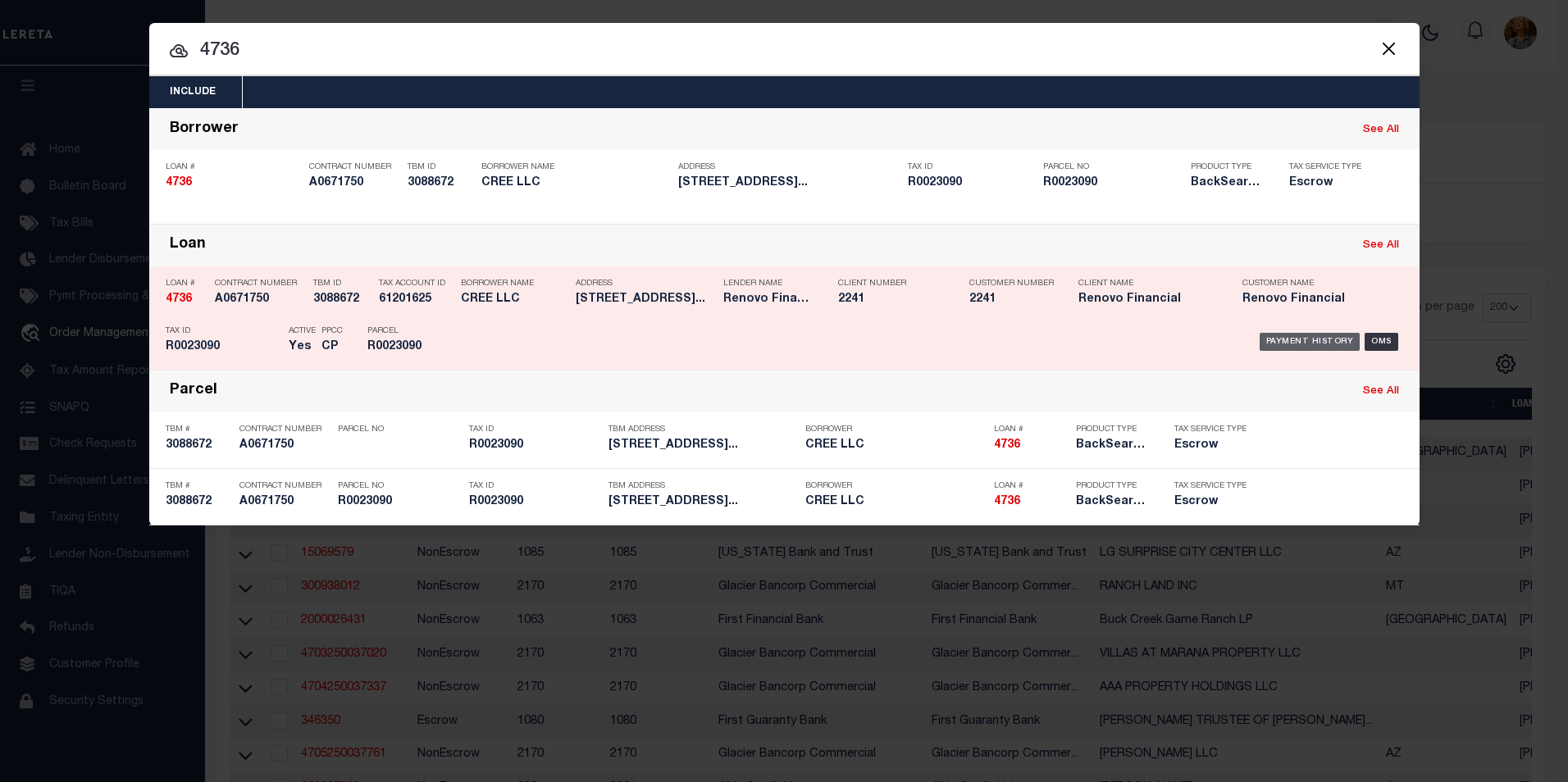 click on "Payment History" at bounding box center (1310, 342) 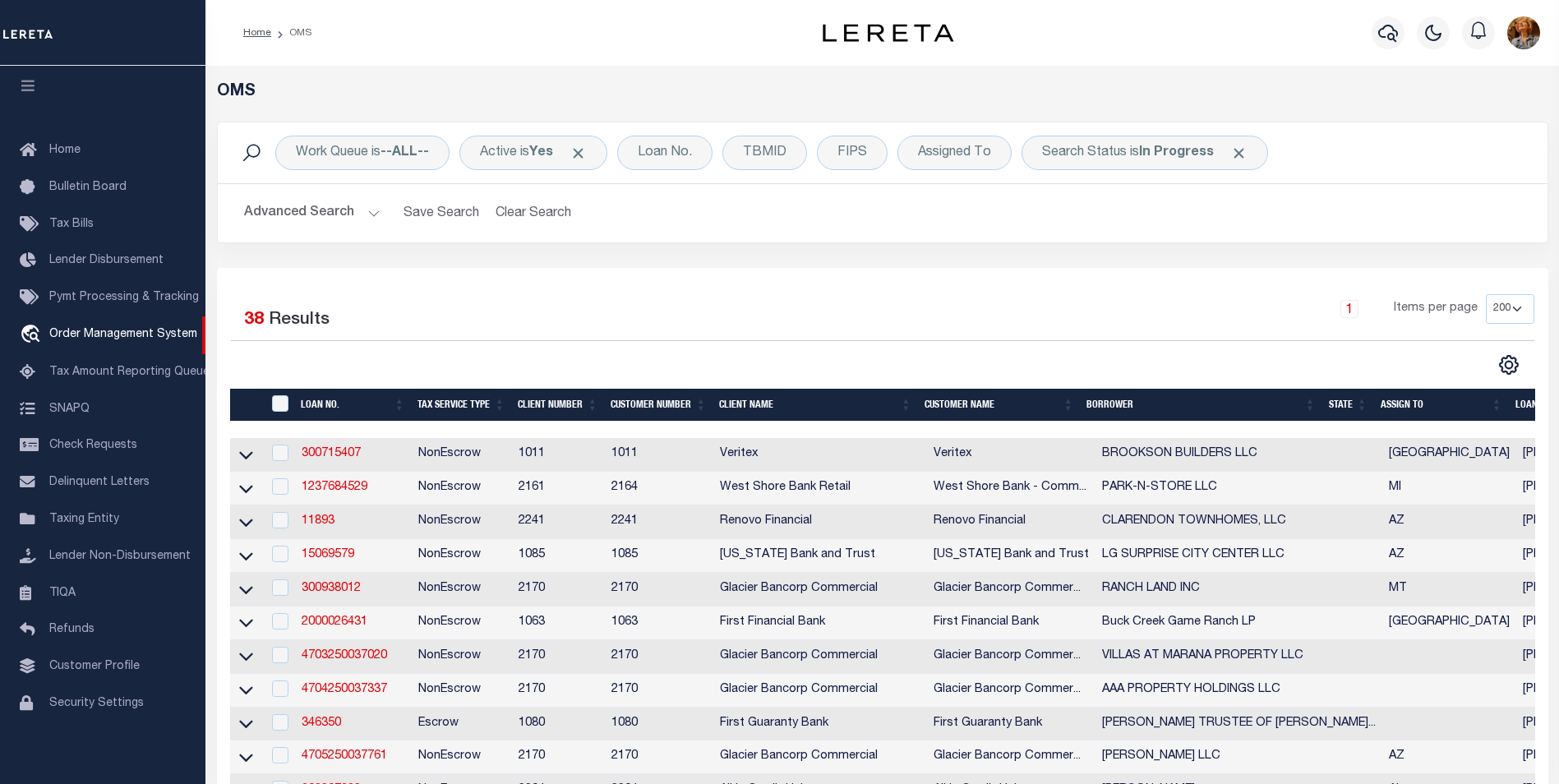 click on "OMS" at bounding box center (883, 92) 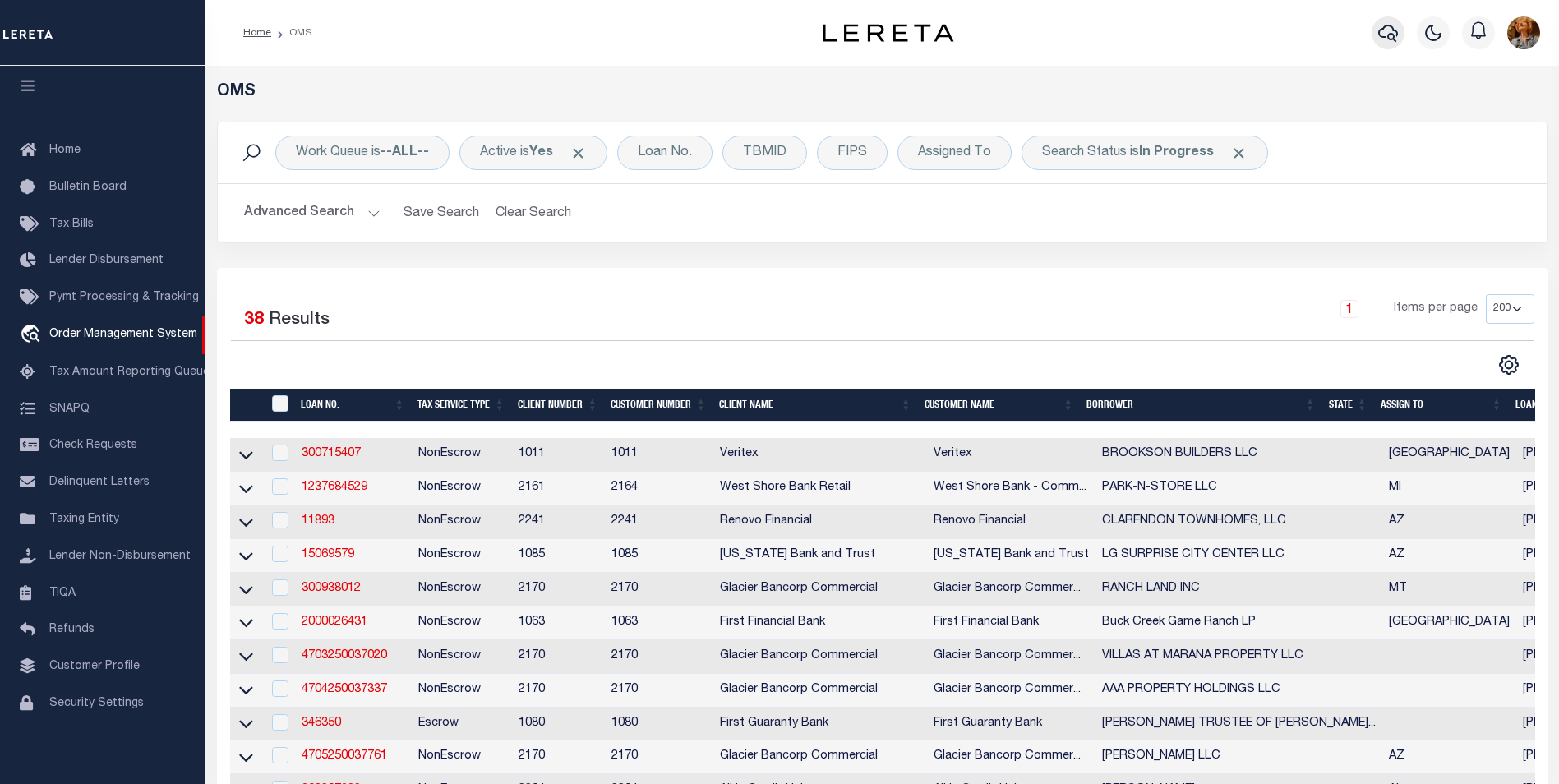 click 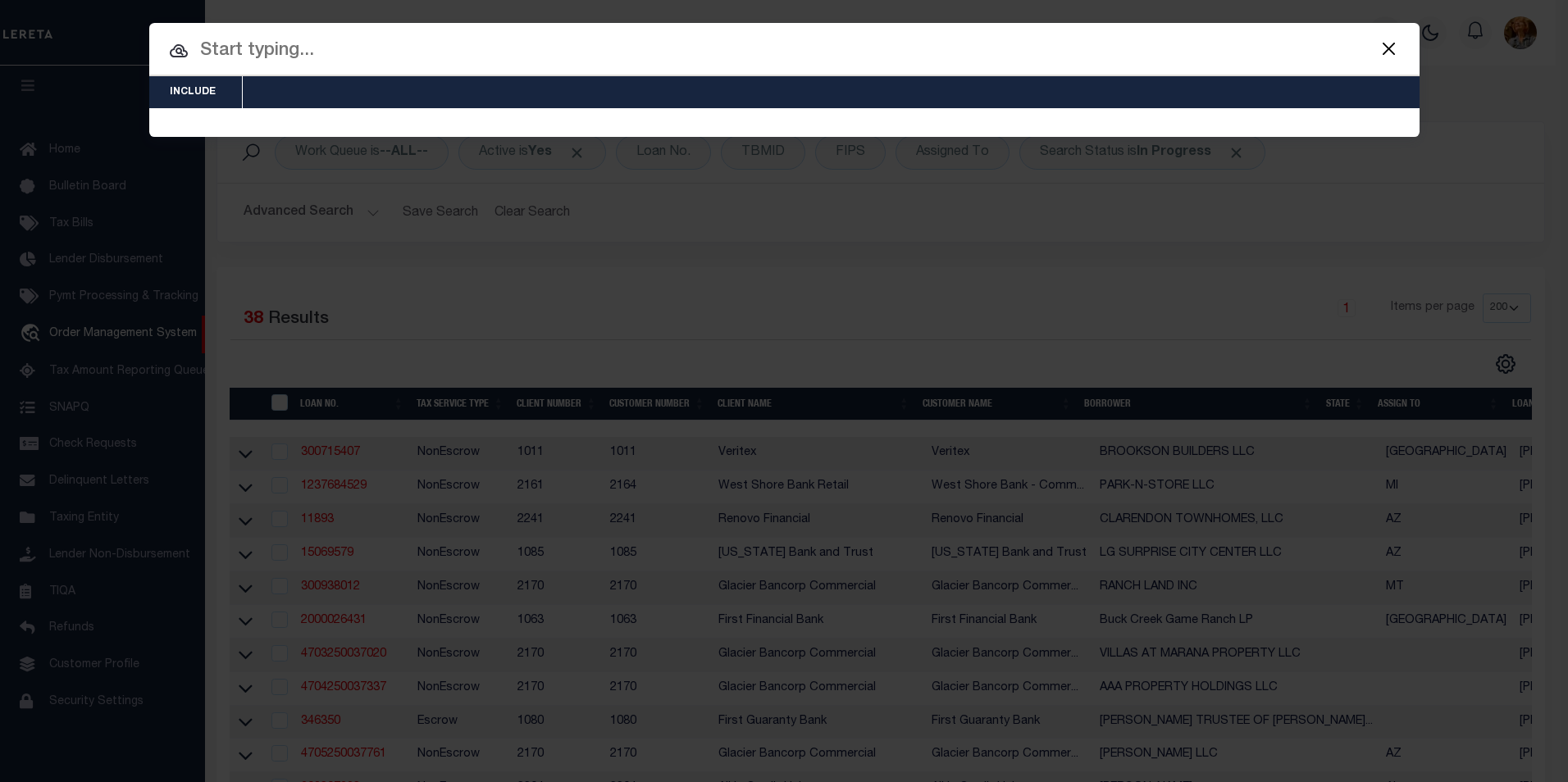 click at bounding box center [1389, 48] 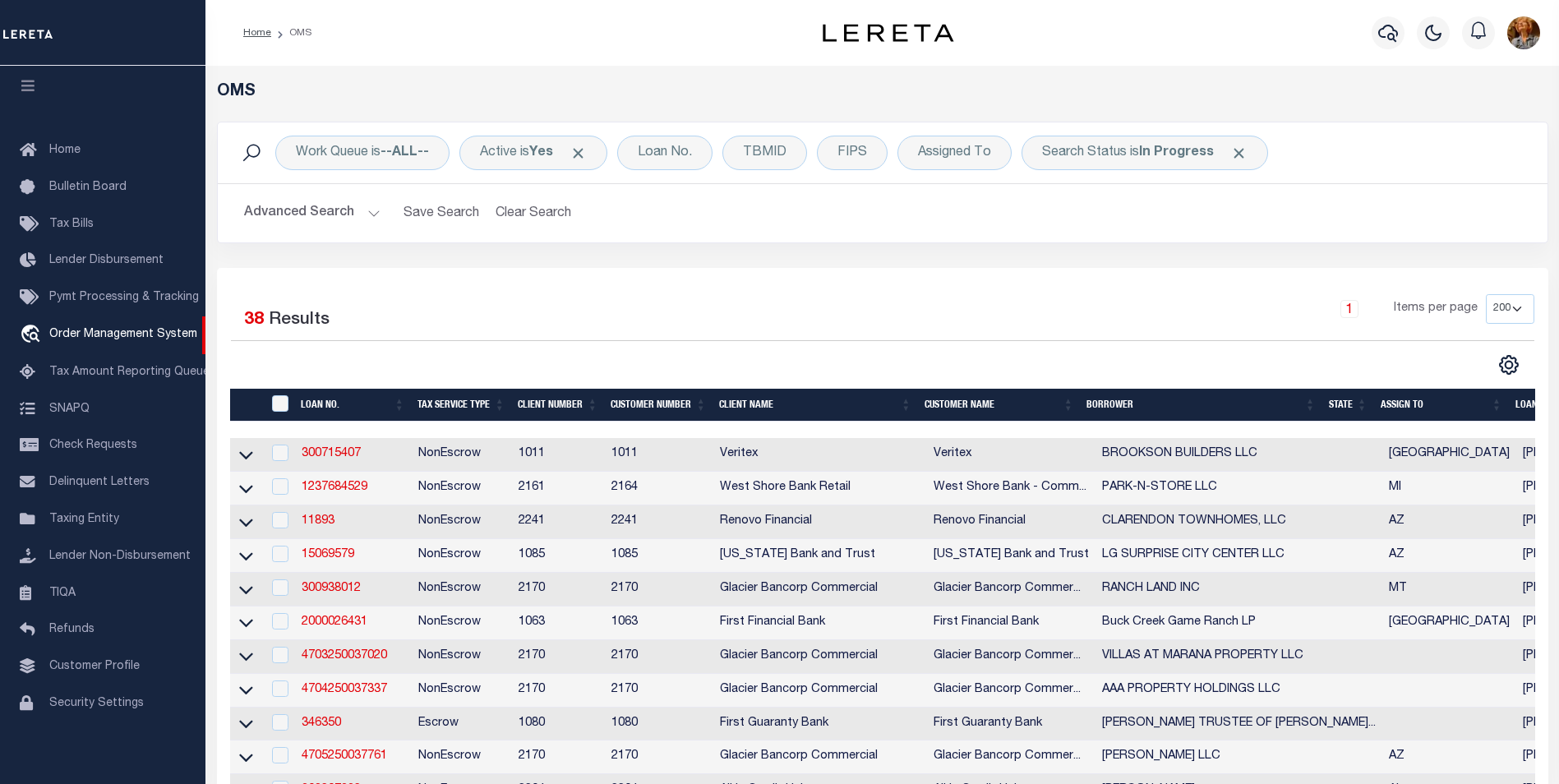 click on "Profile
Sign out" at bounding box center [1272, 33] 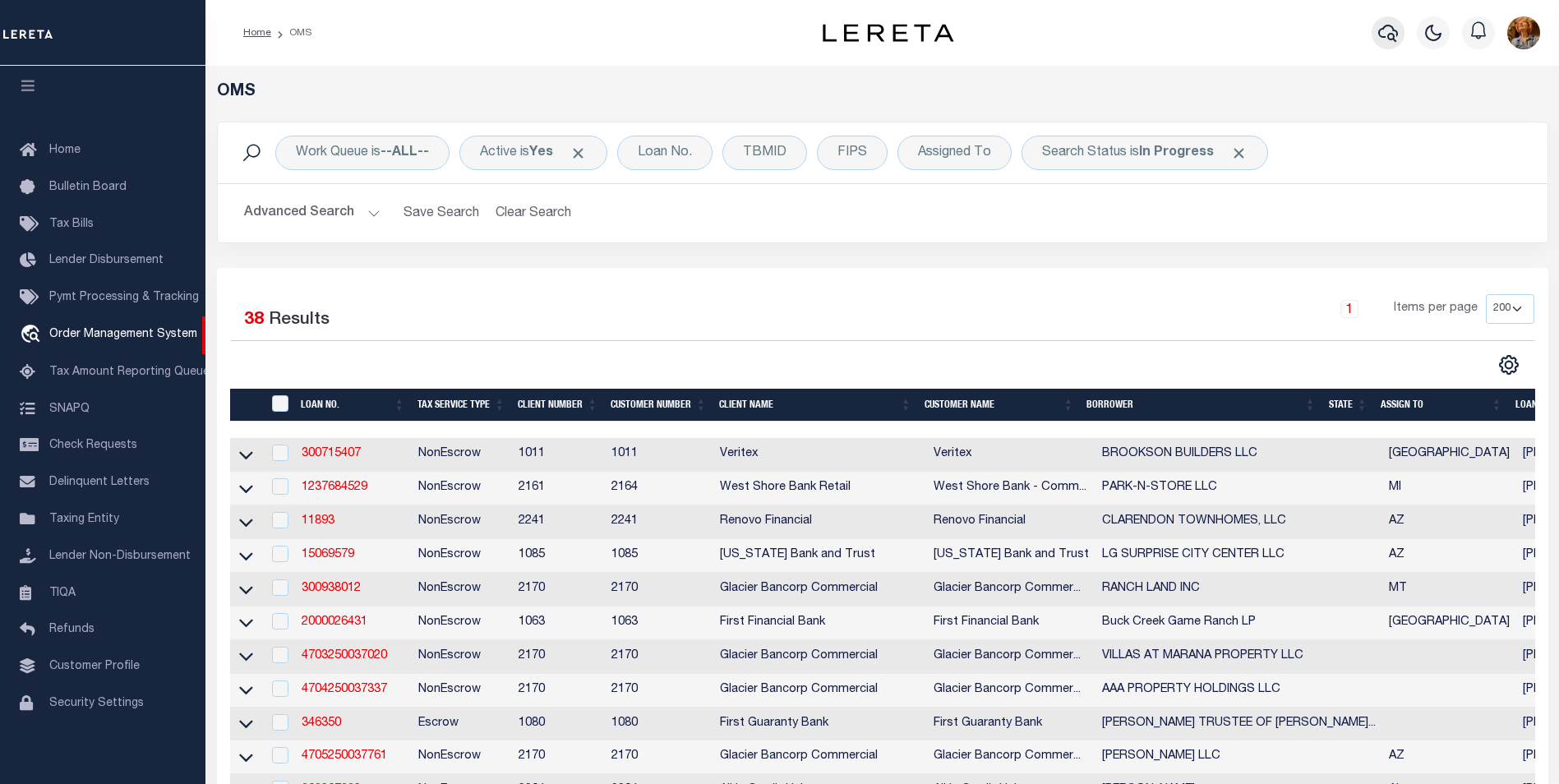 click 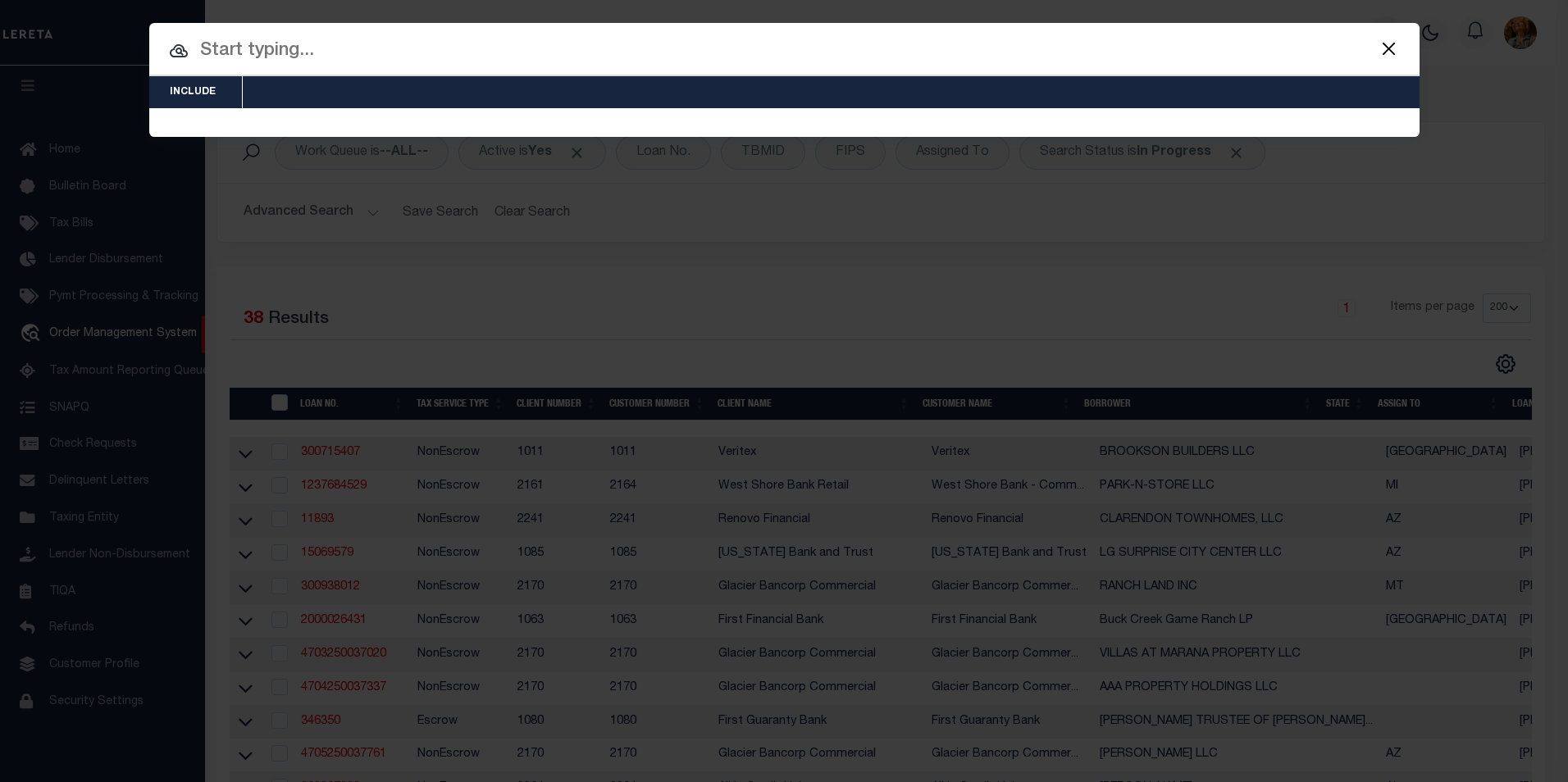 click at bounding box center (1389, 48) 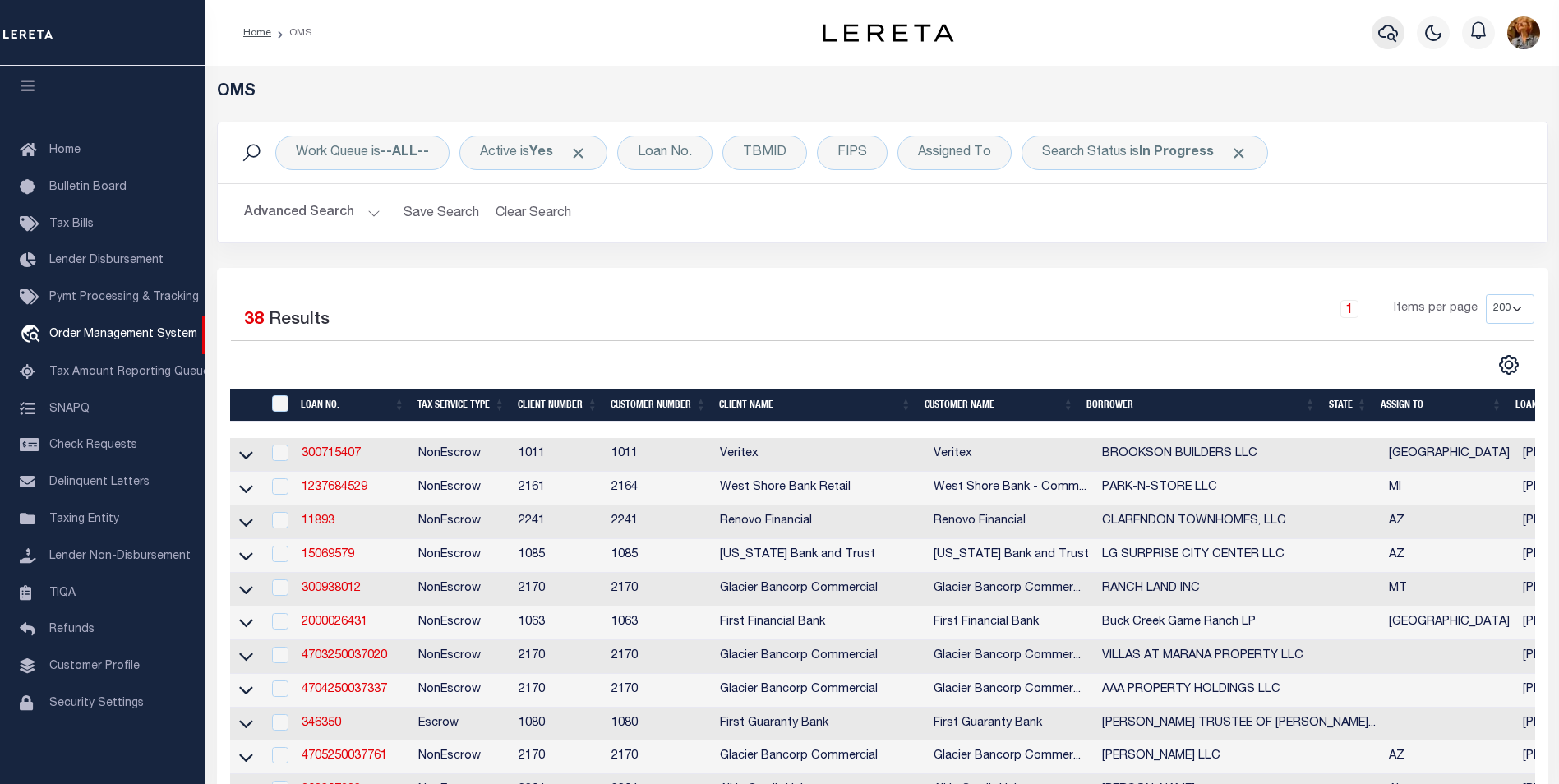 click 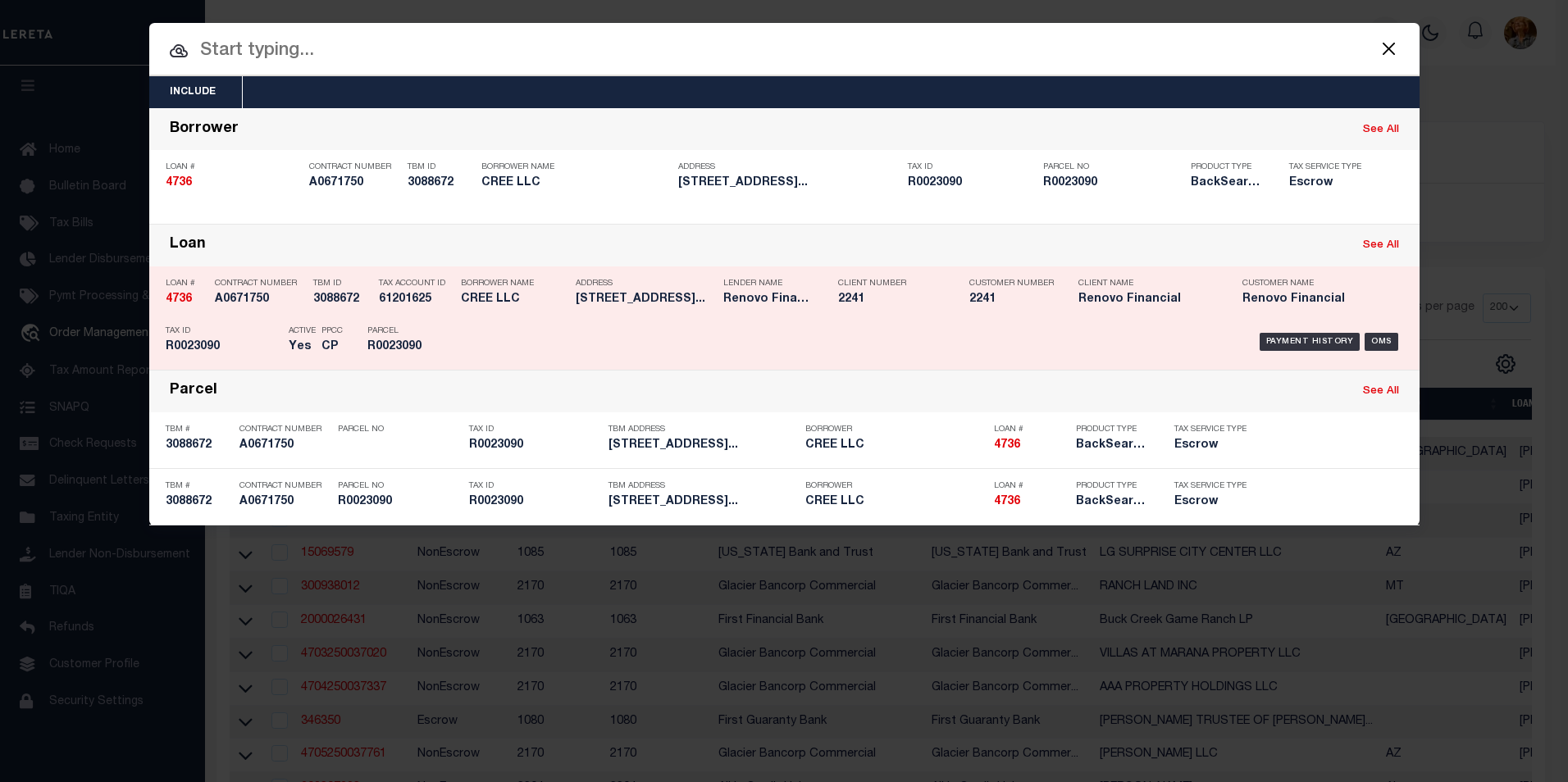 click on "4736" 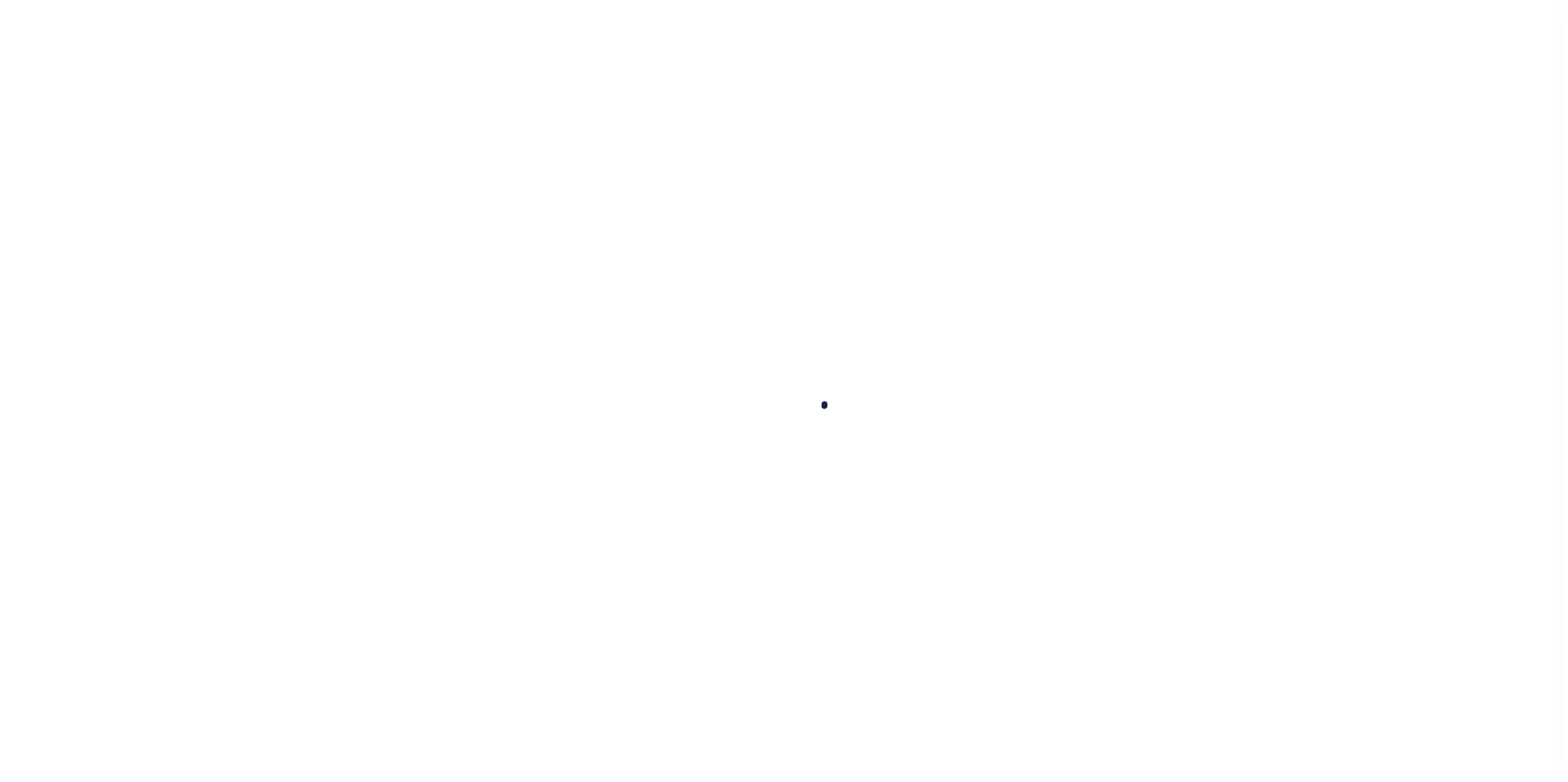 scroll, scrollTop: 0, scrollLeft: 0, axis: both 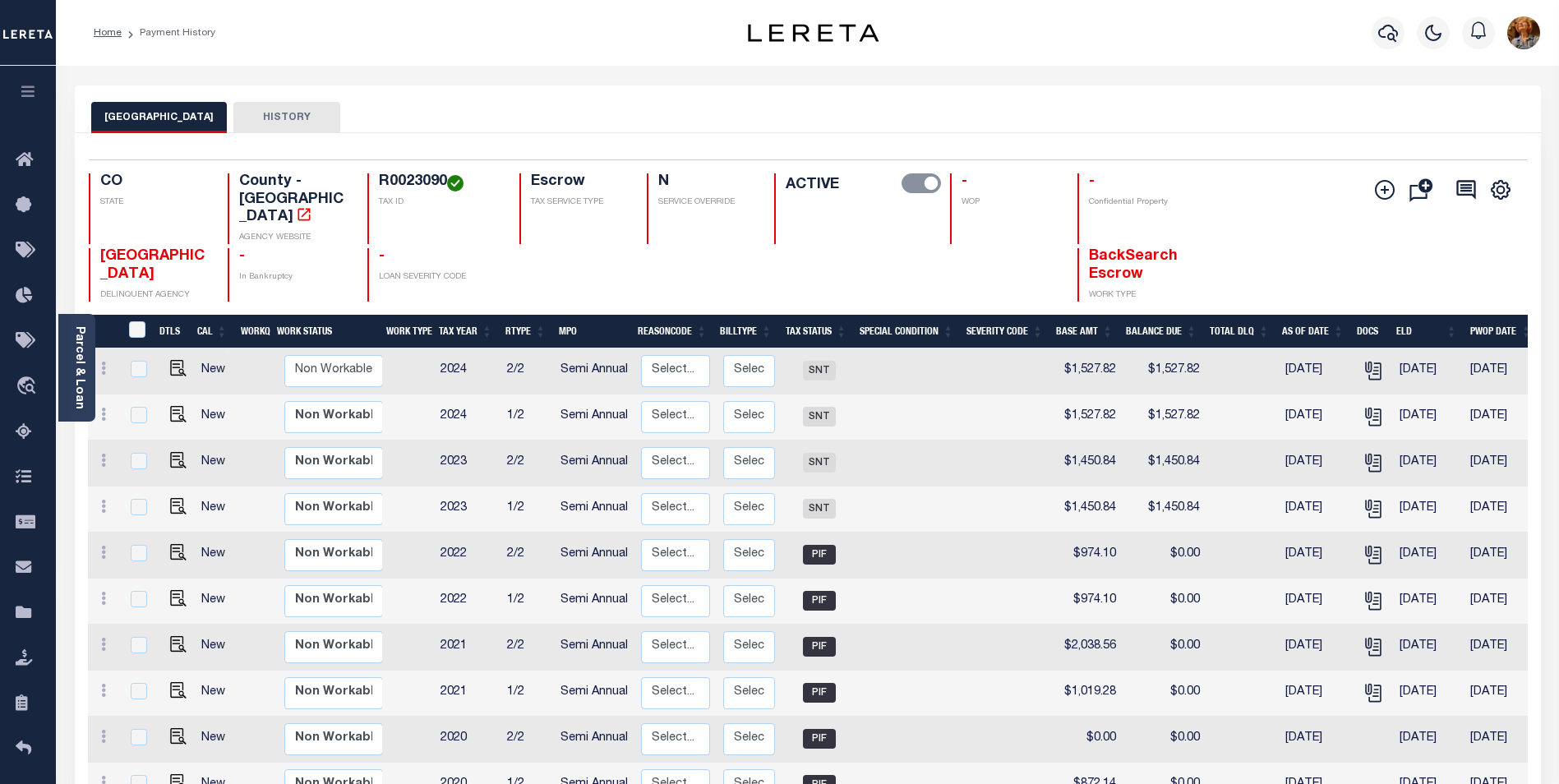 click on "HISTORY" at bounding box center [287, 118] 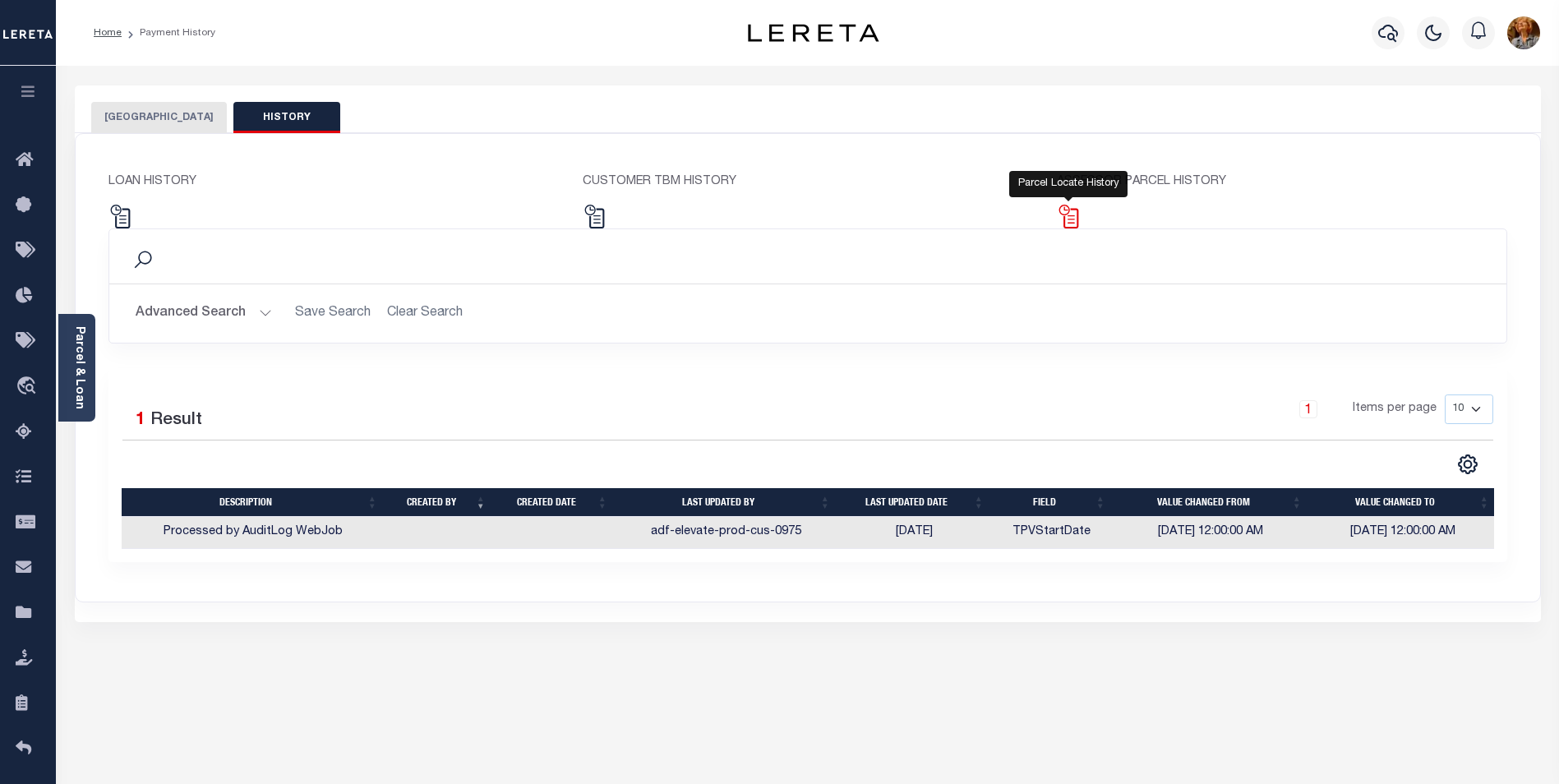 click at bounding box center [1068, 216] 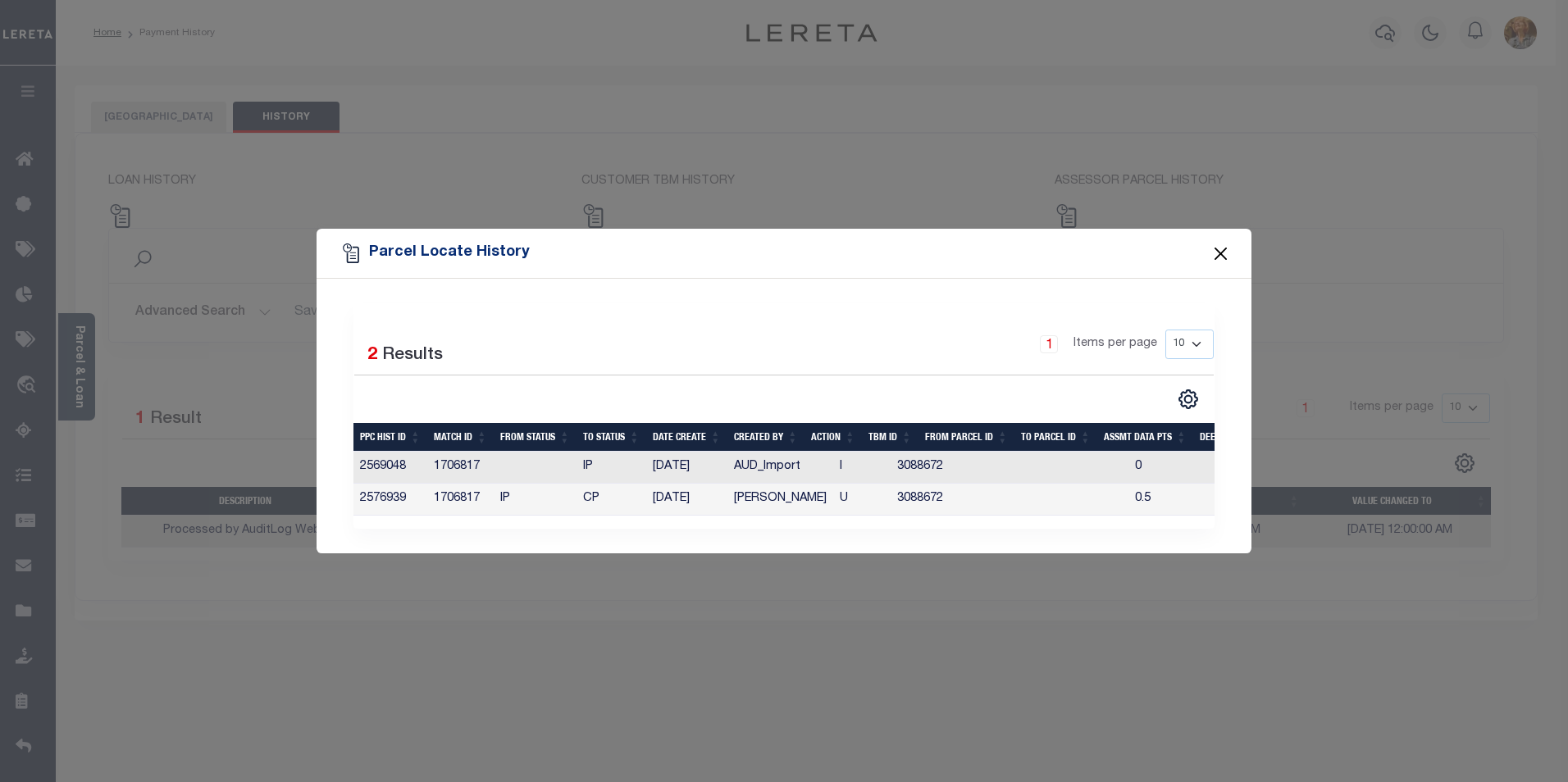 click at bounding box center (1221, 253) 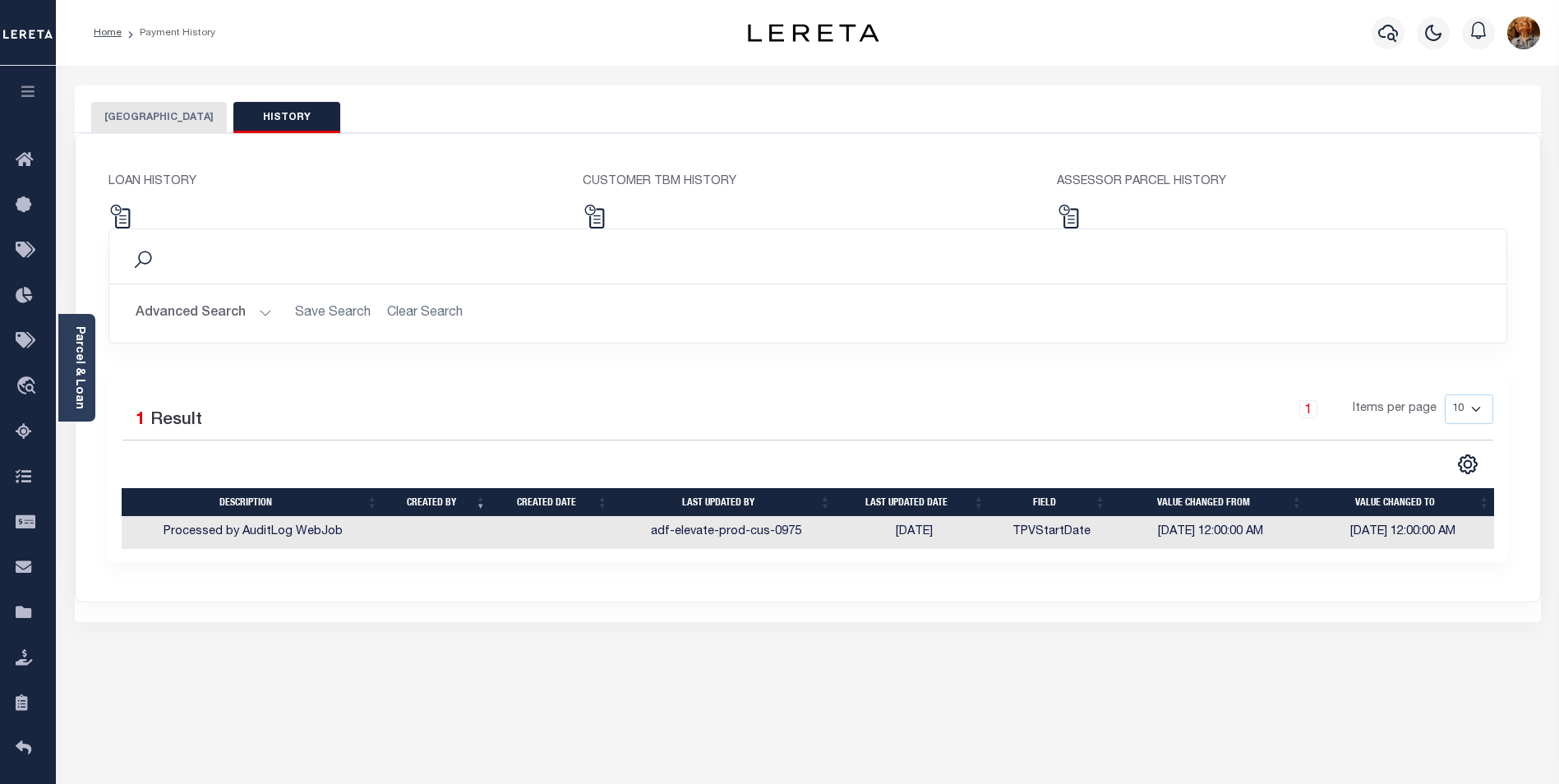 click on "TELLER COUNTY" at bounding box center (159, 118) 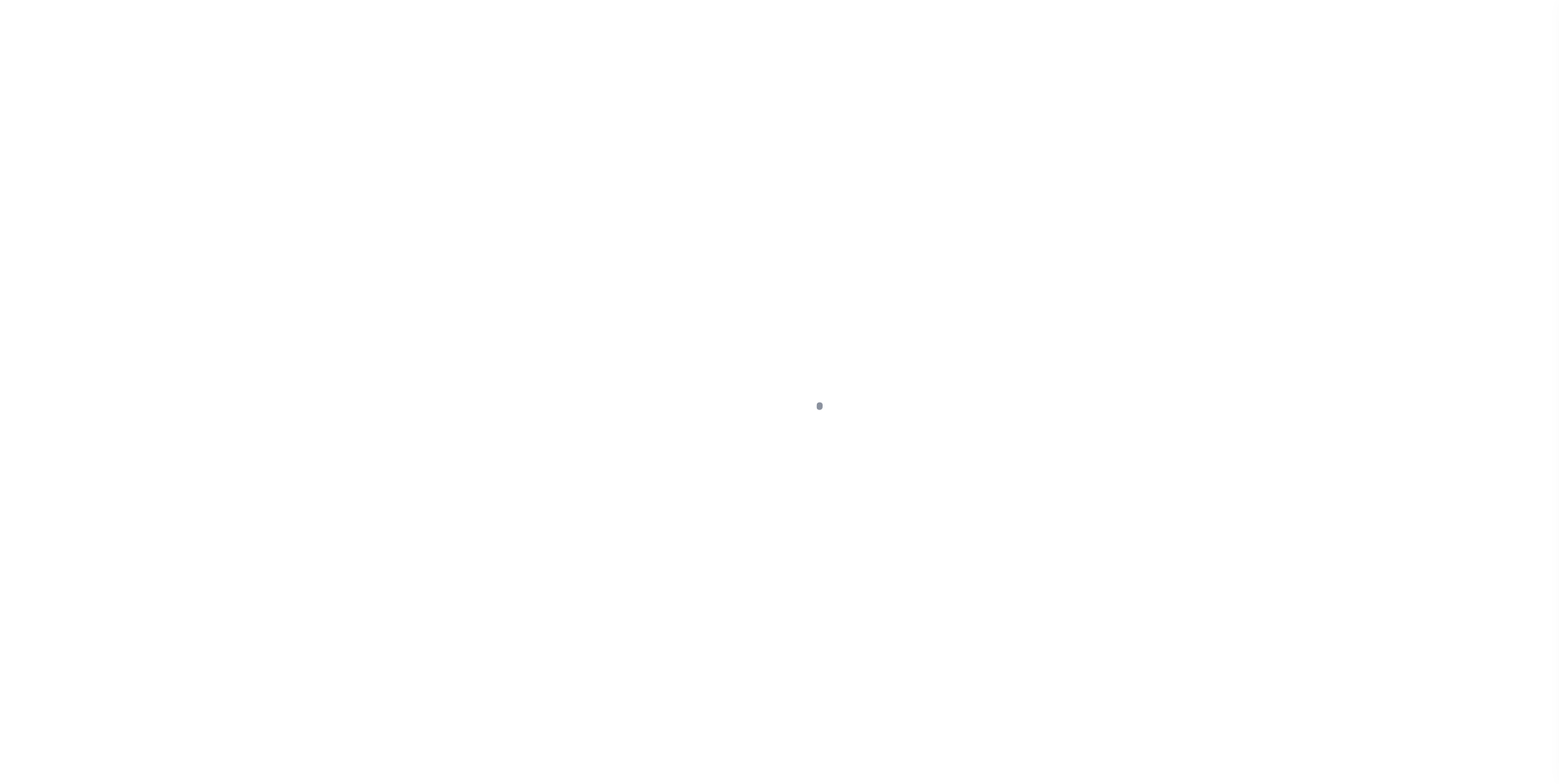 select on "SNT" 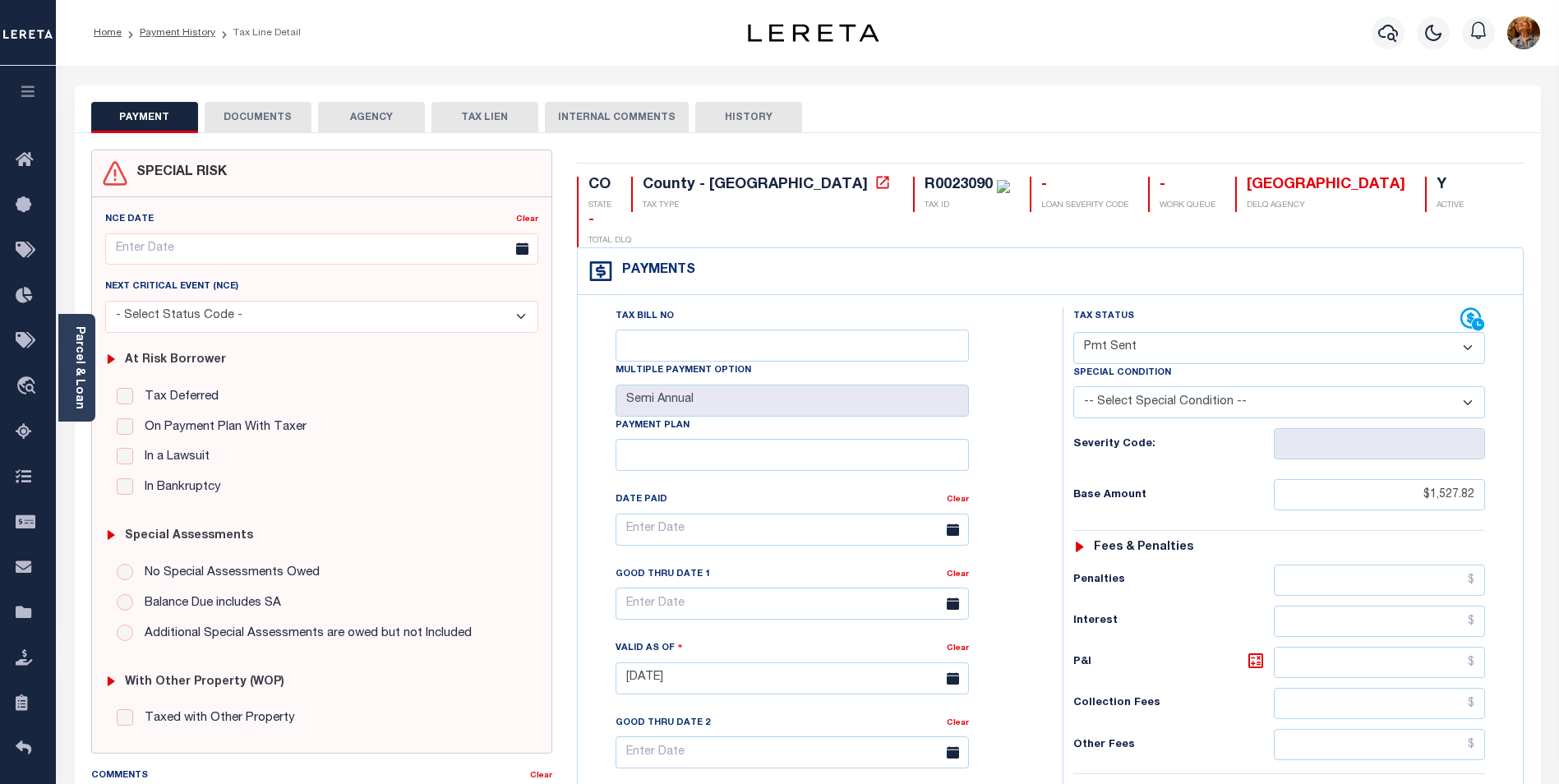 click on "AGENCY" at bounding box center [371, 118] 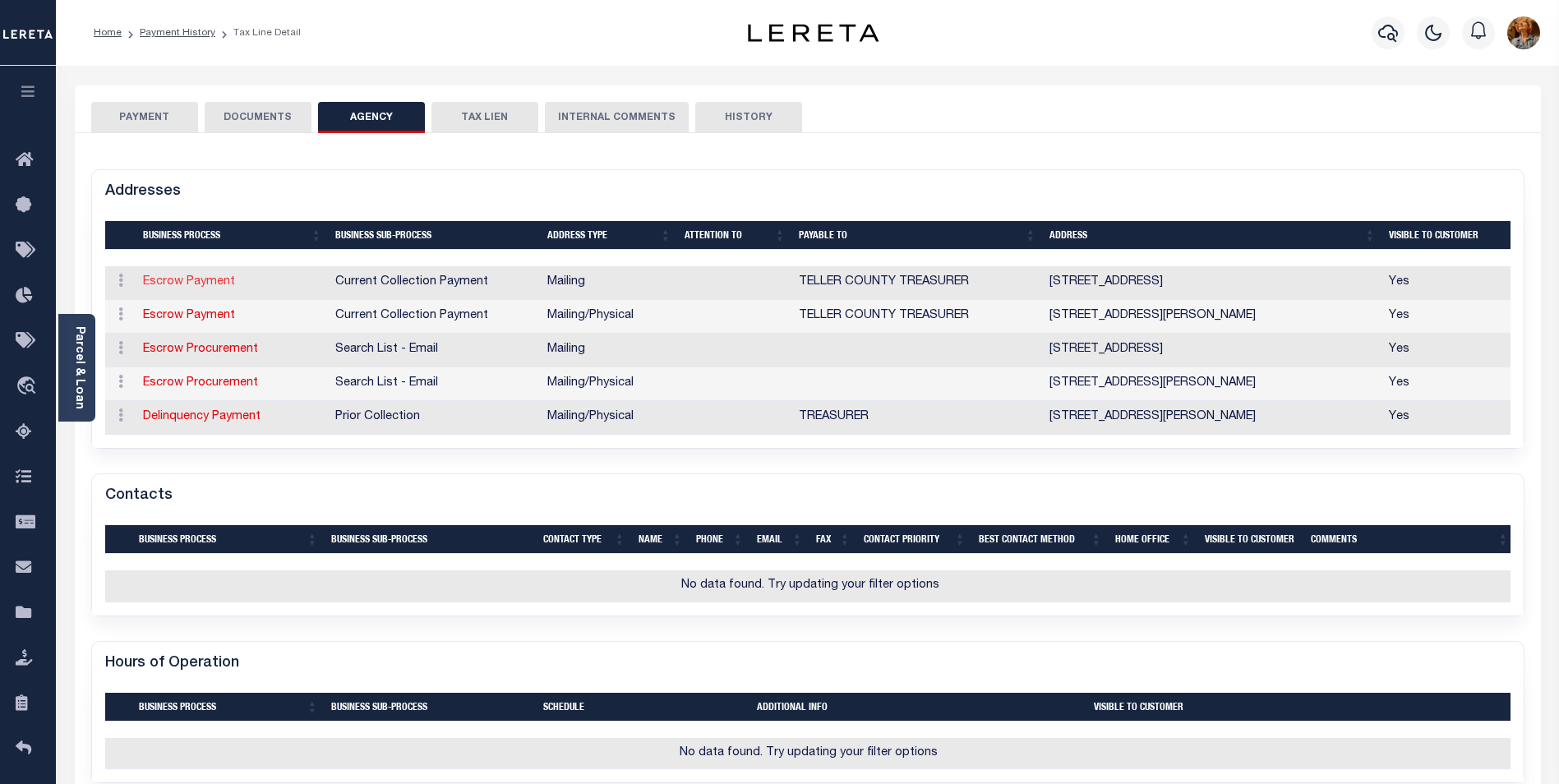 click on "Escrow Payment" at bounding box center (189, 282) 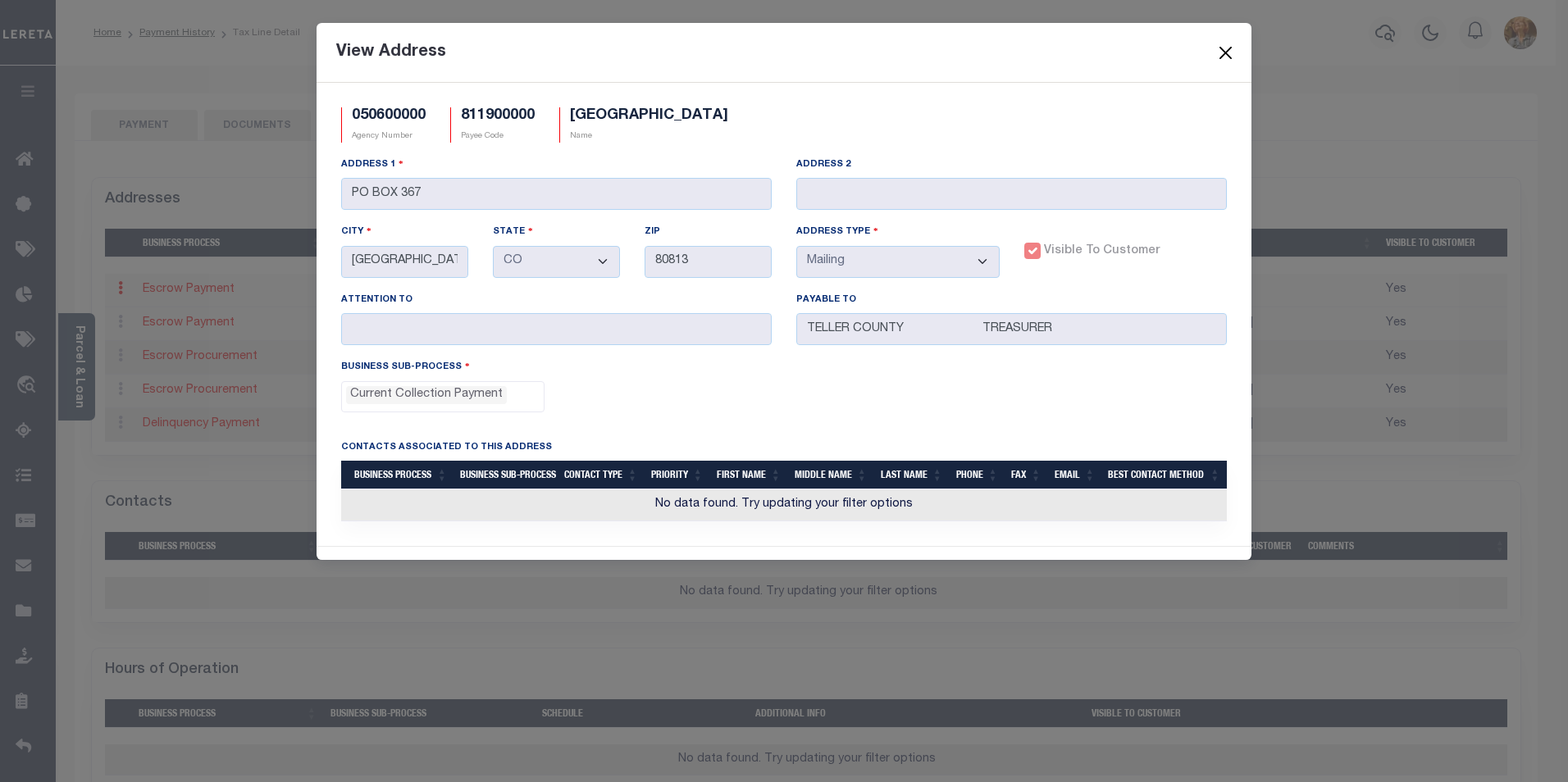 click at bounding box center [1226, 52] 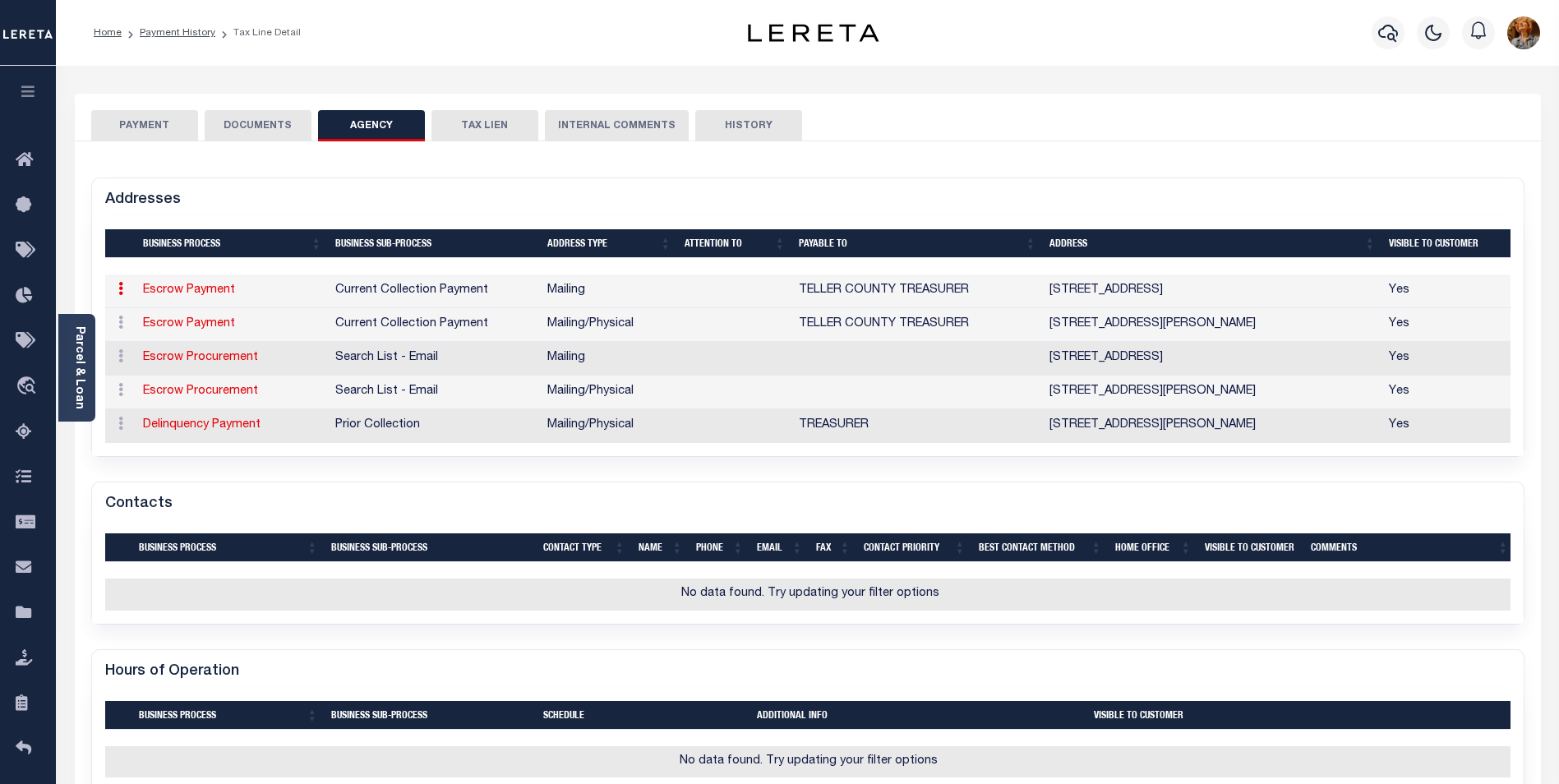 click on "PAYMENT" at bounding box center [145, 126] 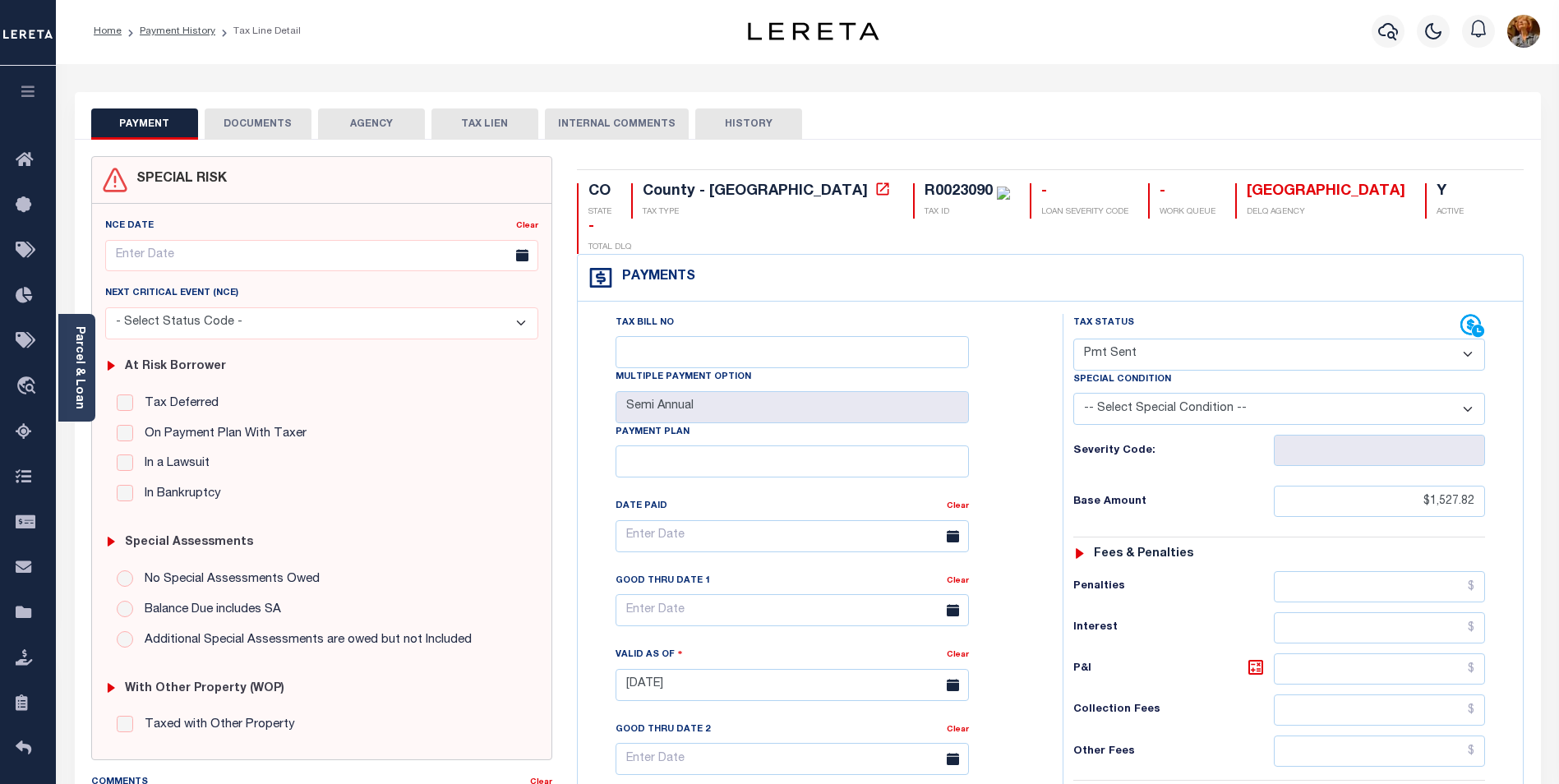 scroll, scrollTop: 0, scrollLeft: 0, axis: both 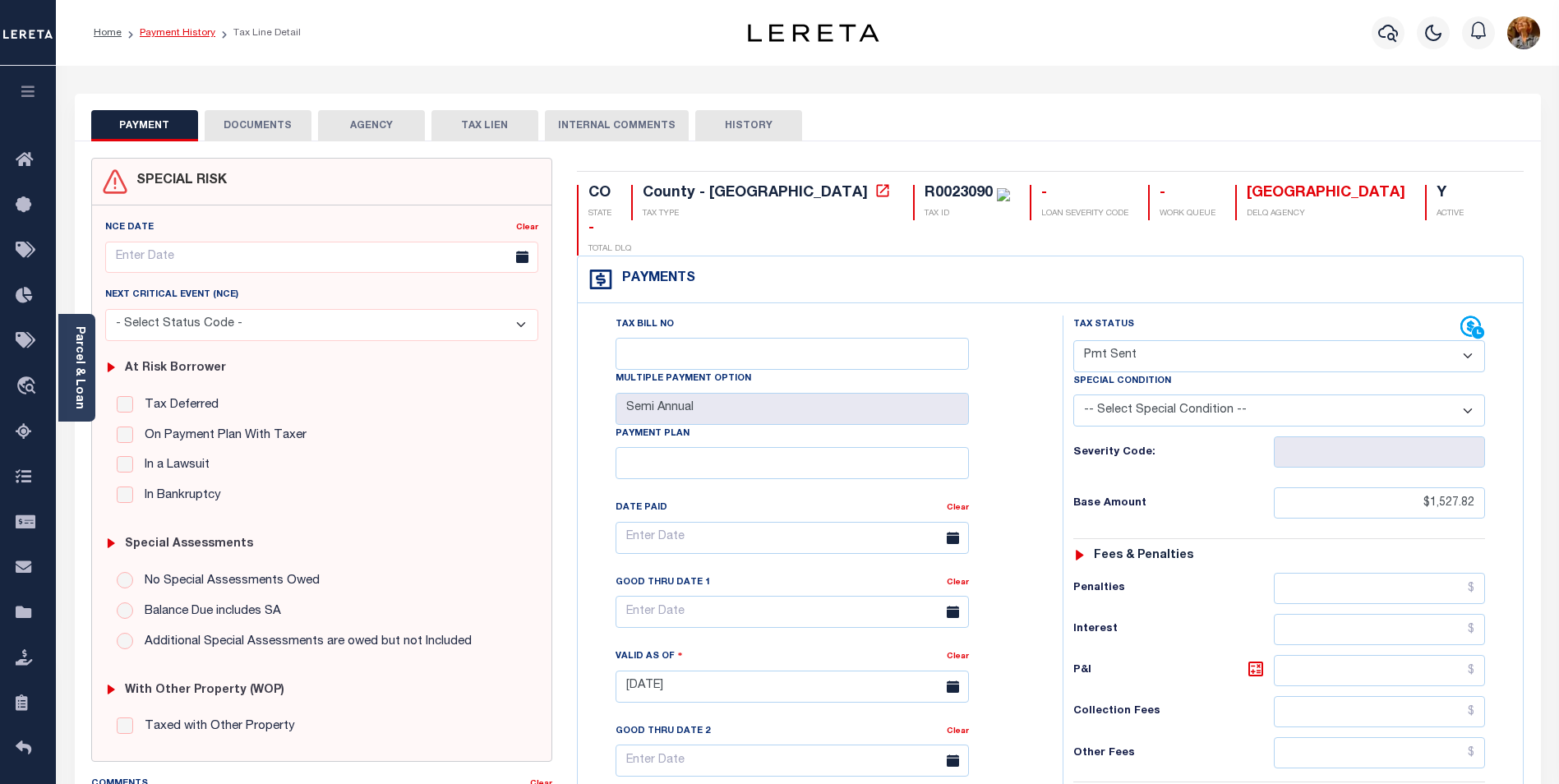 click on "Payment History" at bounding box center (178, 33) 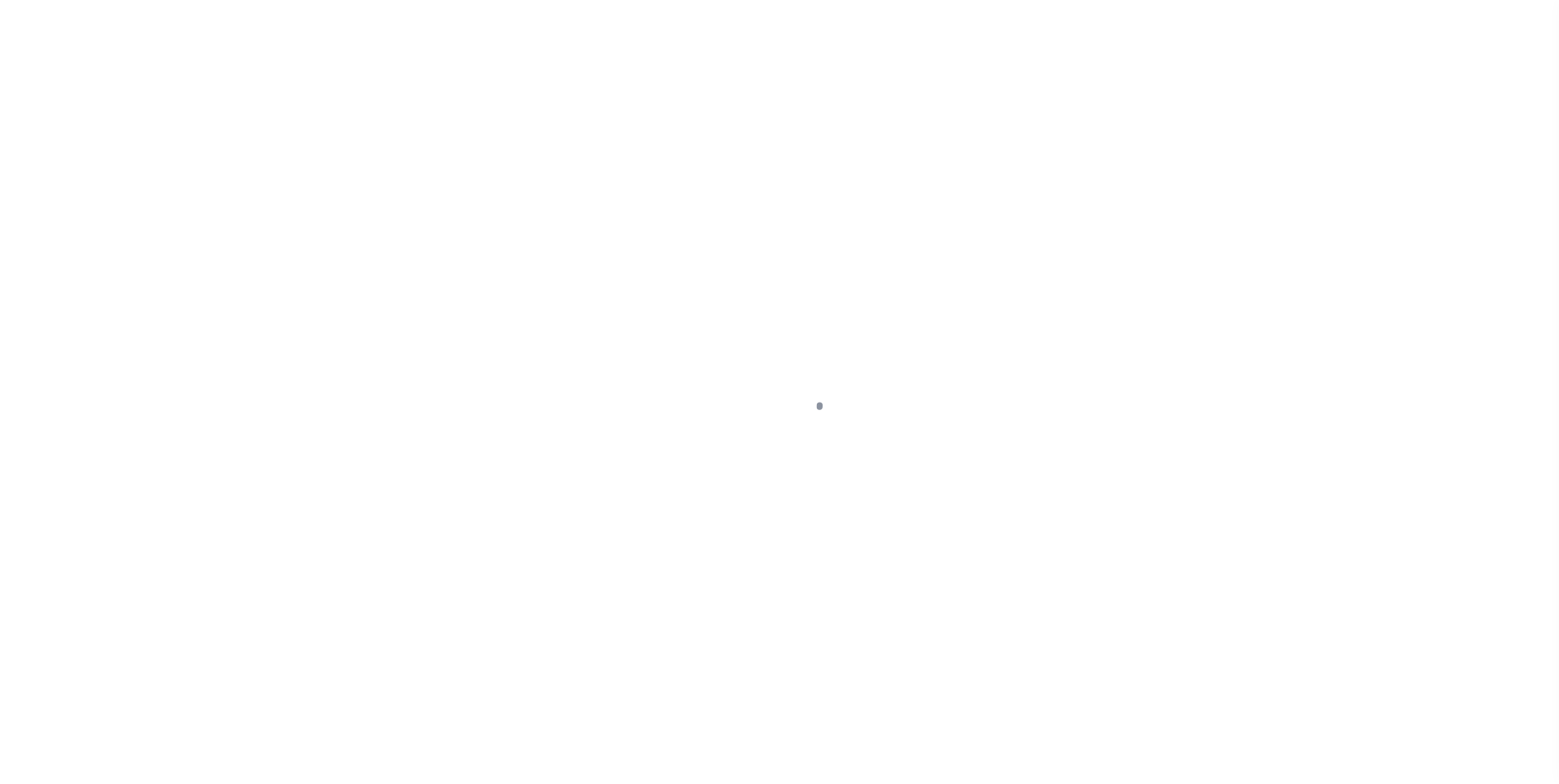 scroll, scrollTop: 0, scrollLeft: 0, axis: both 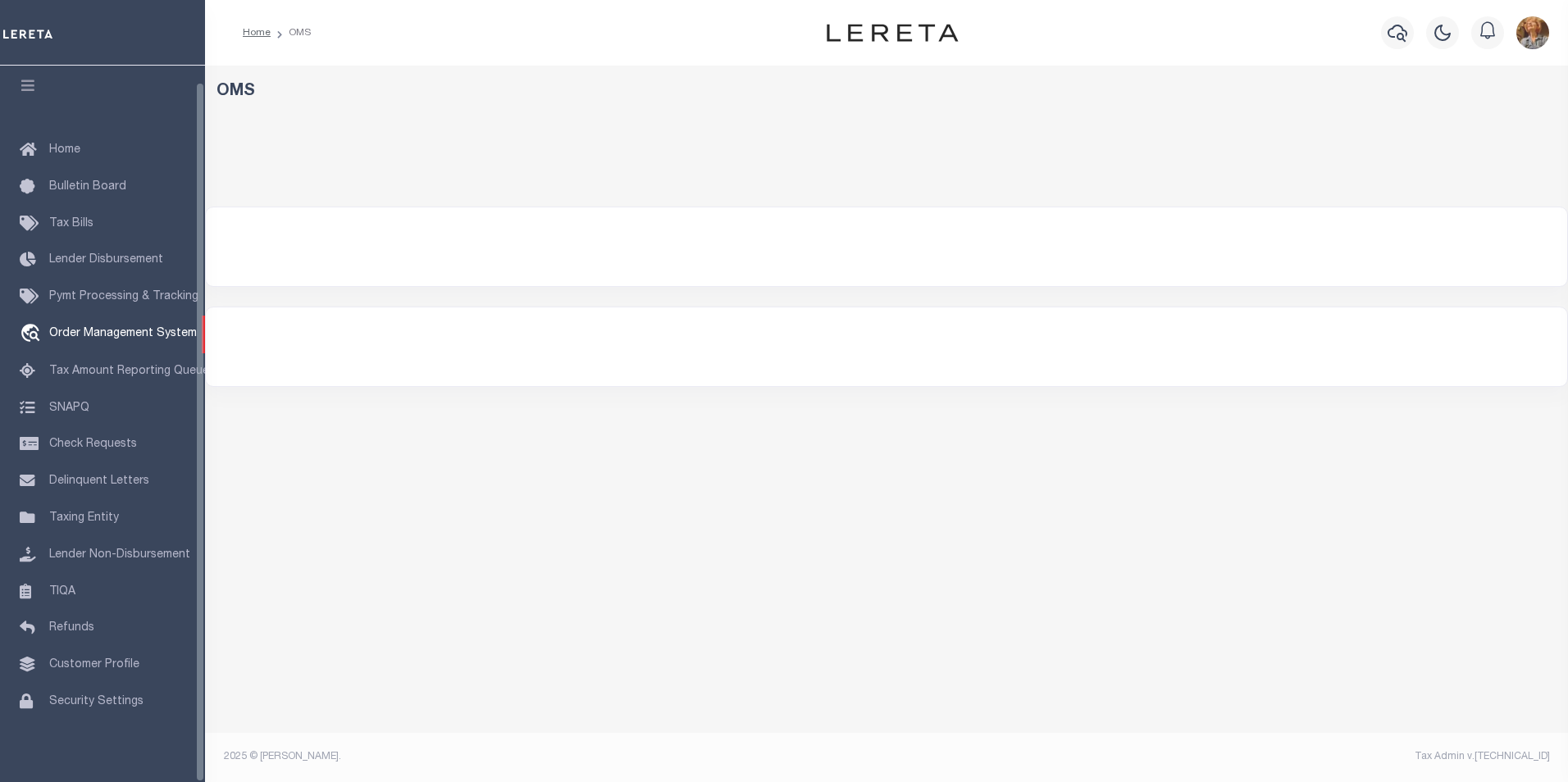 select on "200" 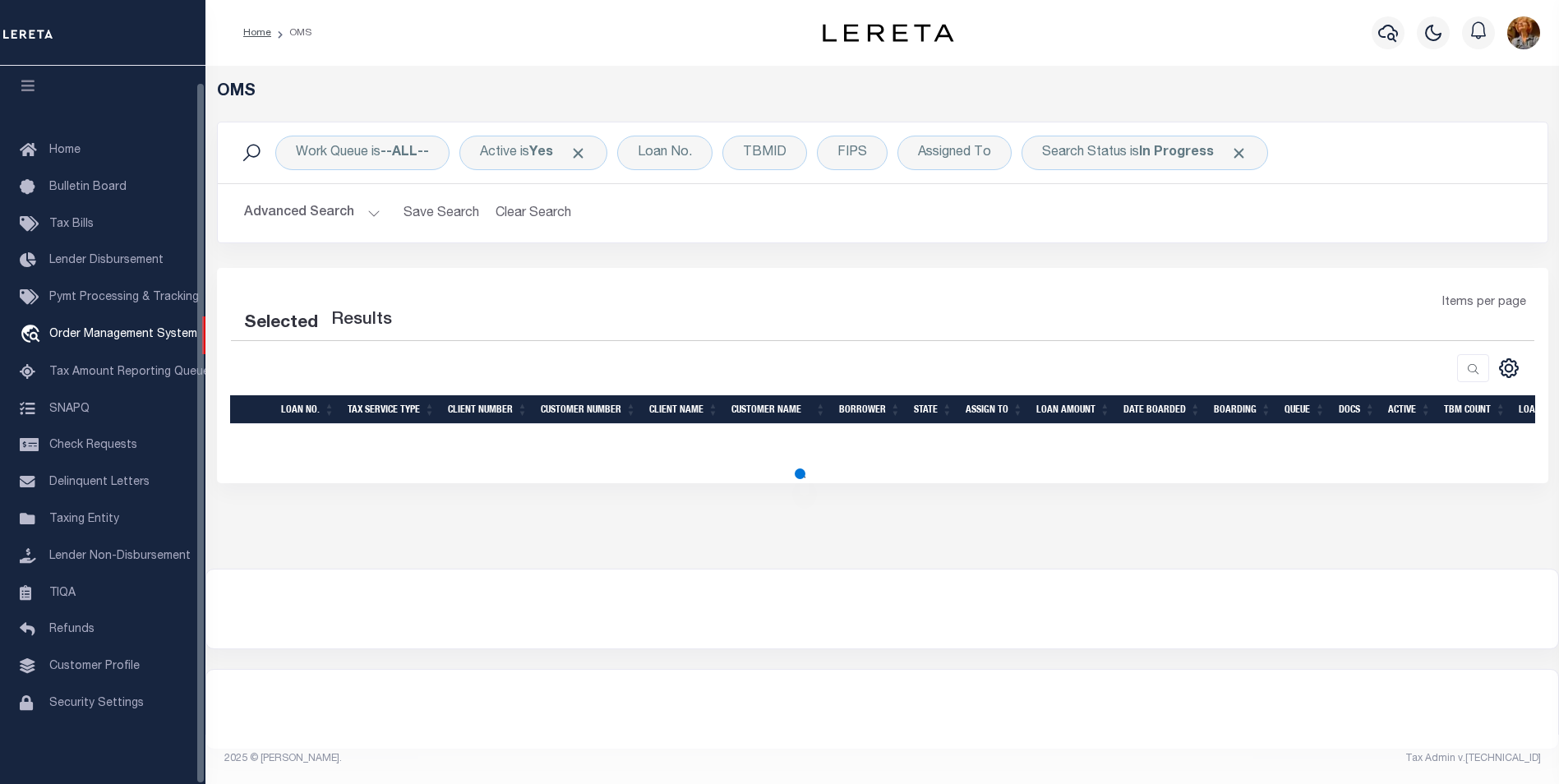 select on "200" 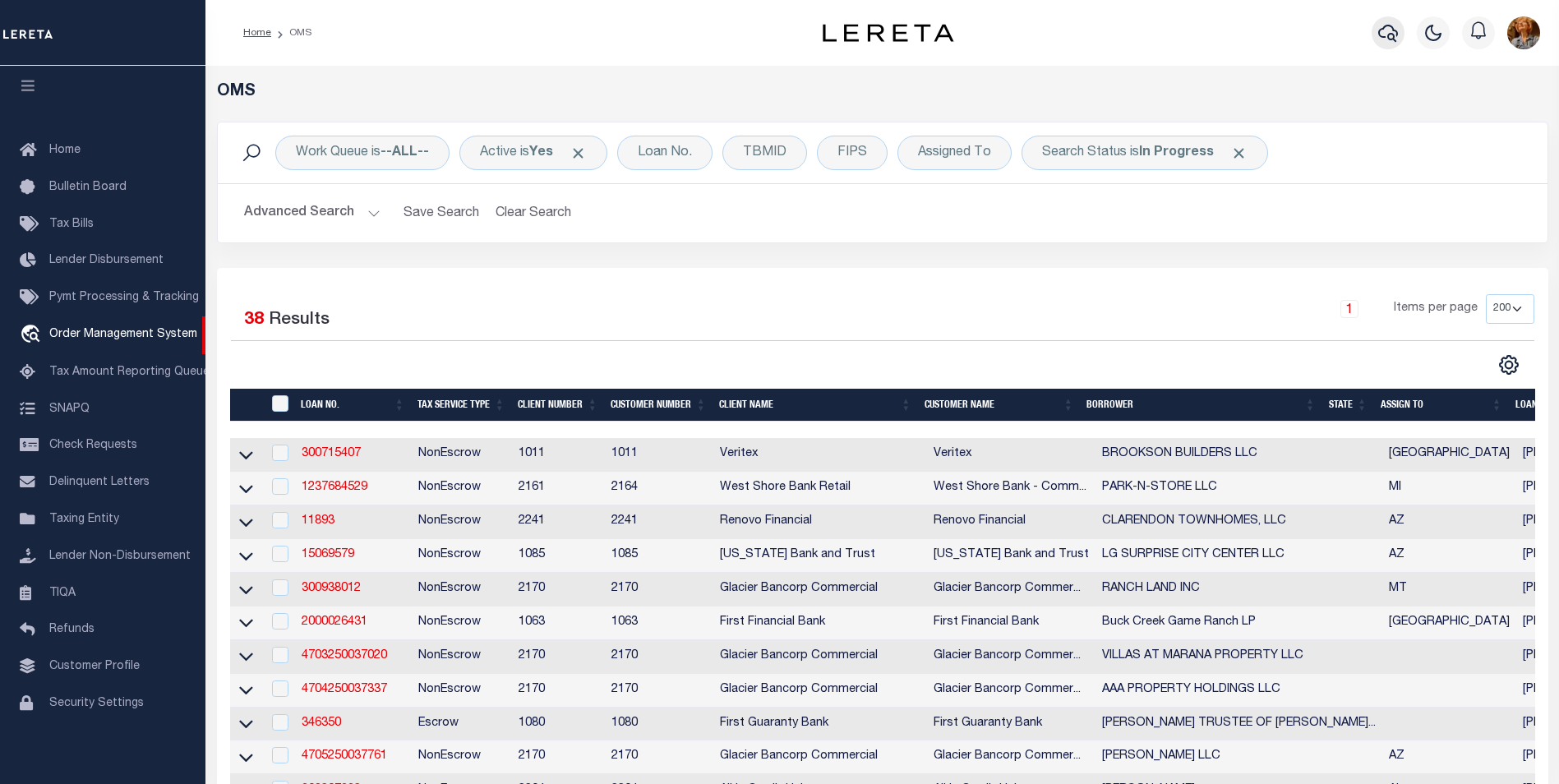 click 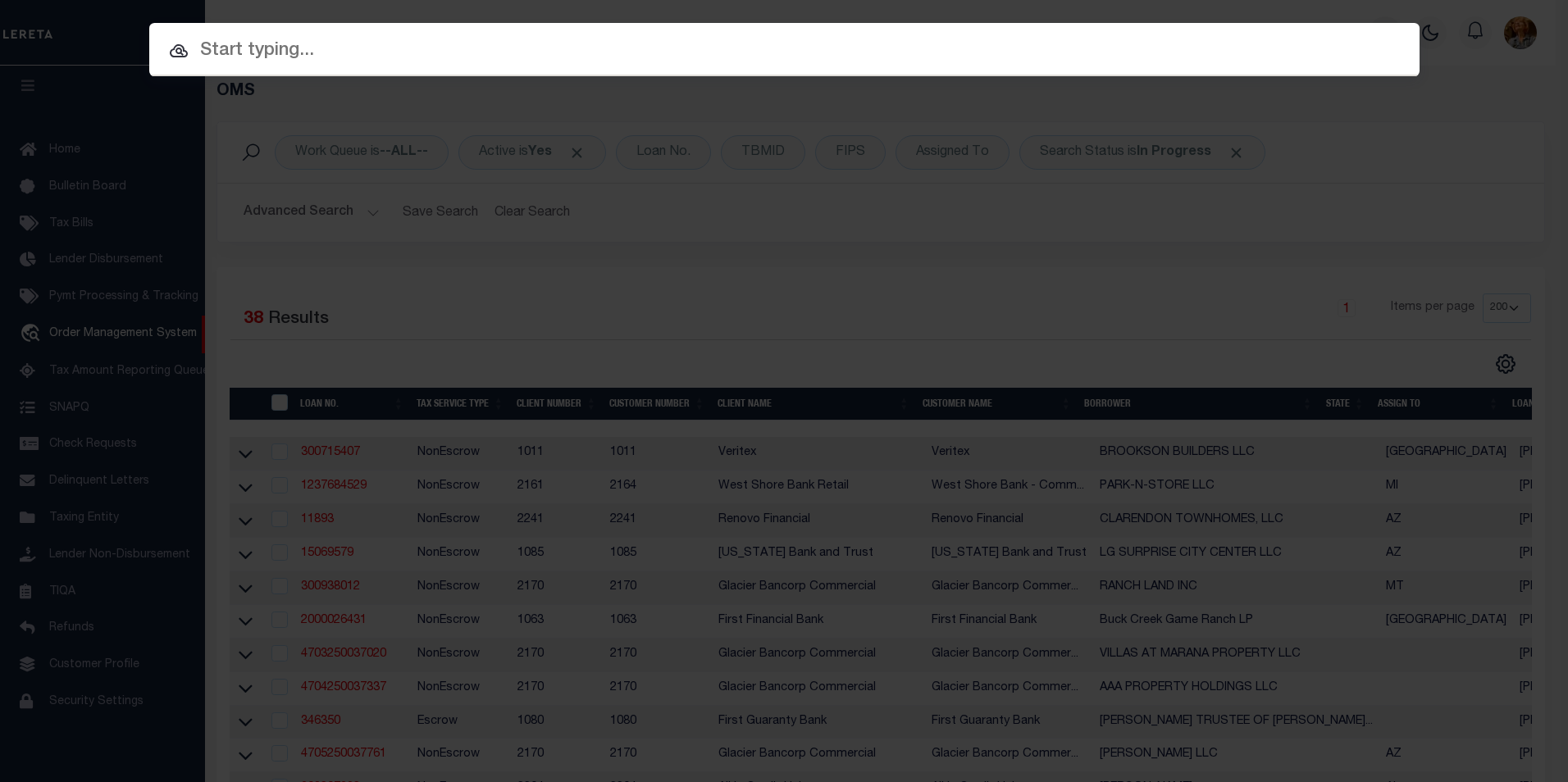 click at bounding box center [784, 51] 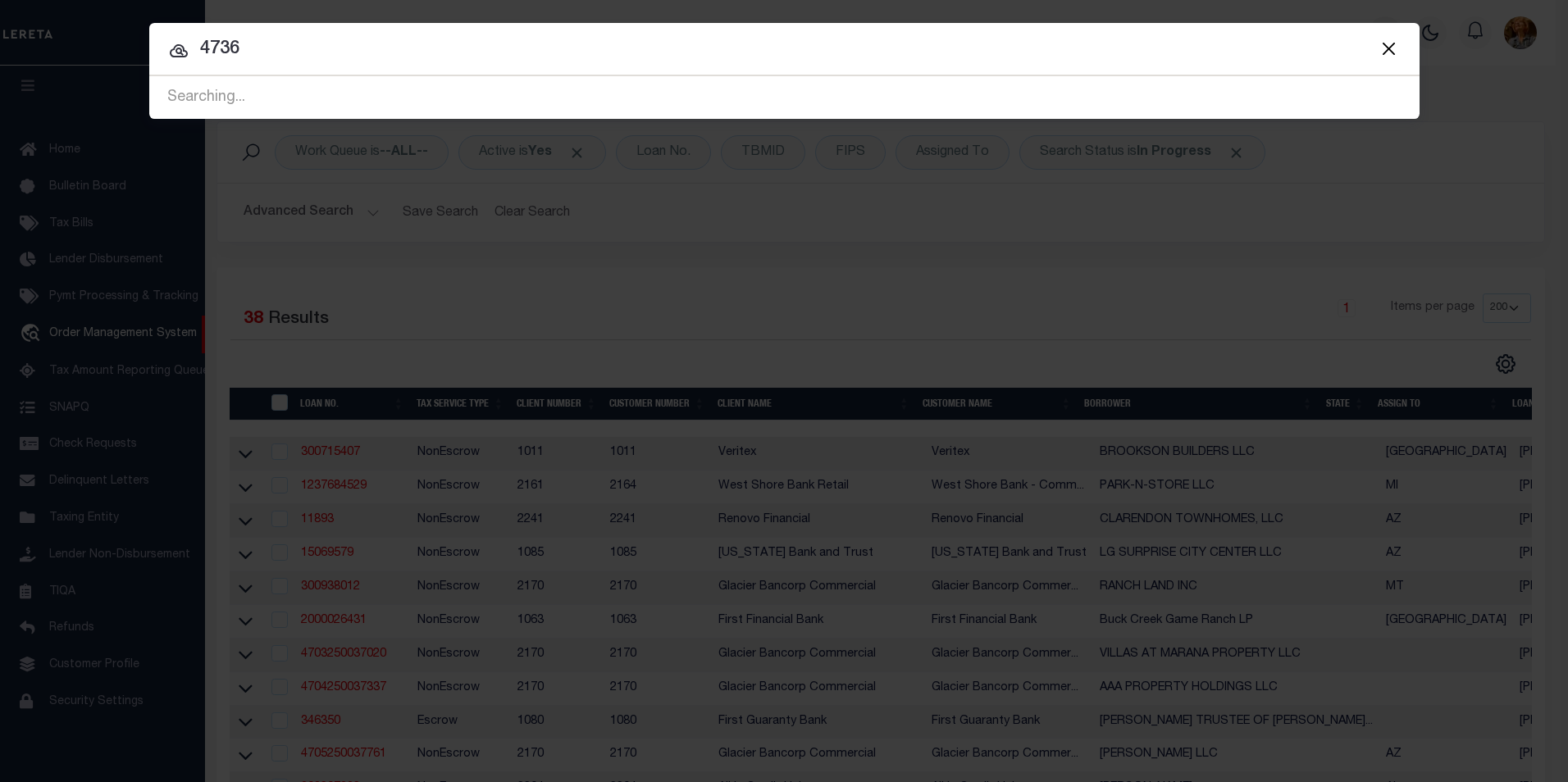 type on "4736" 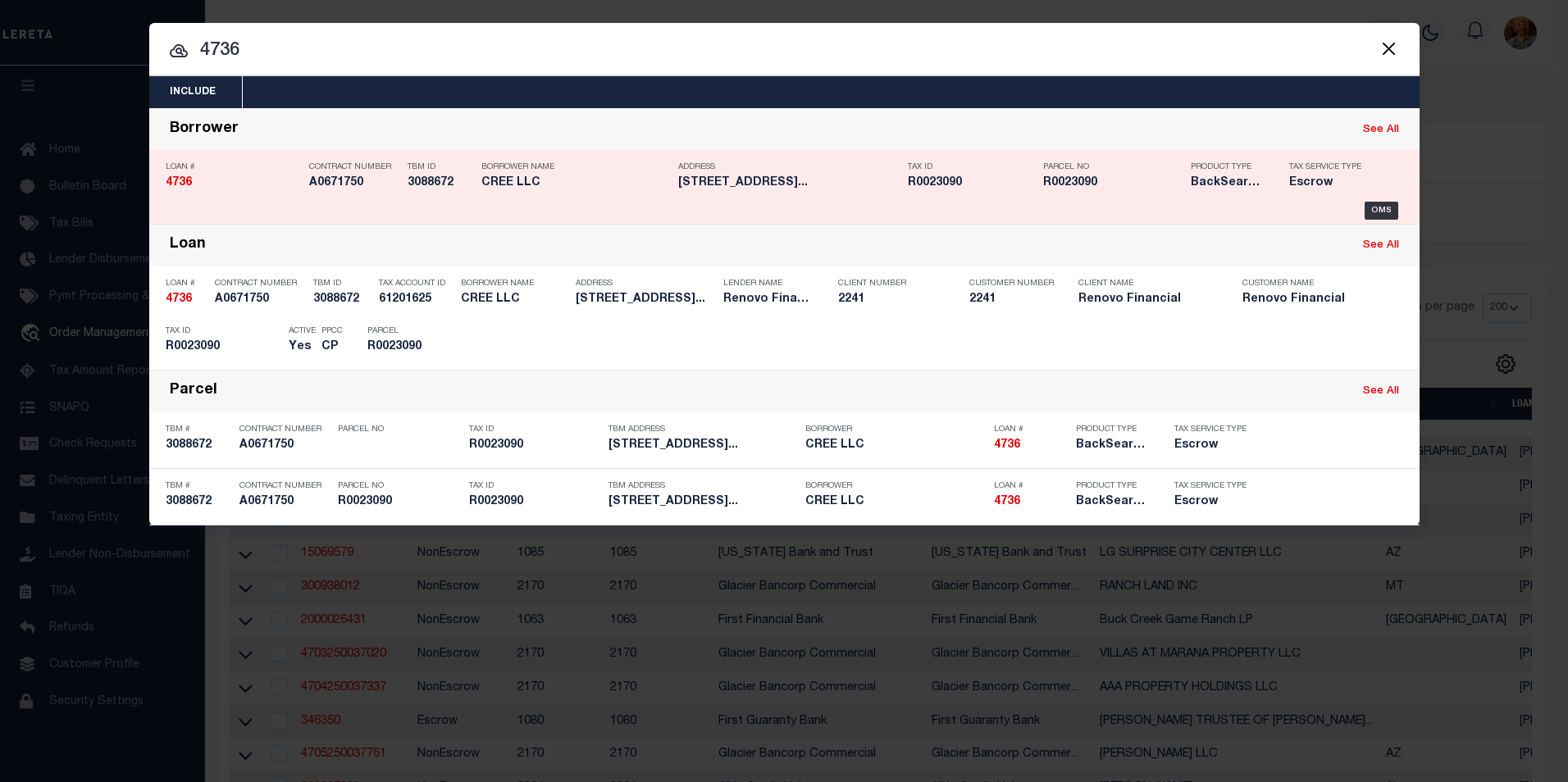 click on "4736" 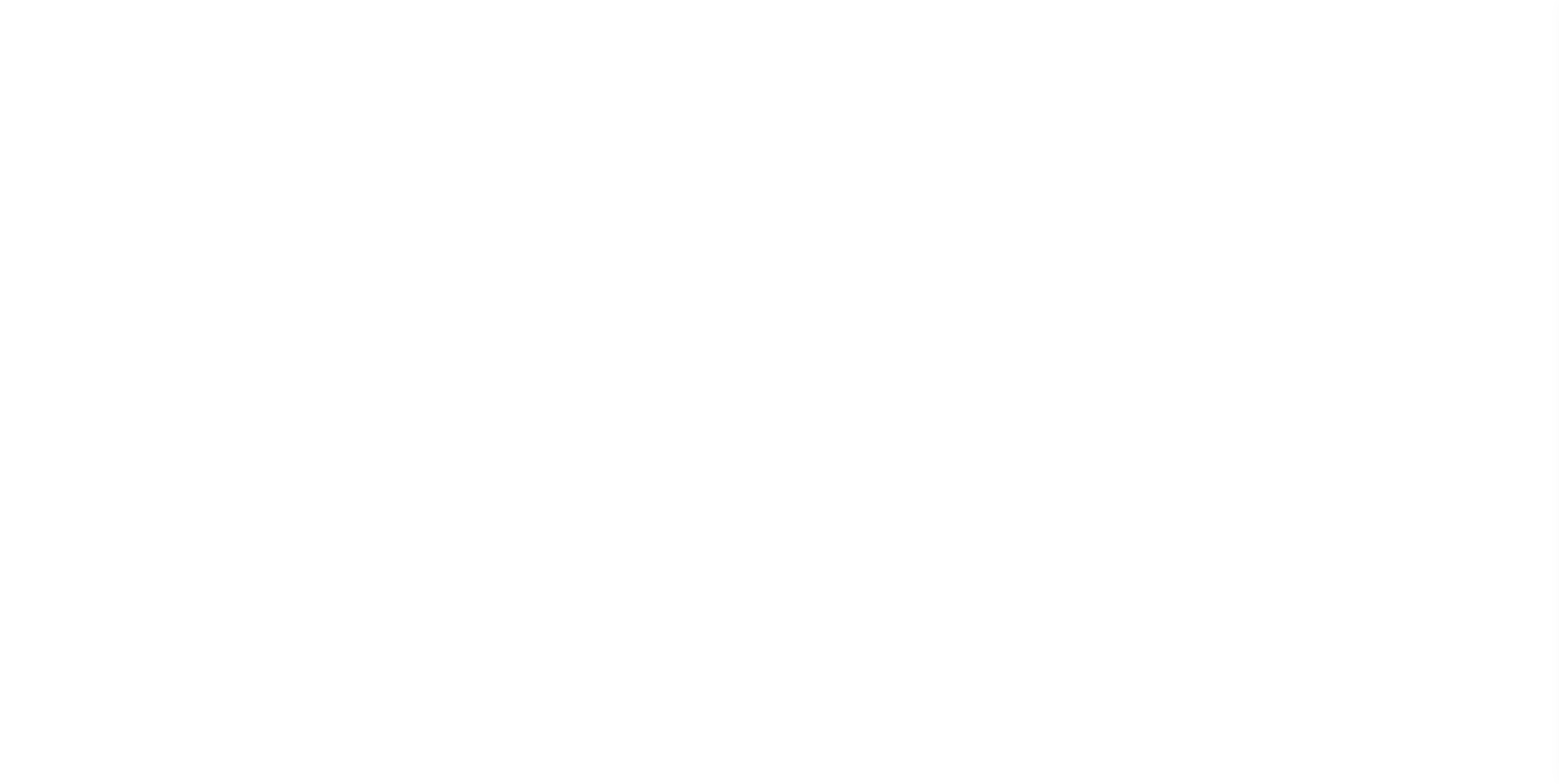 select on "Escrow" 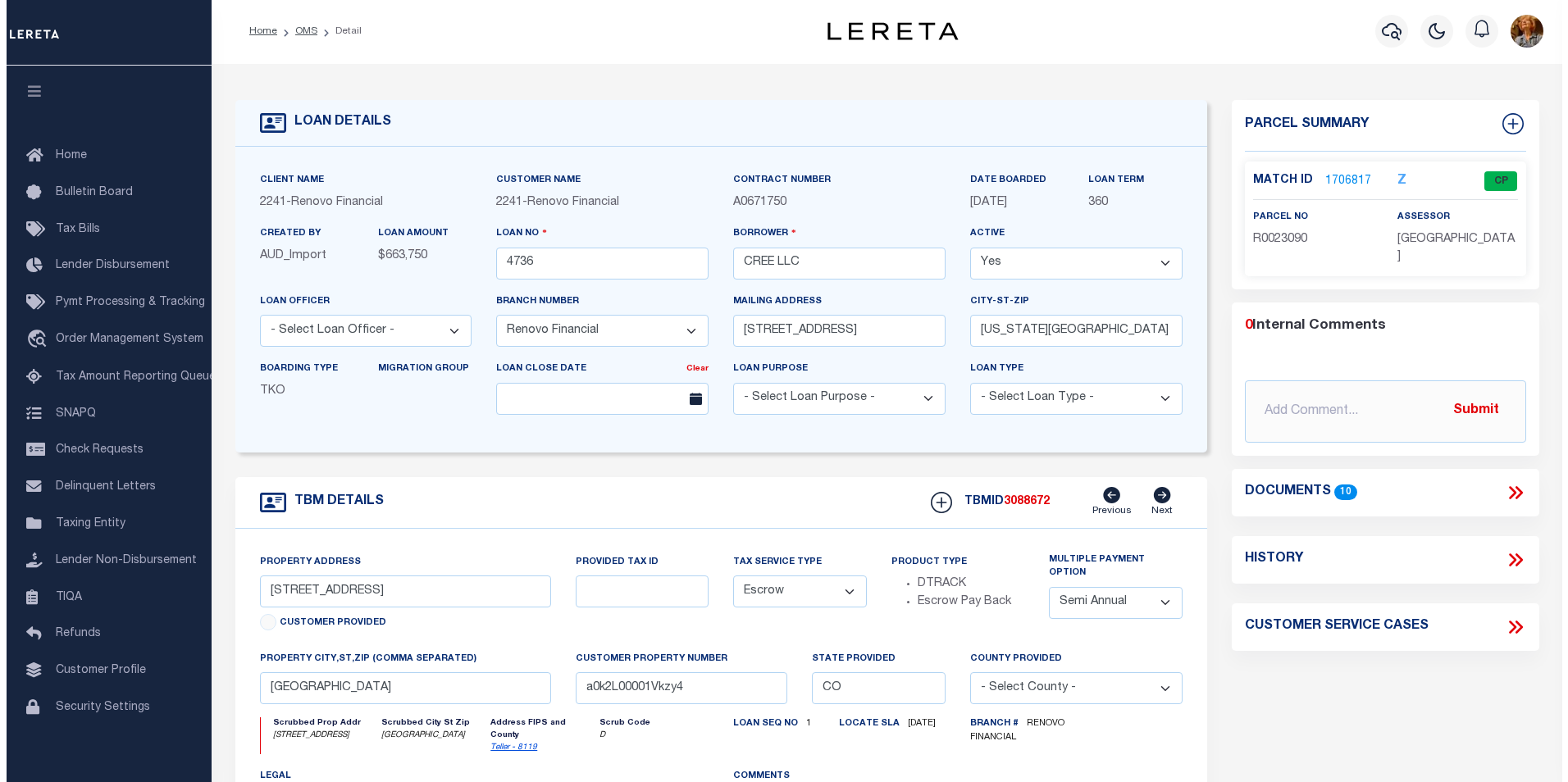 scroll, scrollTop: 0, scrollLeft: 0, axis: both 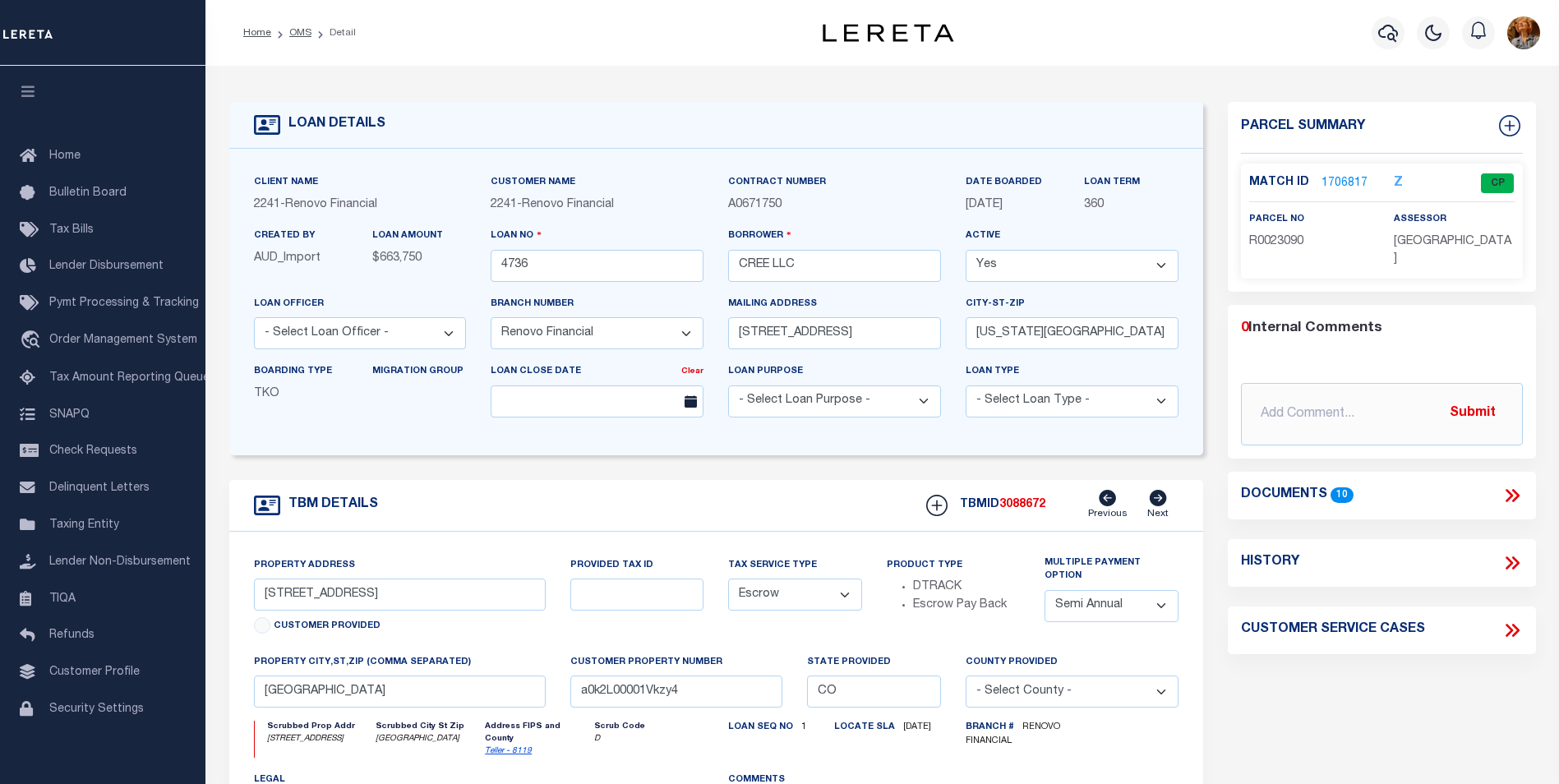 click on "Home OMS Detail" at bounding box center [299, 33] 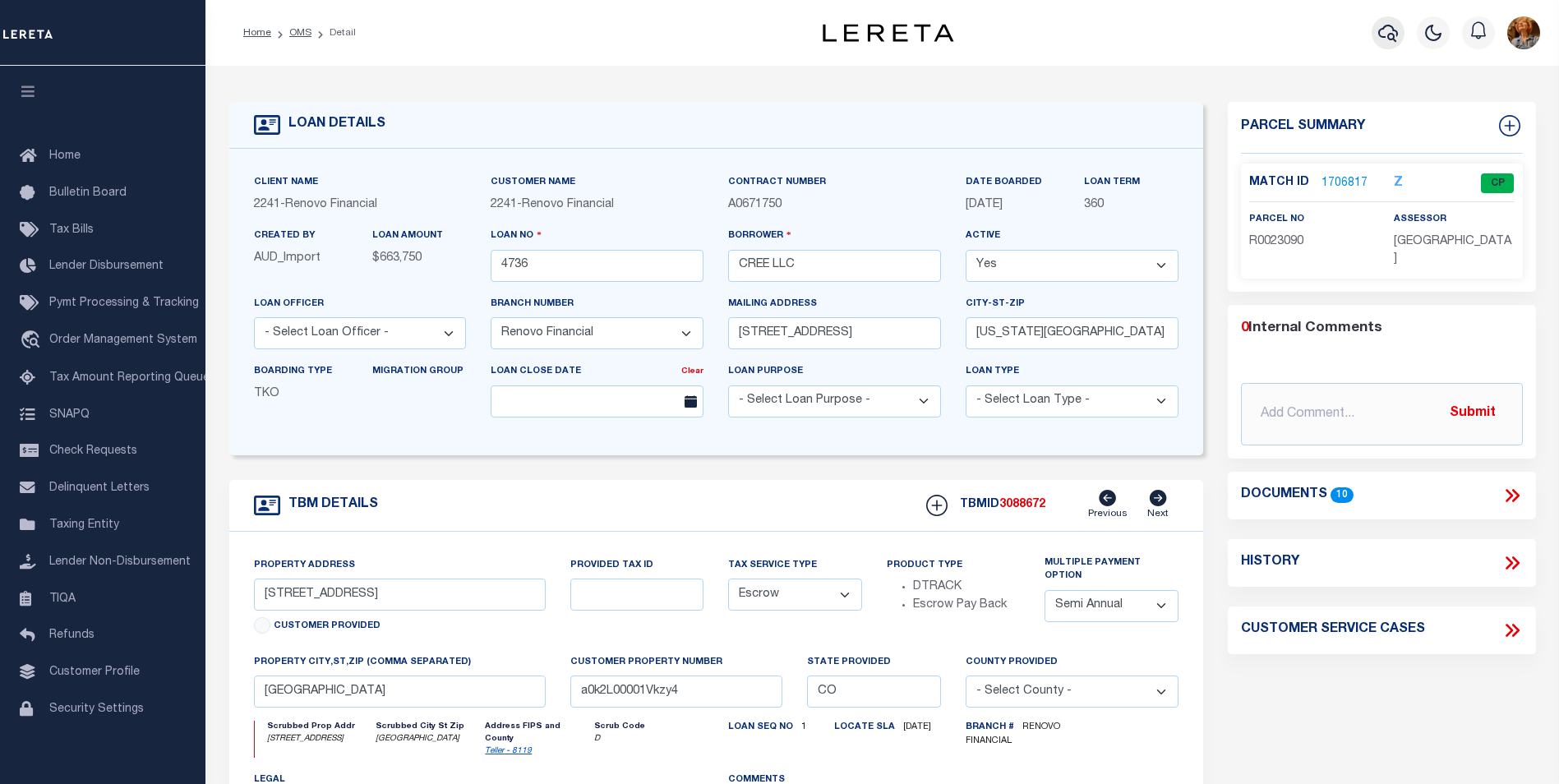 click 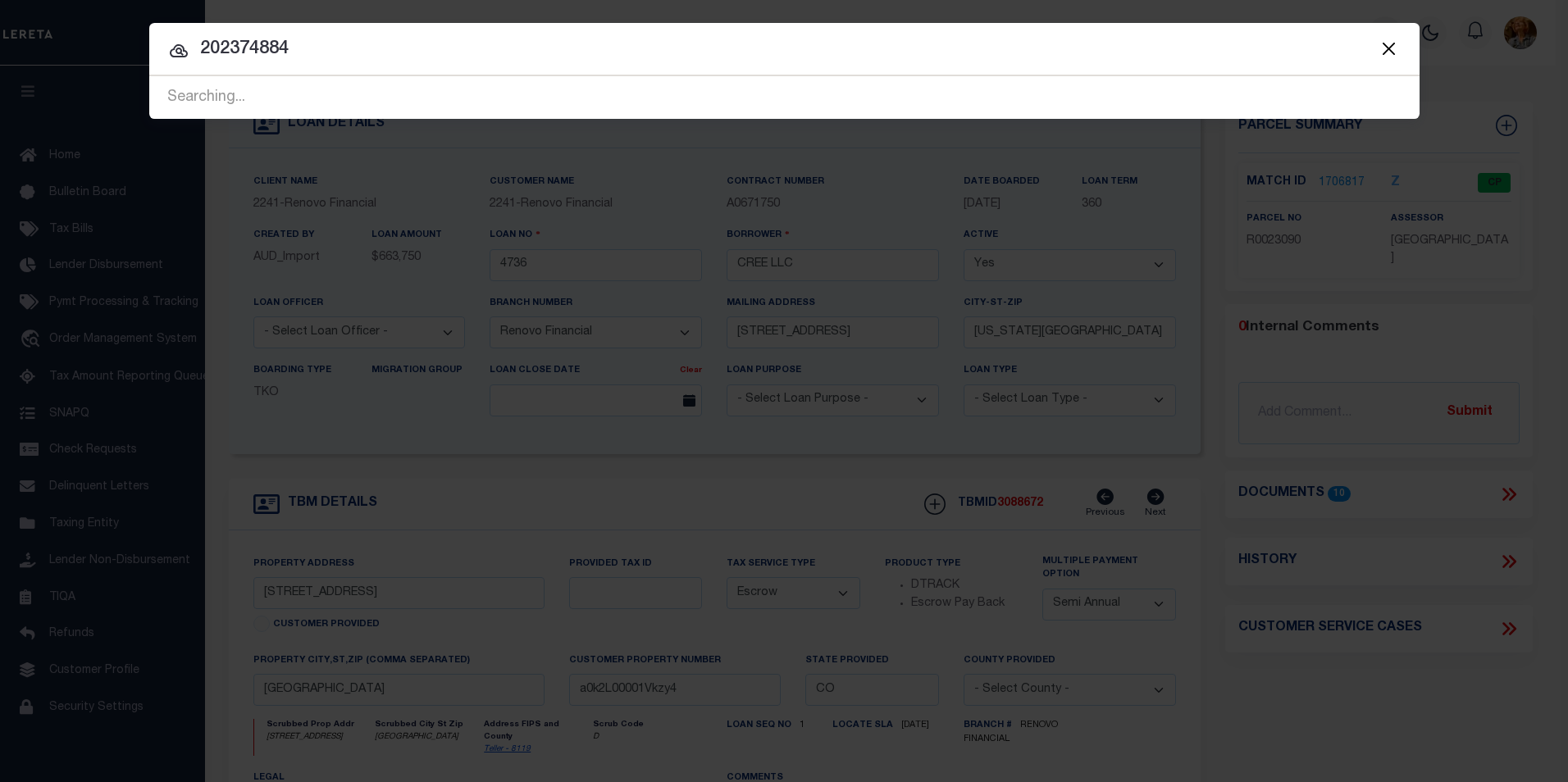 type on "202374884" 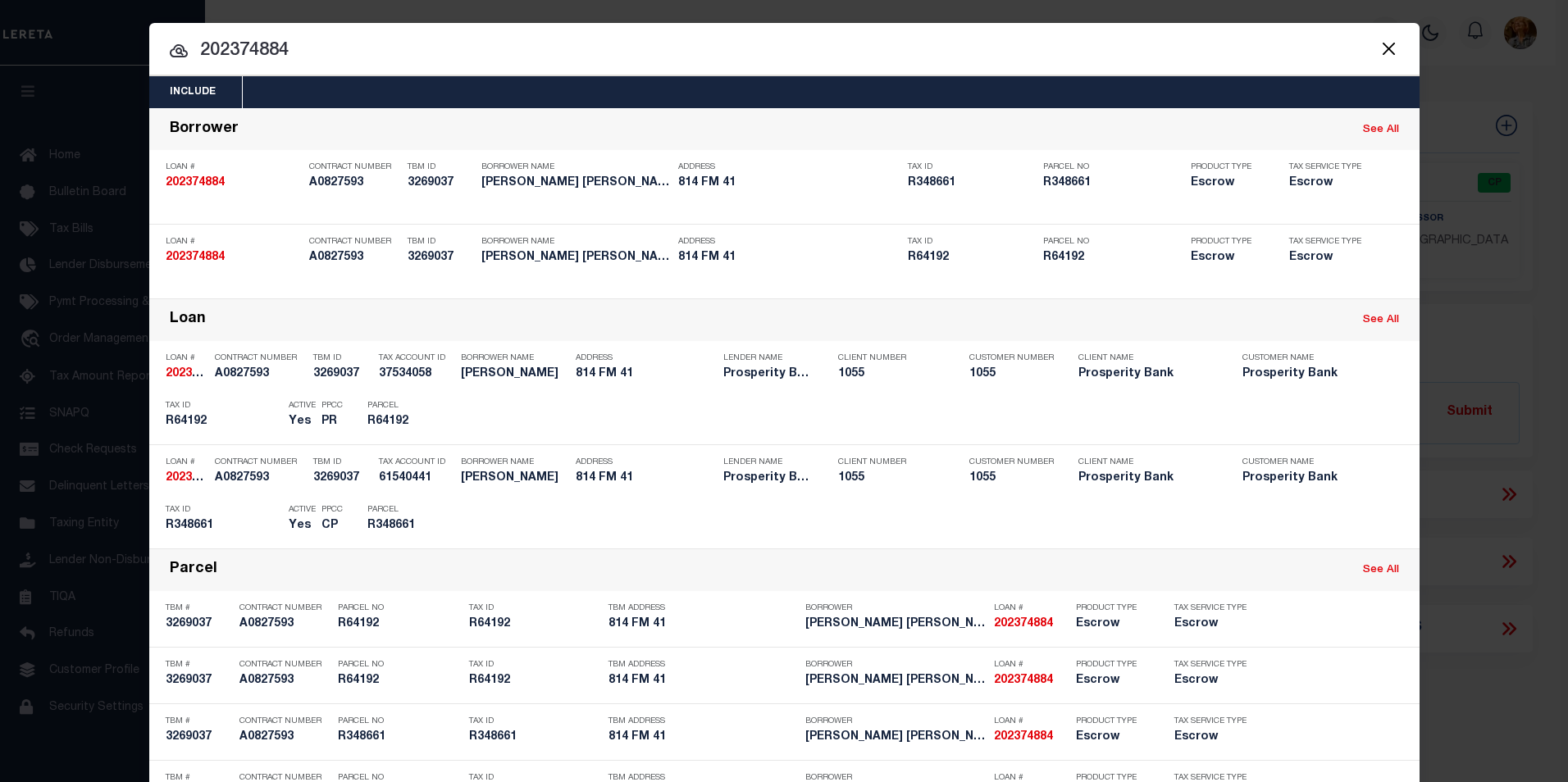 click on "Include
Loans
TBM
Customers
Borrowers
Payments (Lender Non-Disb)
Payments (Lender Disb)
Payee Payment Batches
Refunds
Lenders
Properties/Parcels
Letters
Payees
See All" at bounding box center (784, 391) 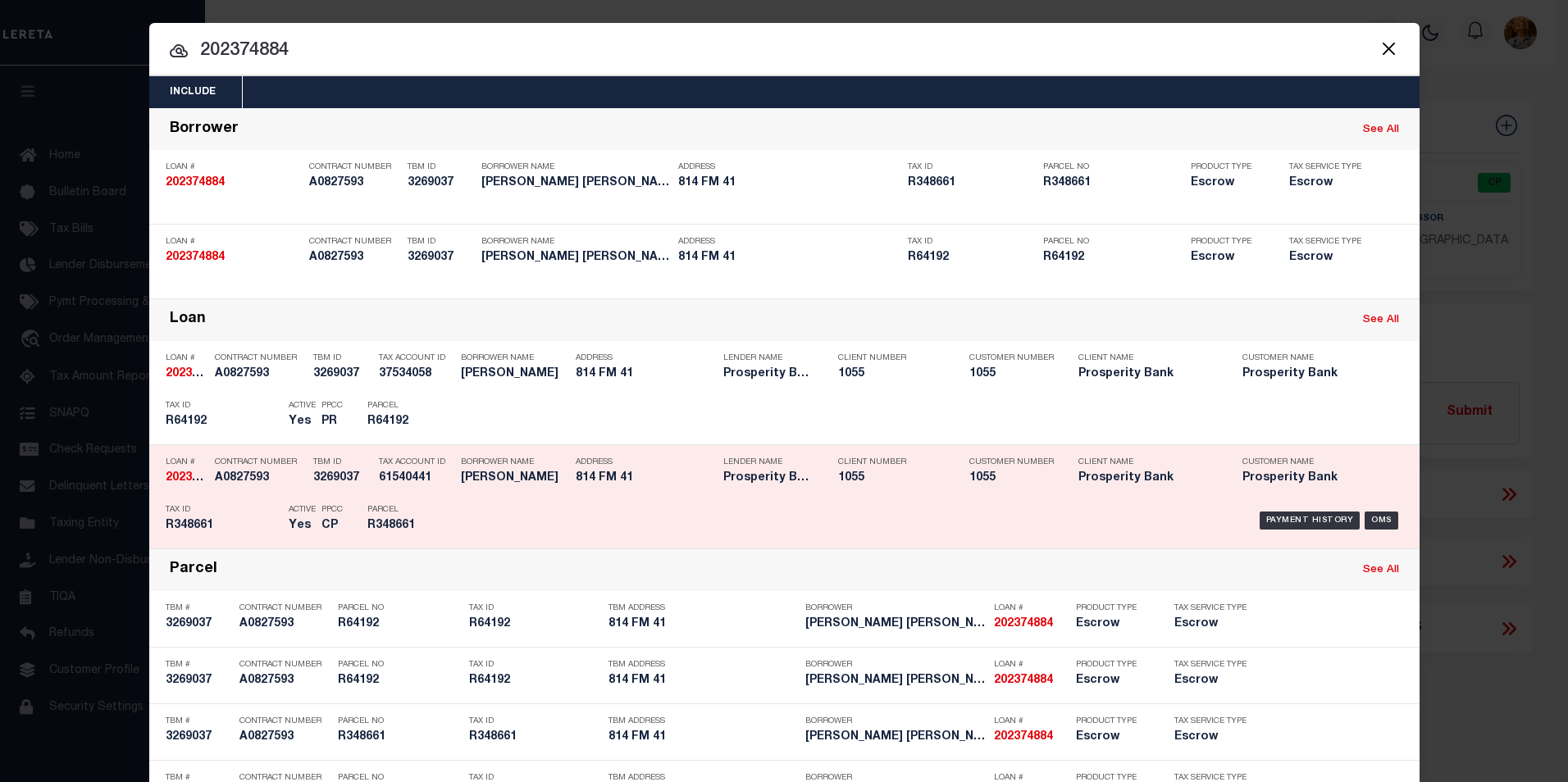 scroll, scrollTop: 61, scrollLeft: 0, axis: vertical 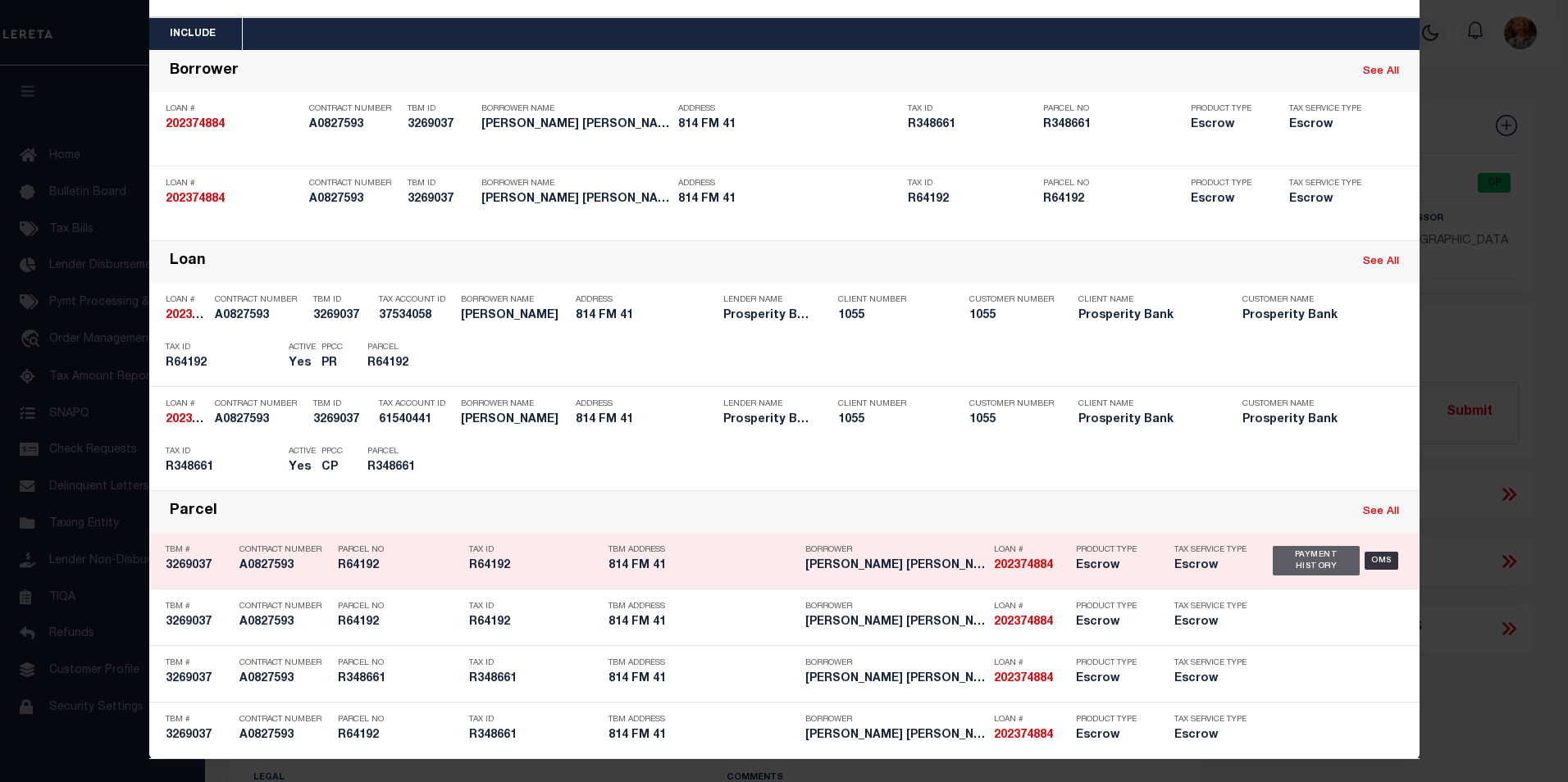click on "Payment History" at bounding box center [1316, 561] 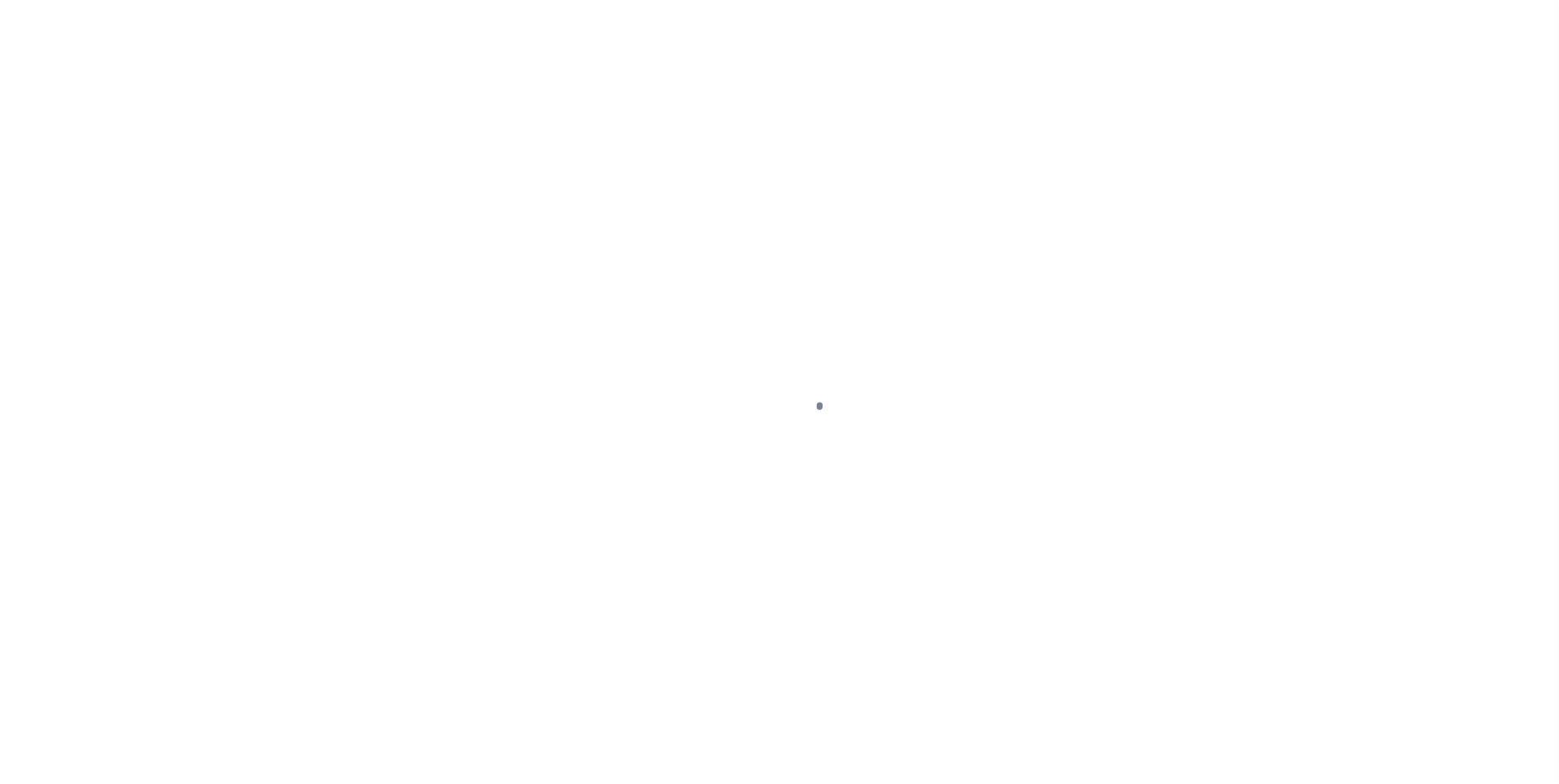 scroll, scrollTop: 0, scrollLeft: 0, axis: both 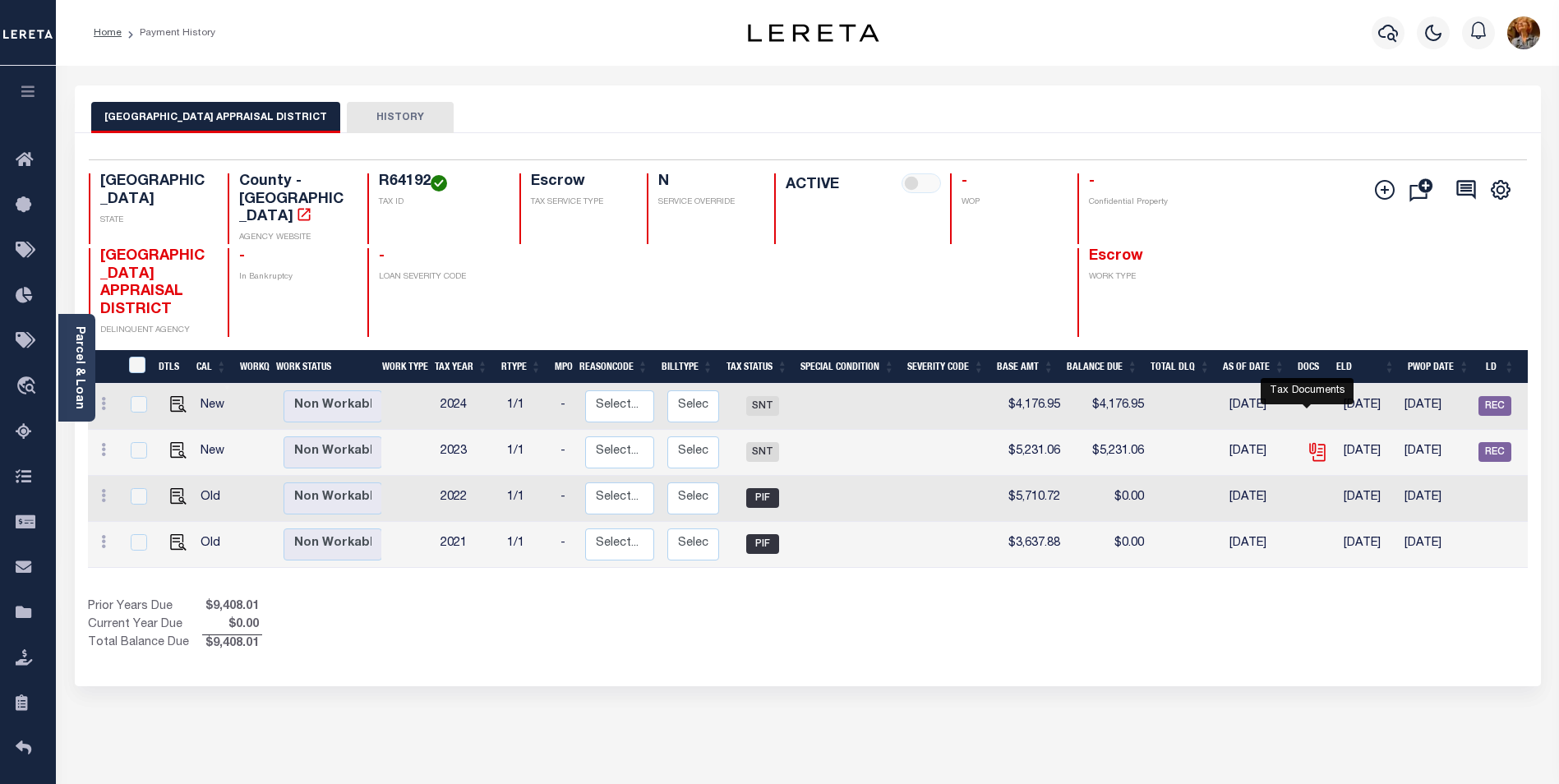 click 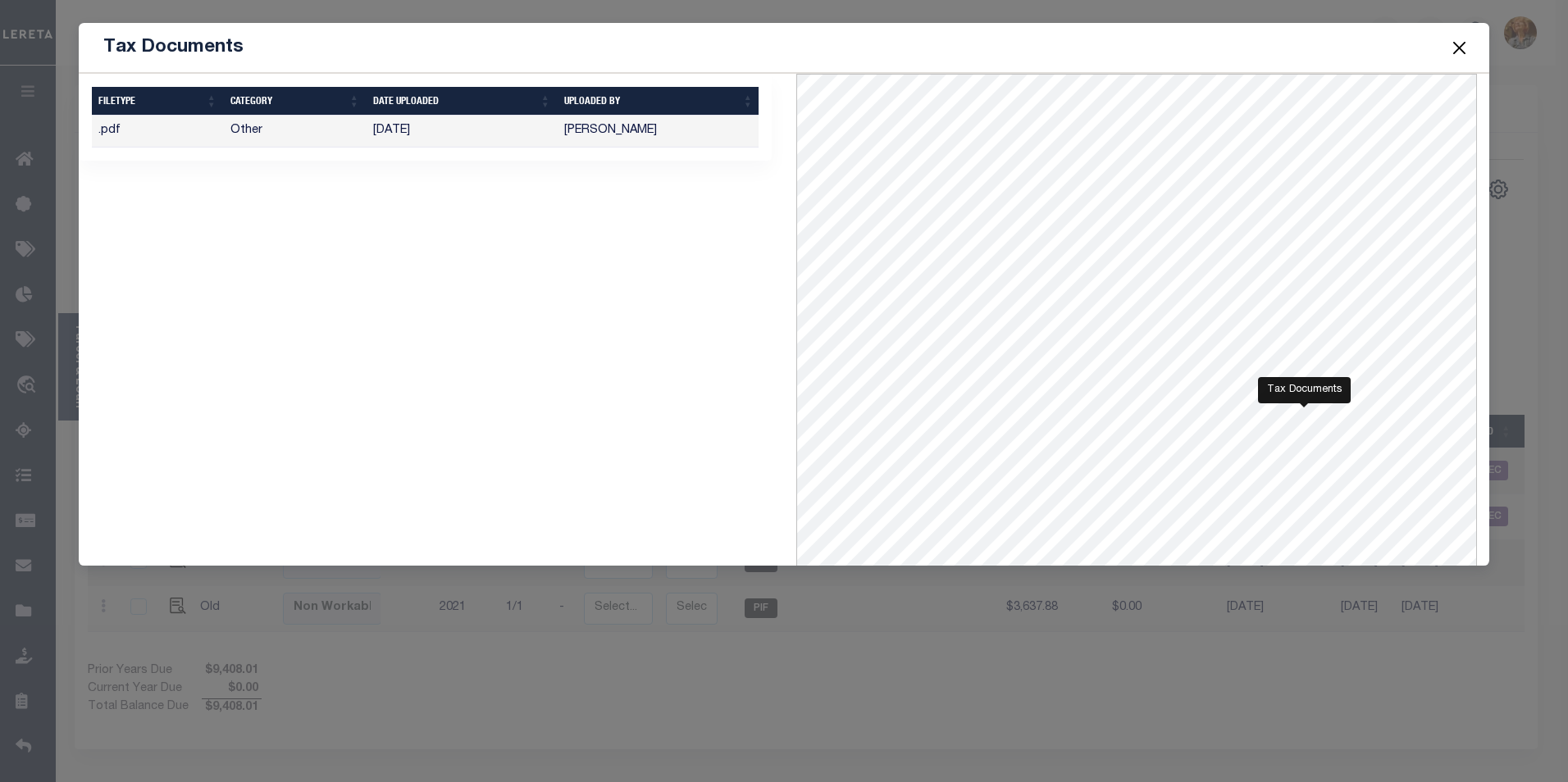 click at bounding box center [1459, 48] 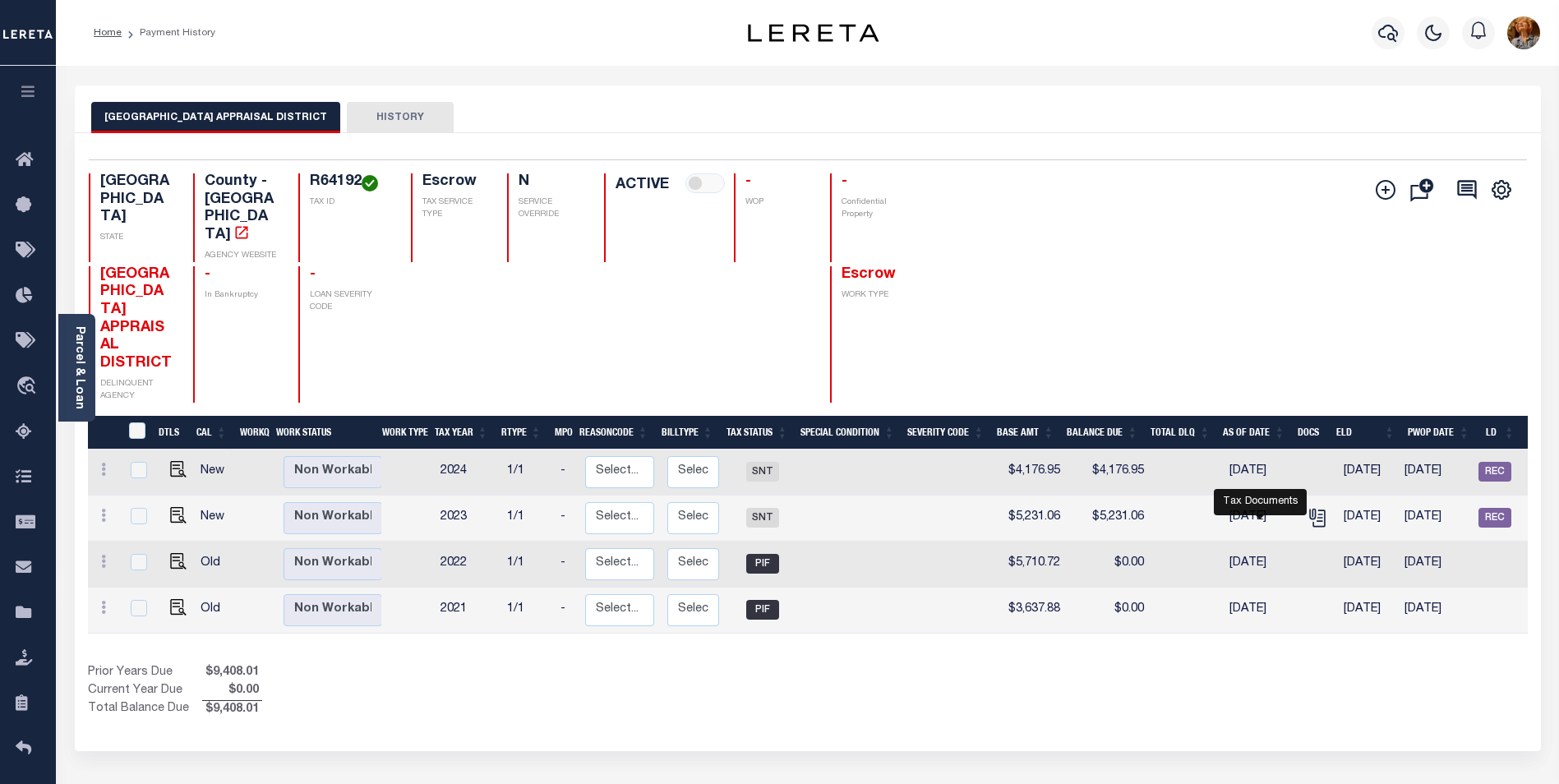 scroll, scrollTop: 0, scrollLeft: 119, axis: horizontal 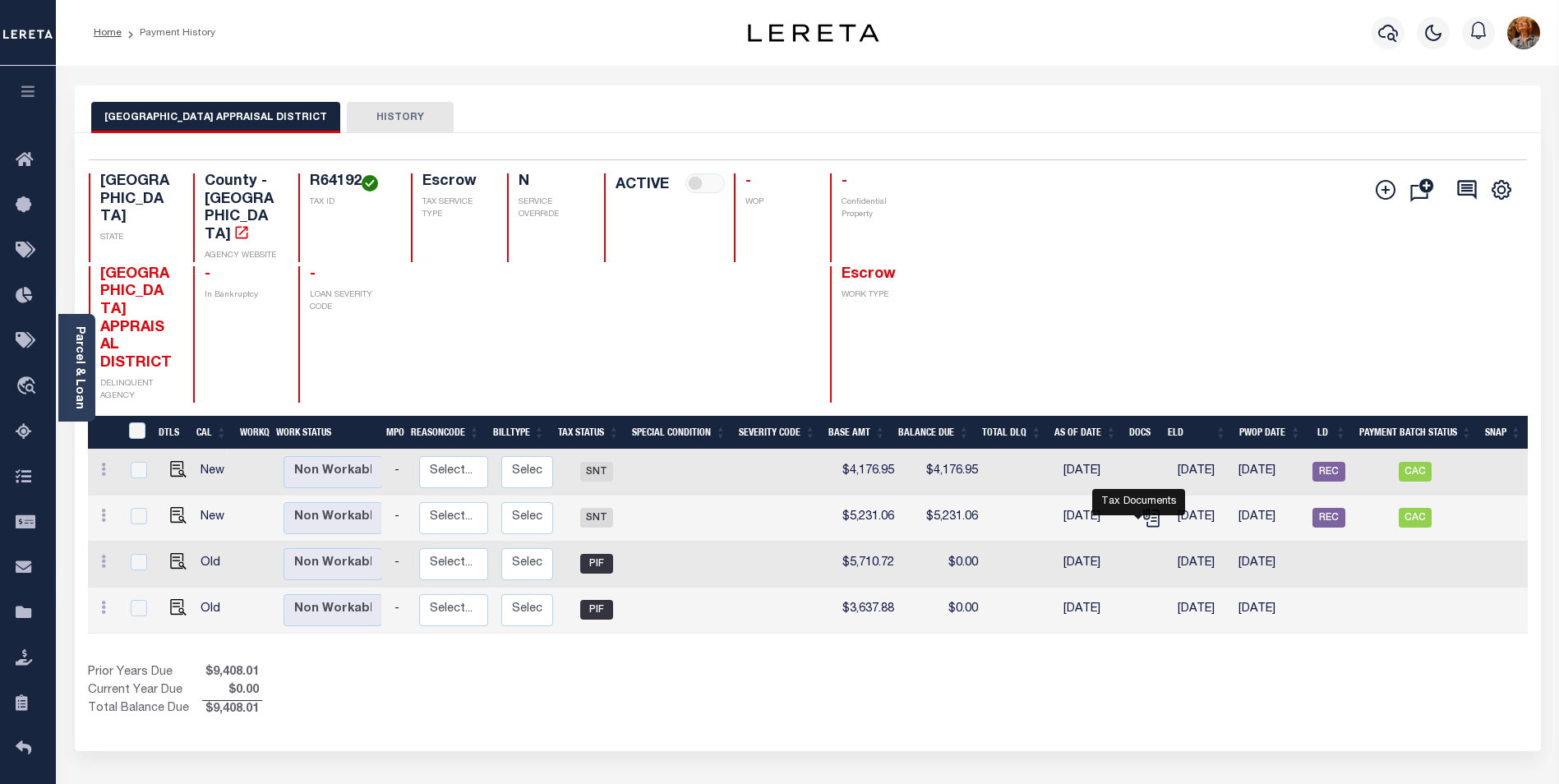 click on "Home Payment History" at bounding box center [385, 33] 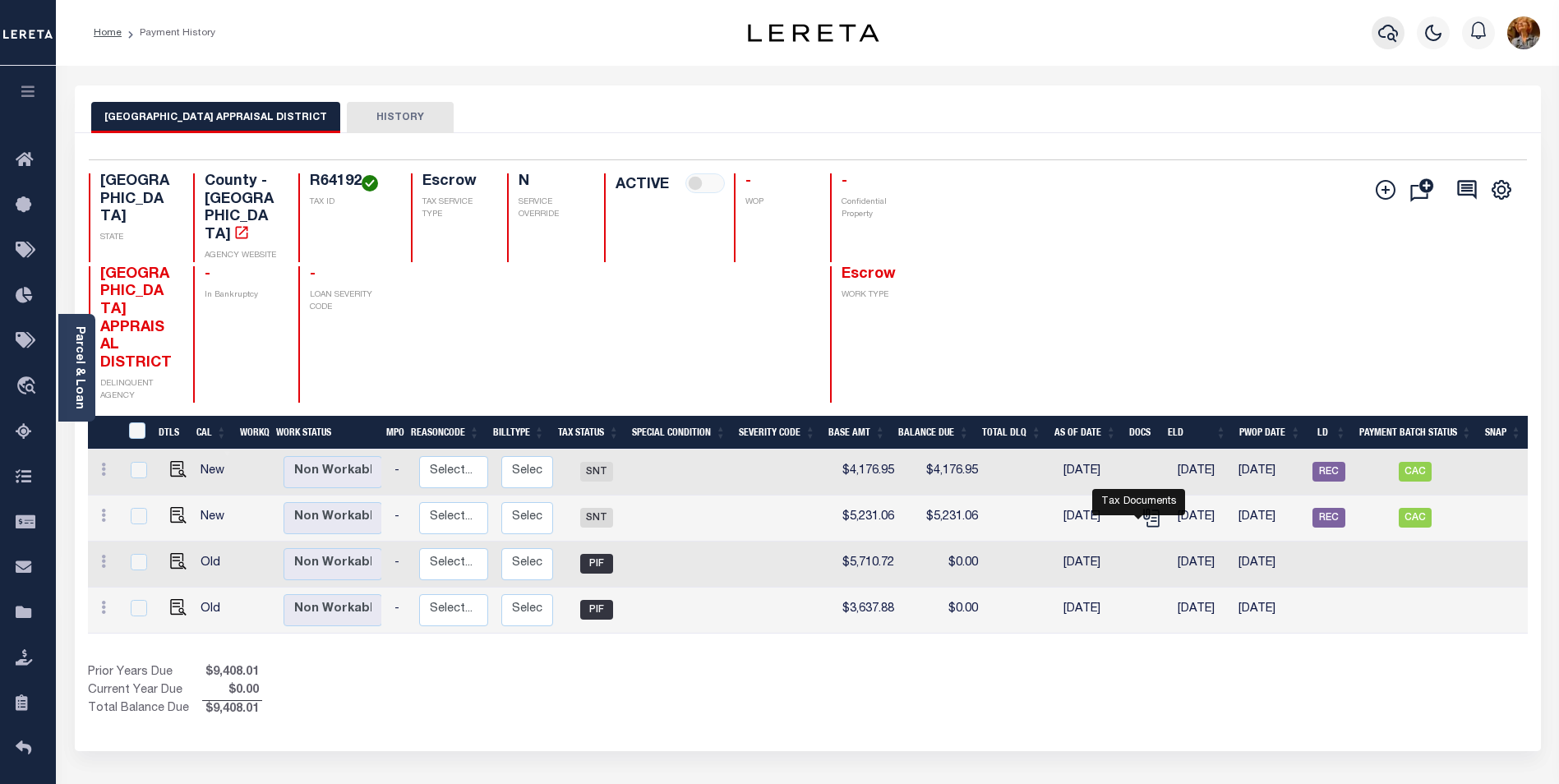 click 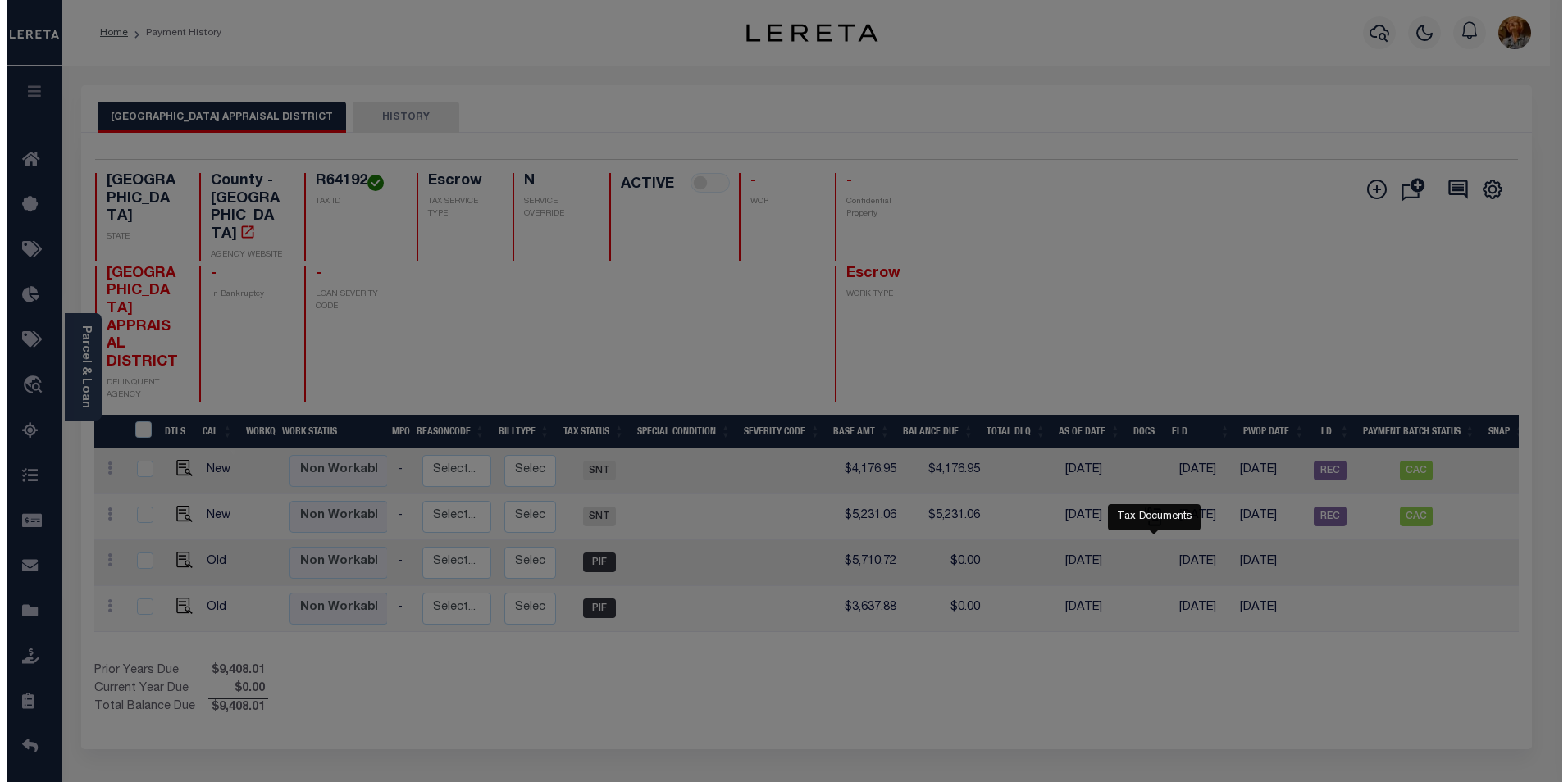 scroll, scrollTop: 0, scrollLeft: 157, axis: horizontal 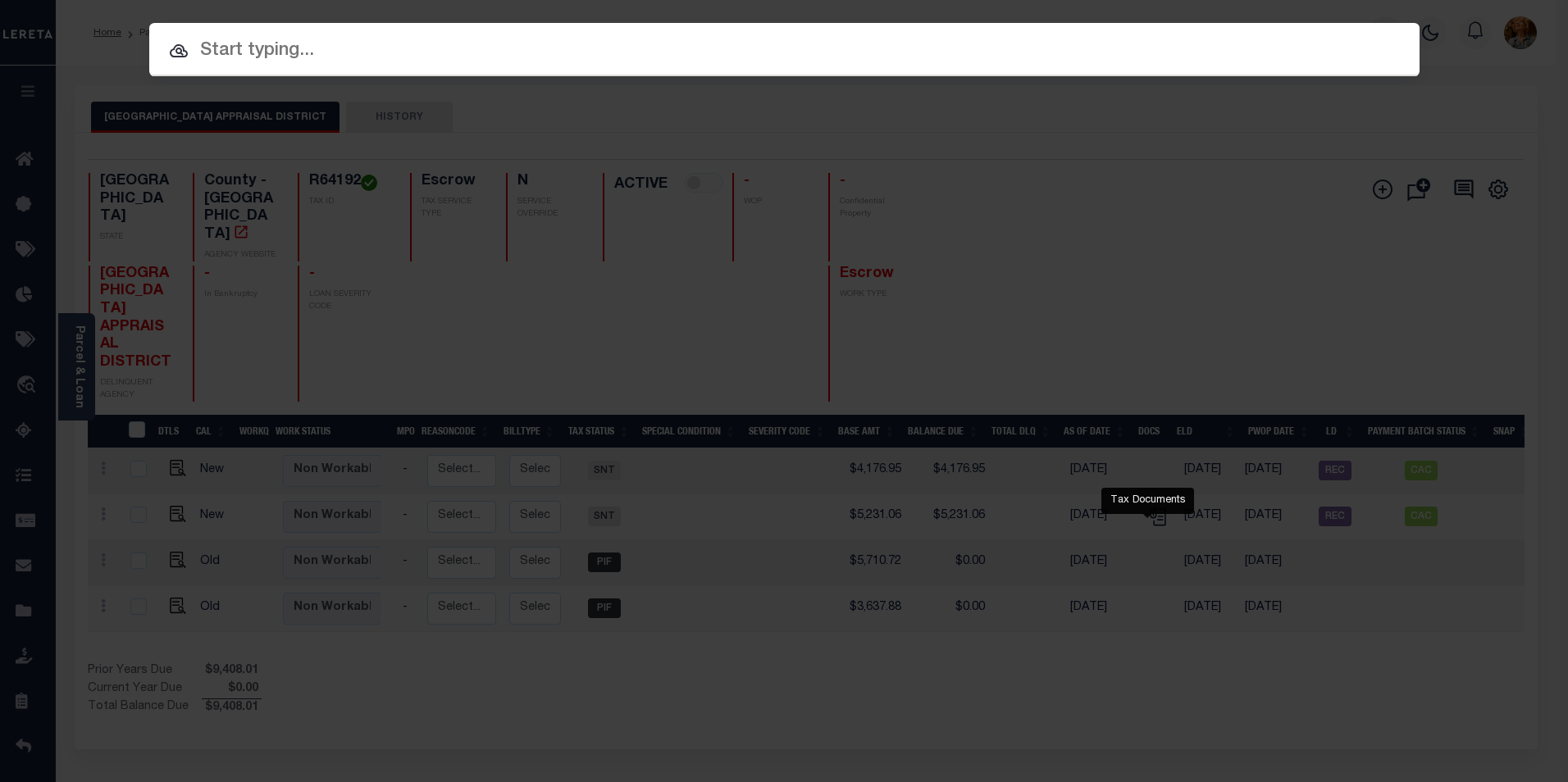 click at bounding box center [784, 51] 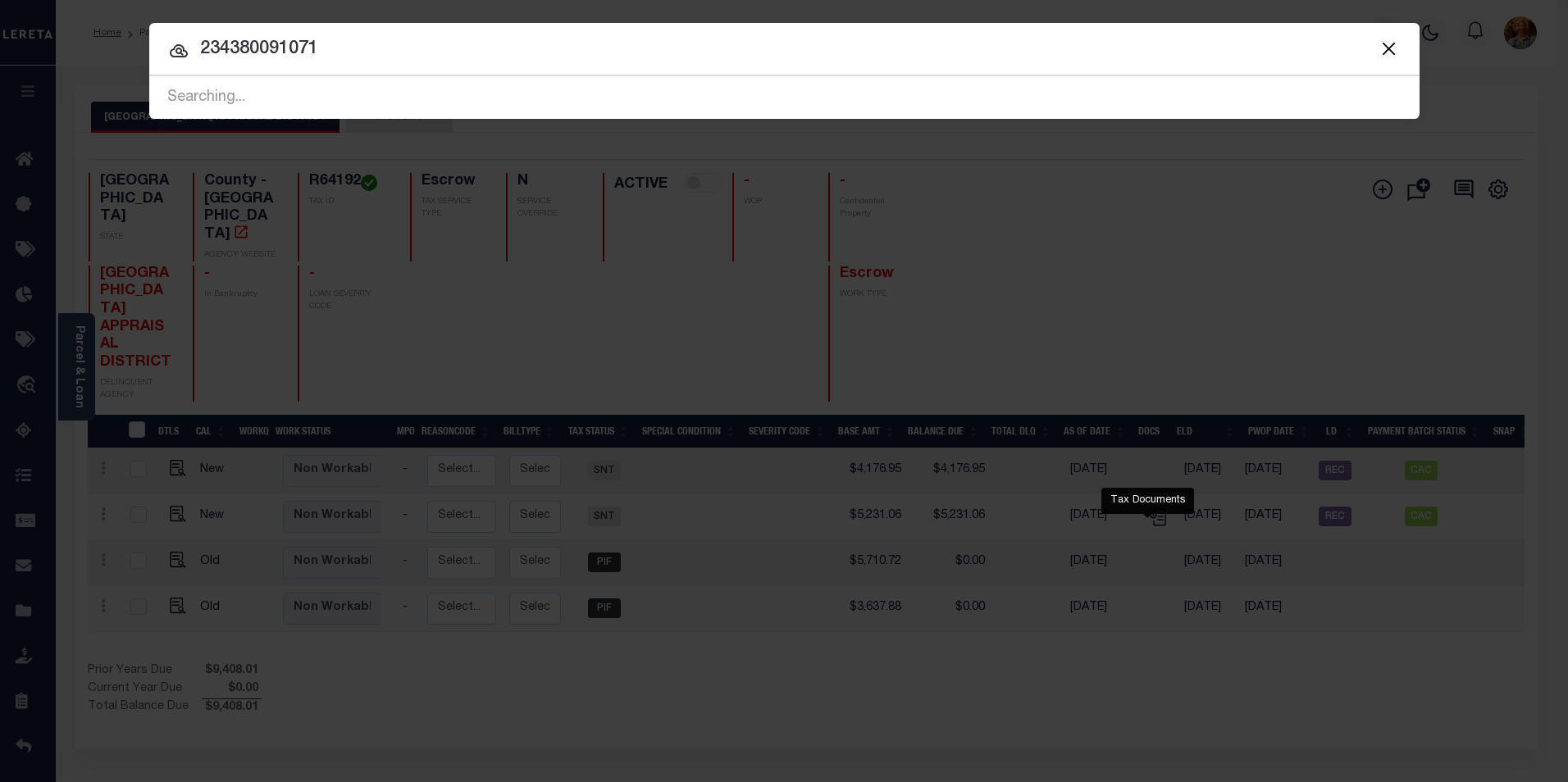 type on "234380091071" 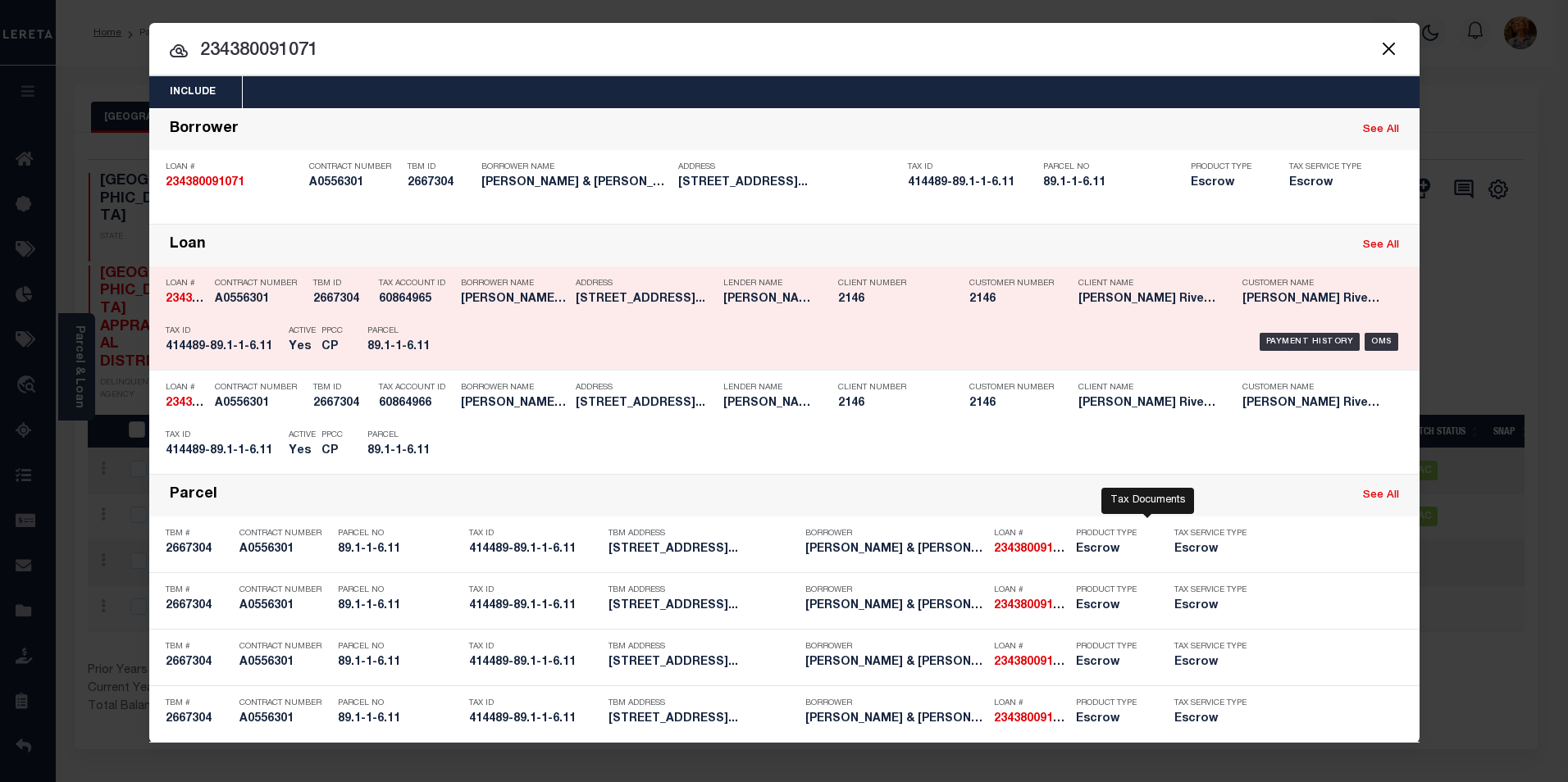 click on "234380091071" 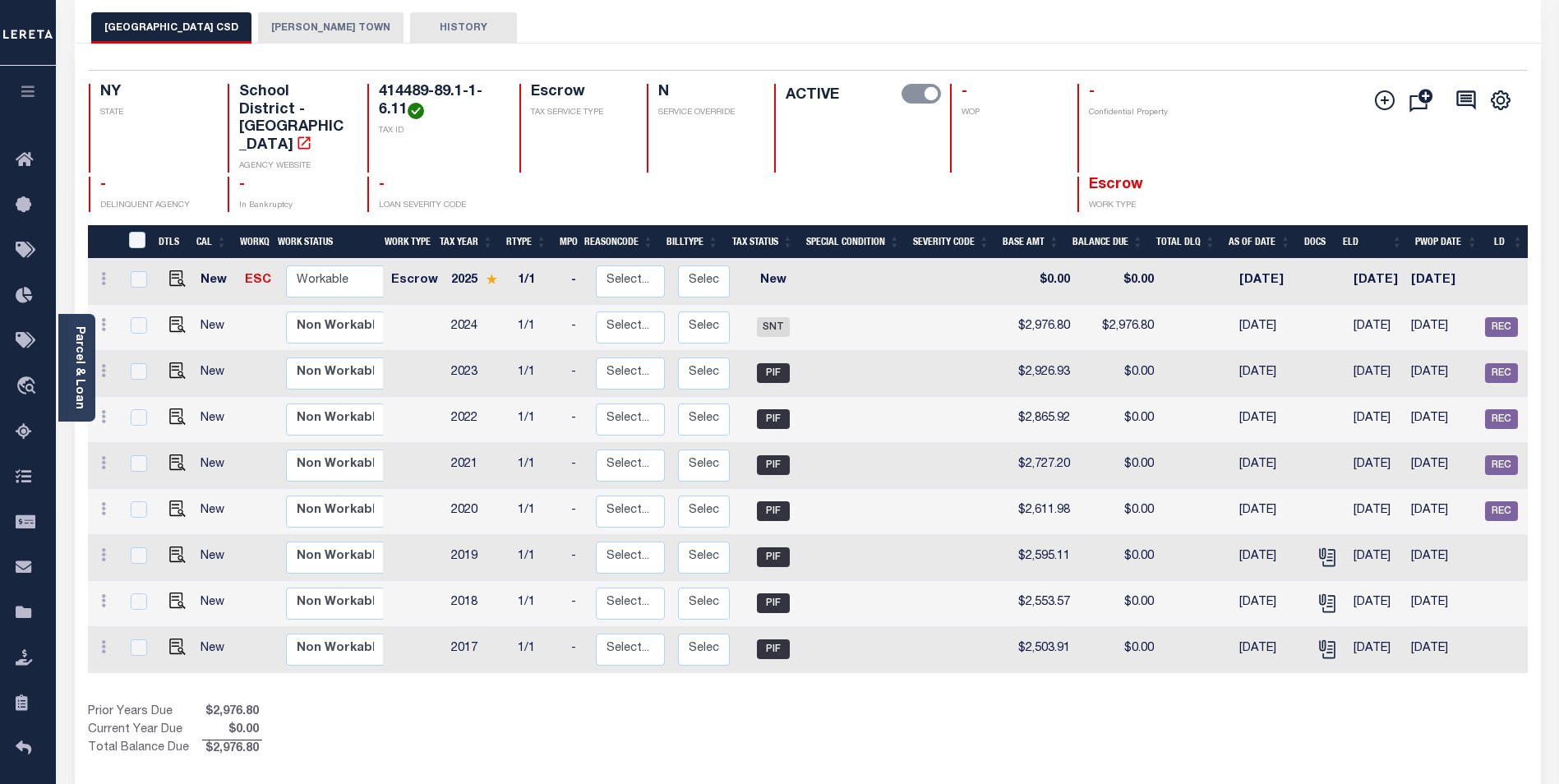 scroll, scrollTop: 0, scrollLeft: 0, axis: both 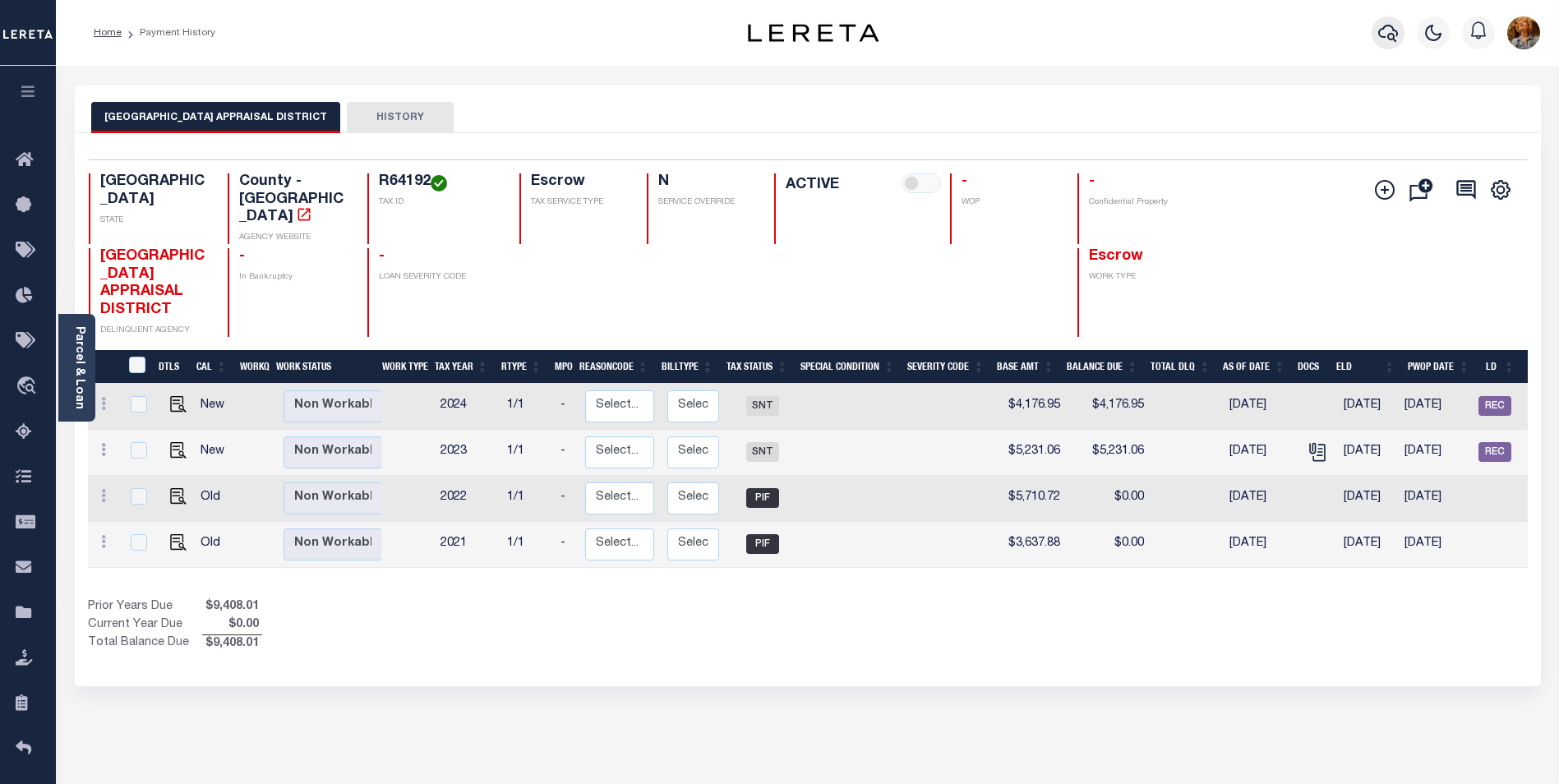 click 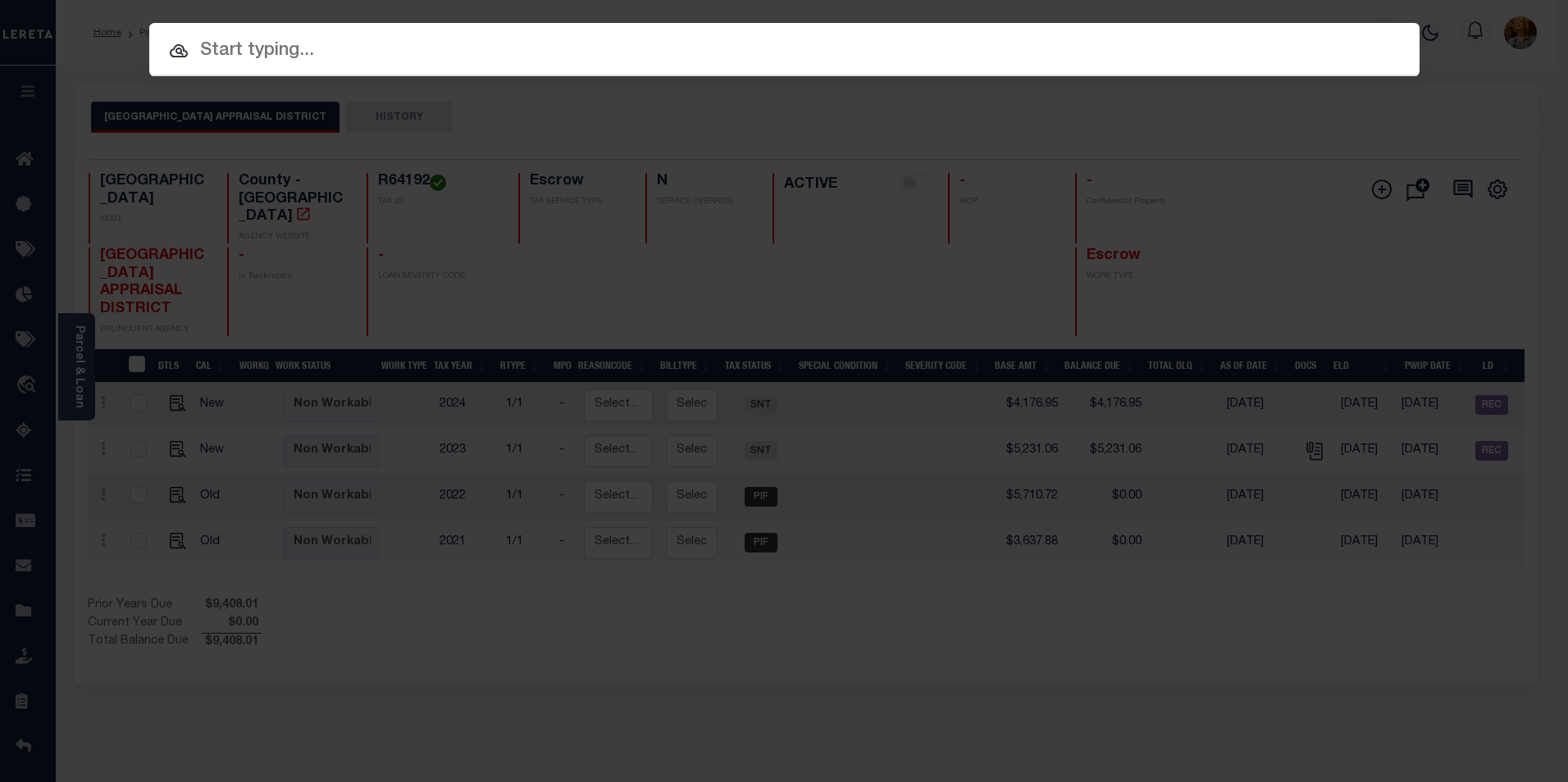 click at bounding box center (784, 51) 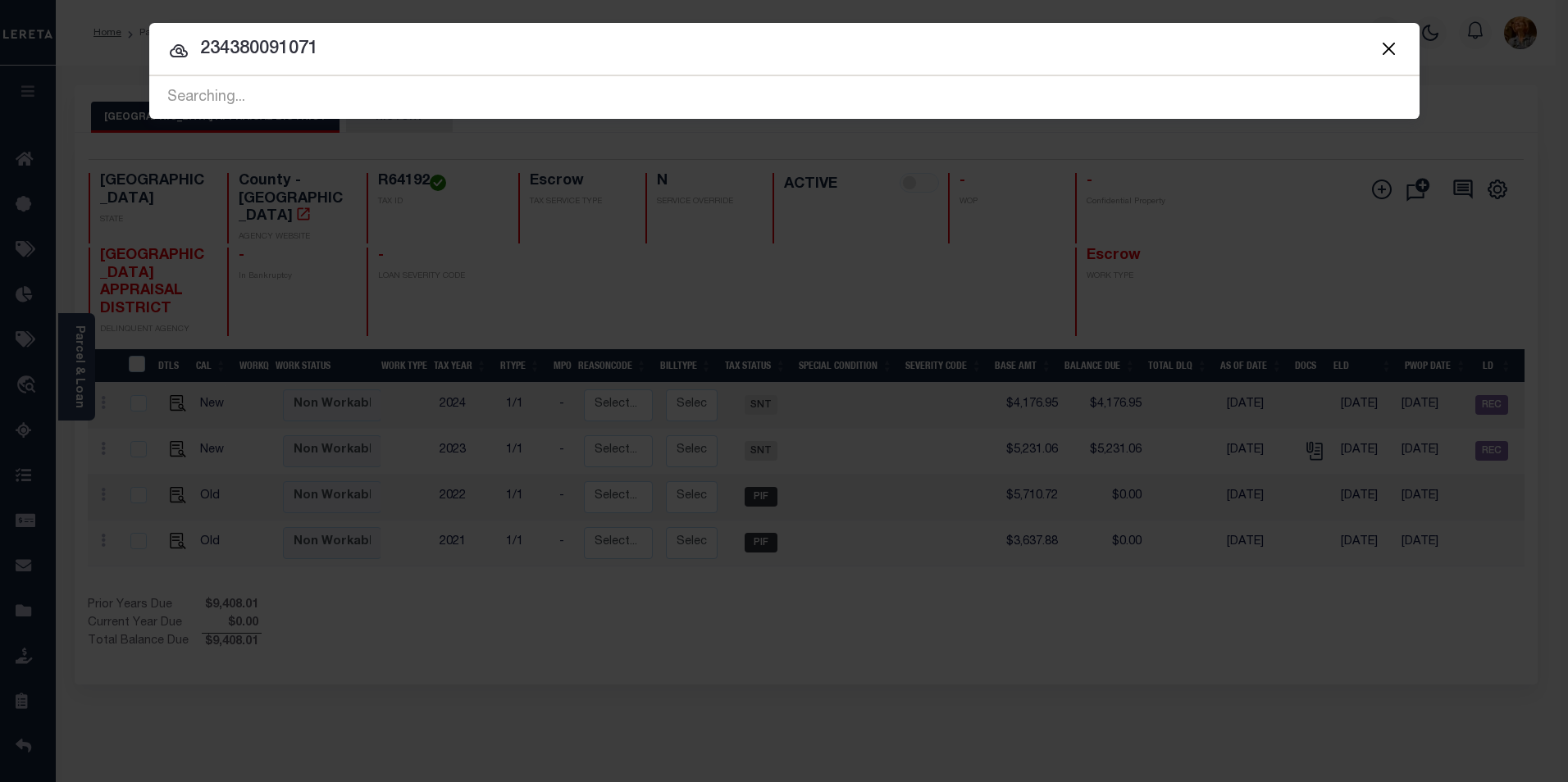 type on "234380091071" 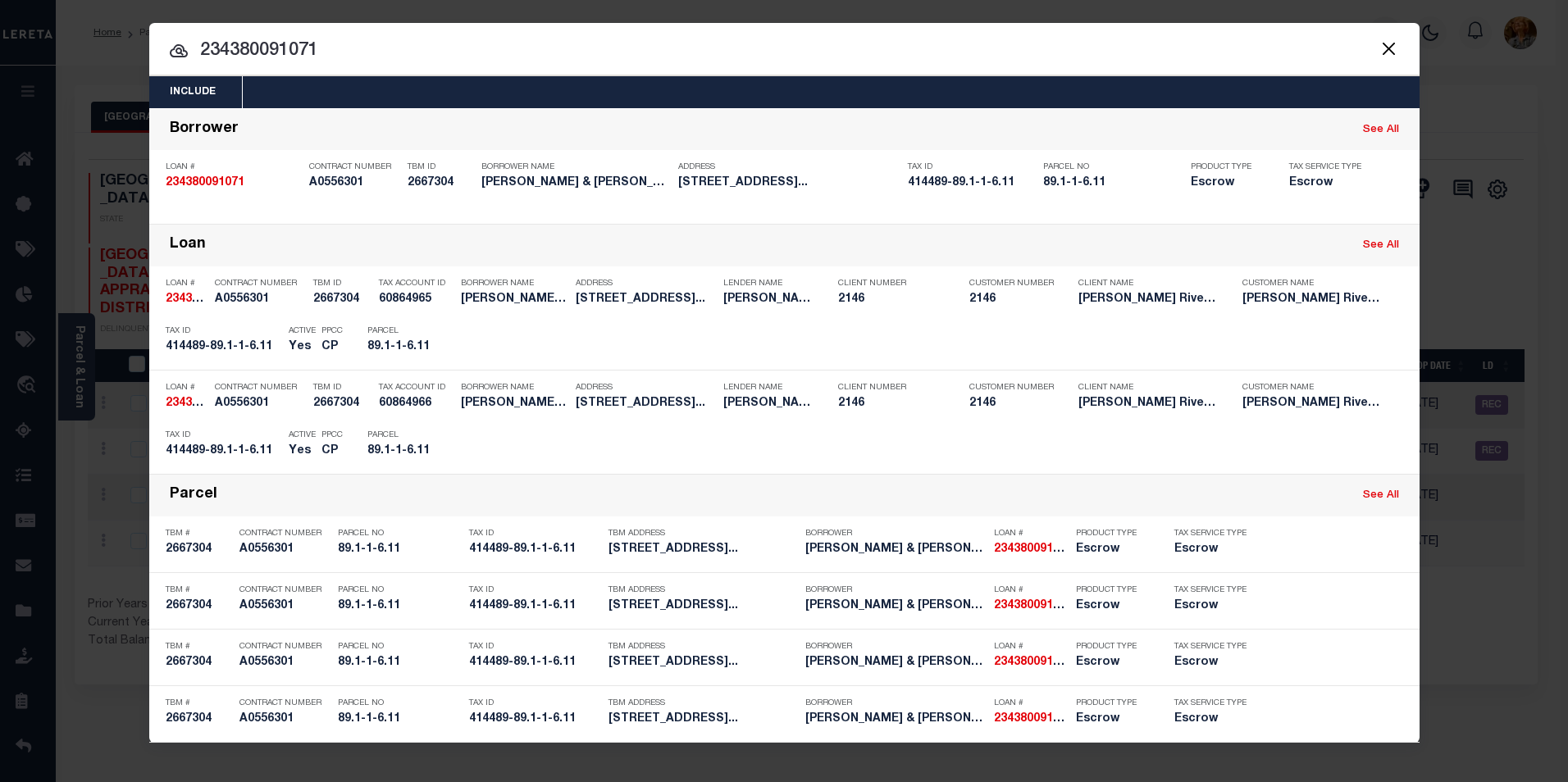 click on "Include
Loans
TBM
Customers
Borrowers
Payments (Lender Non-Disb)
Payments (Lender Disb)
Payee Payment Batches
Refunds
Lenders
Properties/Parcels
Letters
Payees
See All" at bounding box center (784, 391) 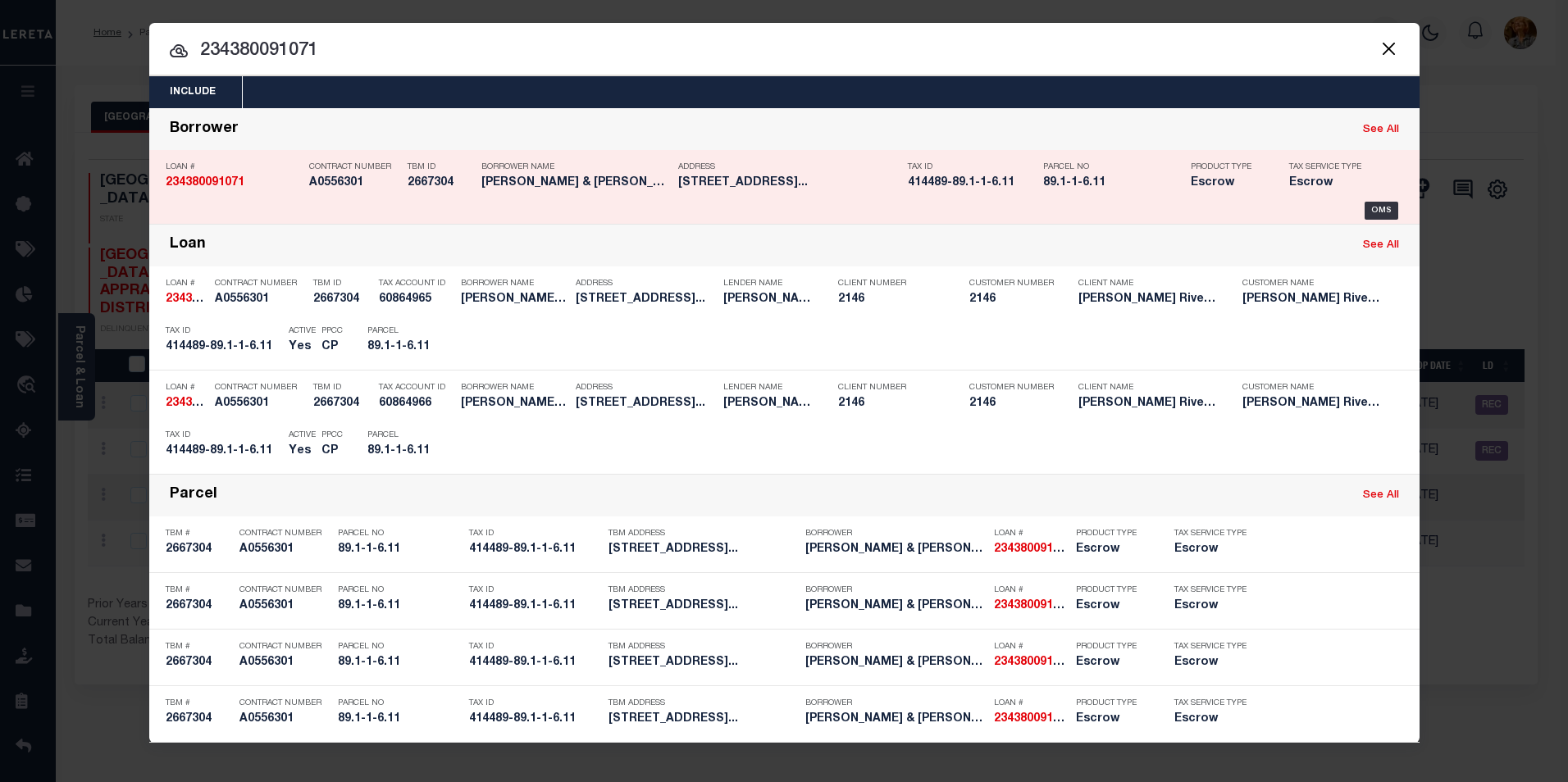 click on "234380091071" 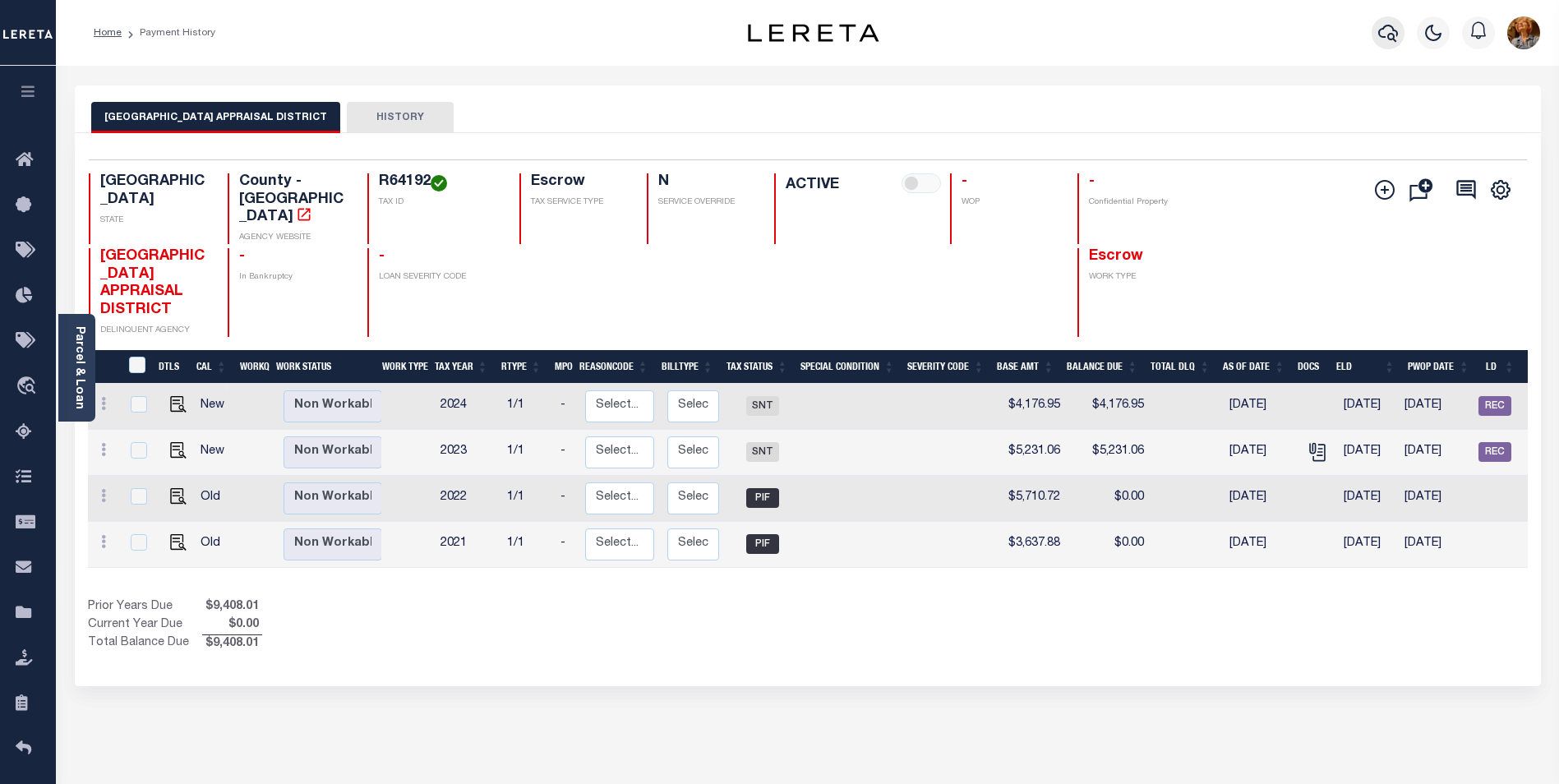 click 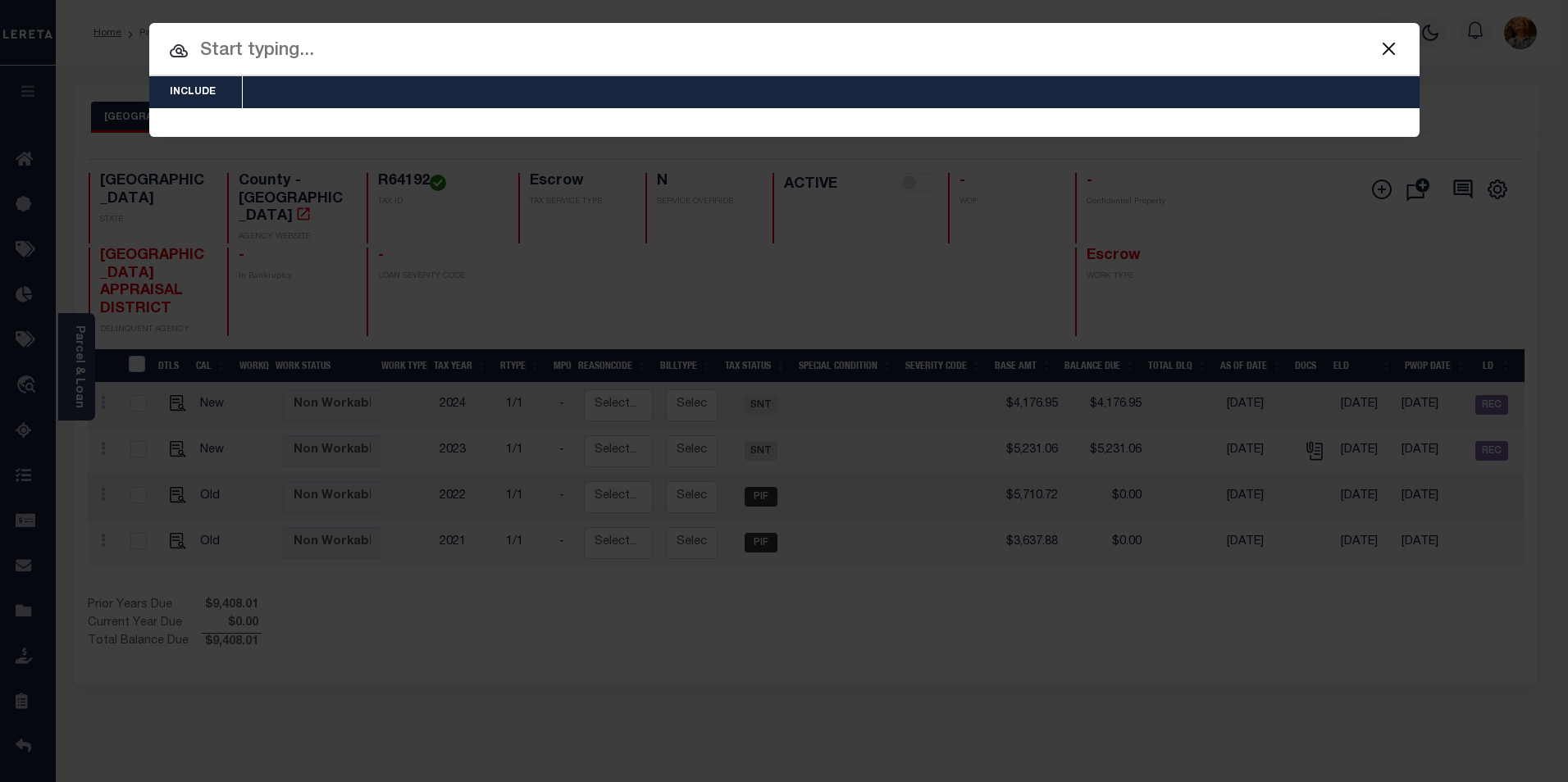 click at bounding box center (1389, 48) 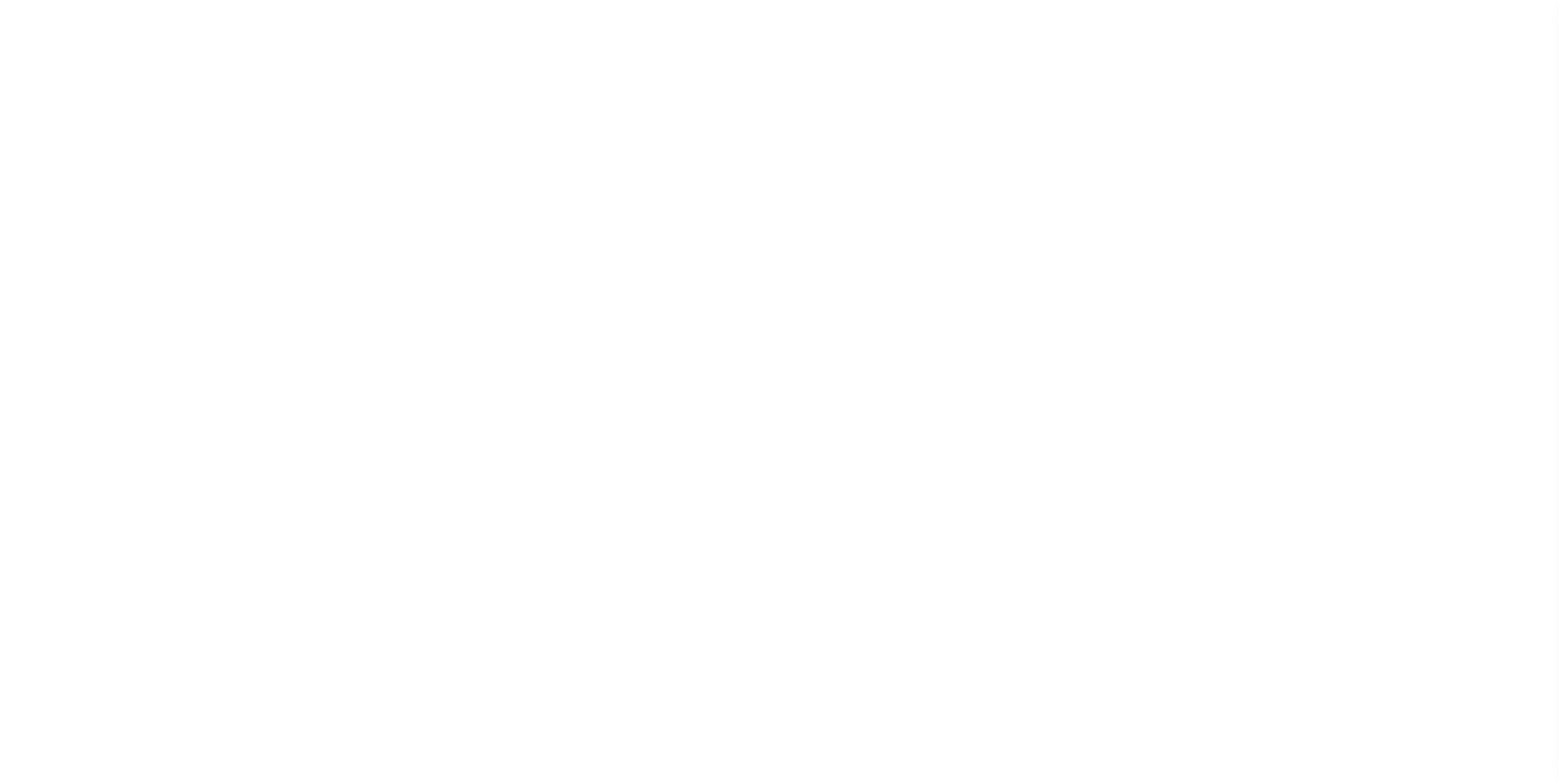 select on "Escrow" 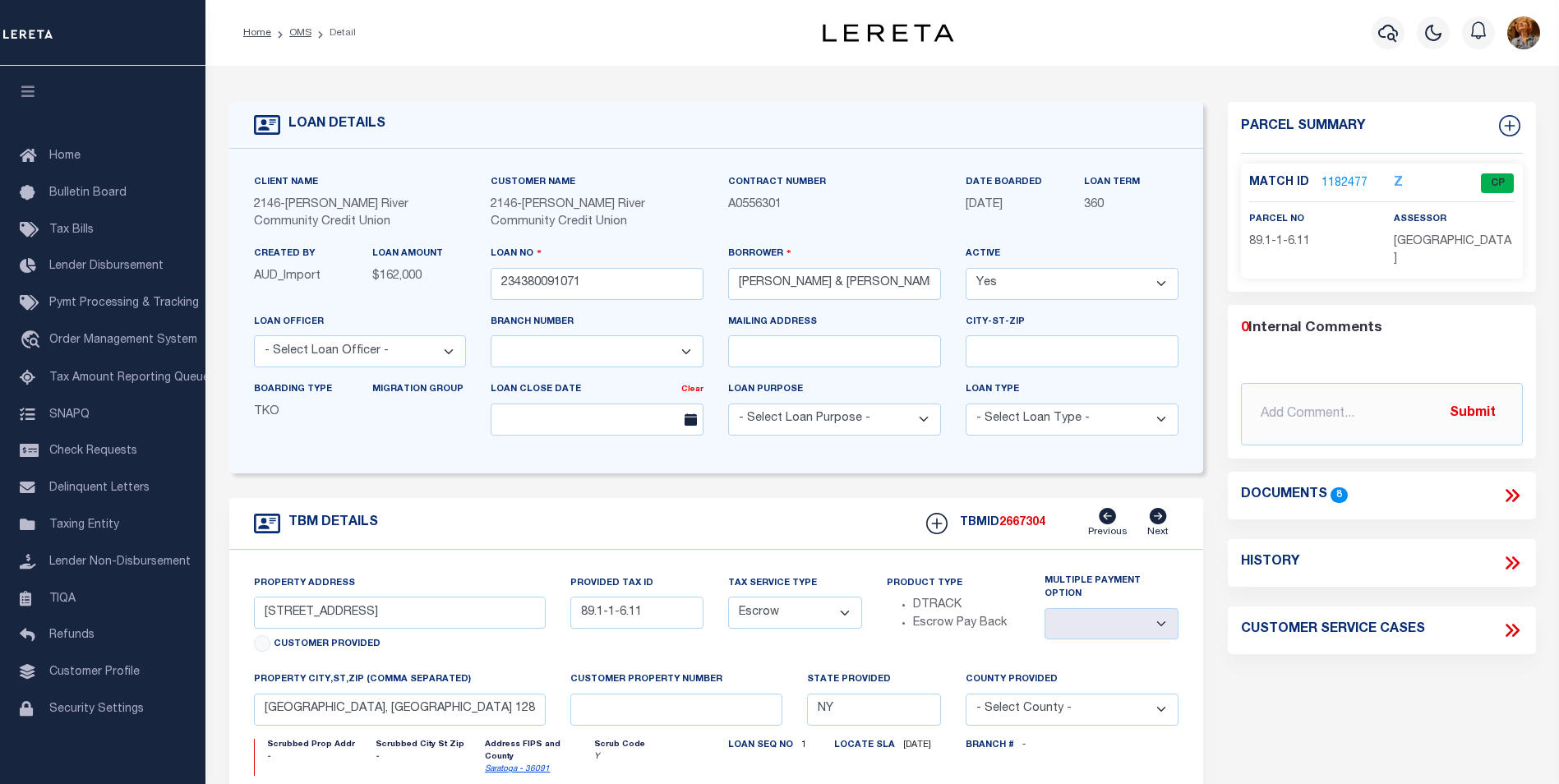 click on "Home OMS Detail" at bounding box center [505, 33] 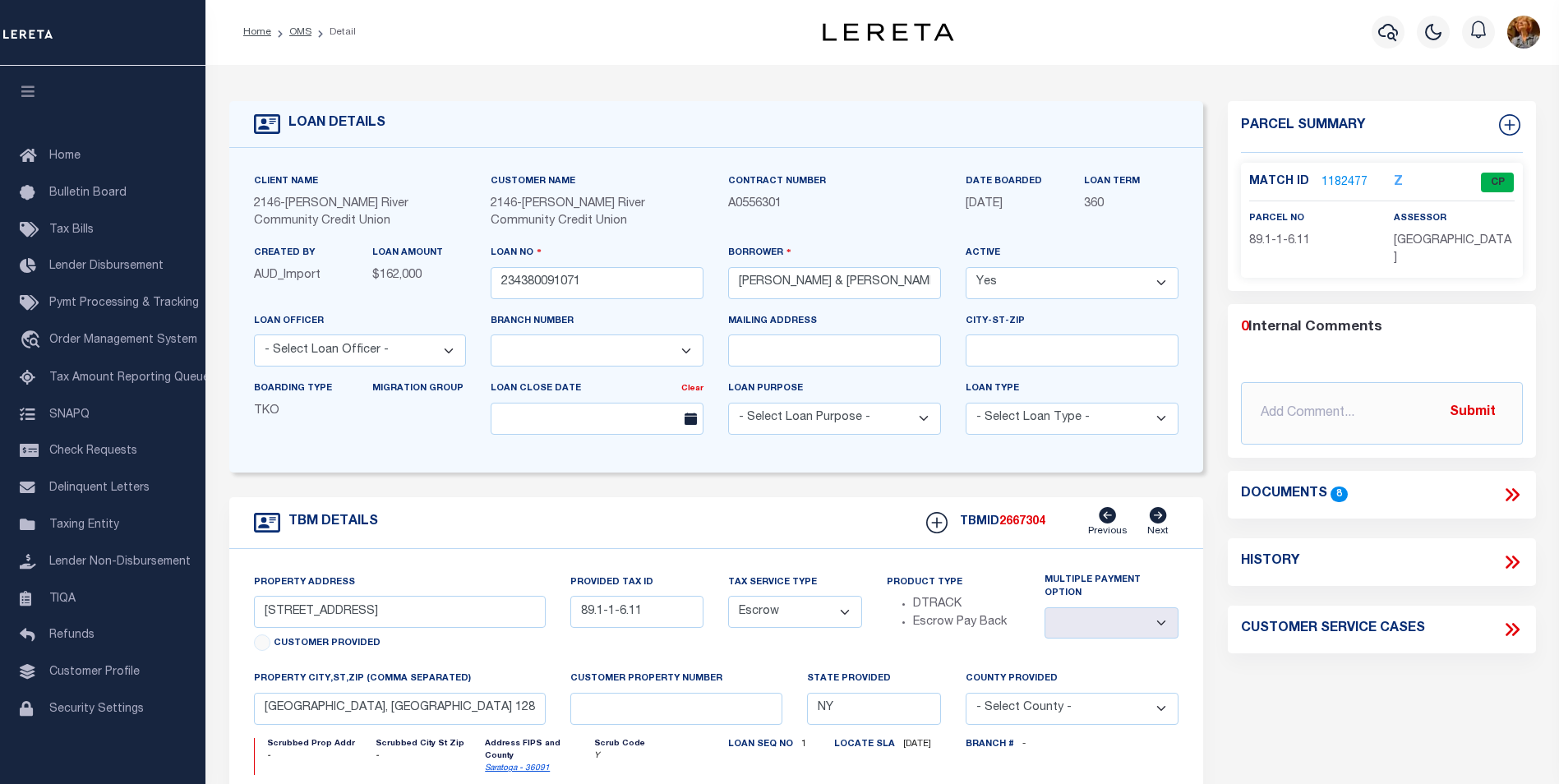scroll, scrollTop: 0, scrollLeft: 0, axis: both 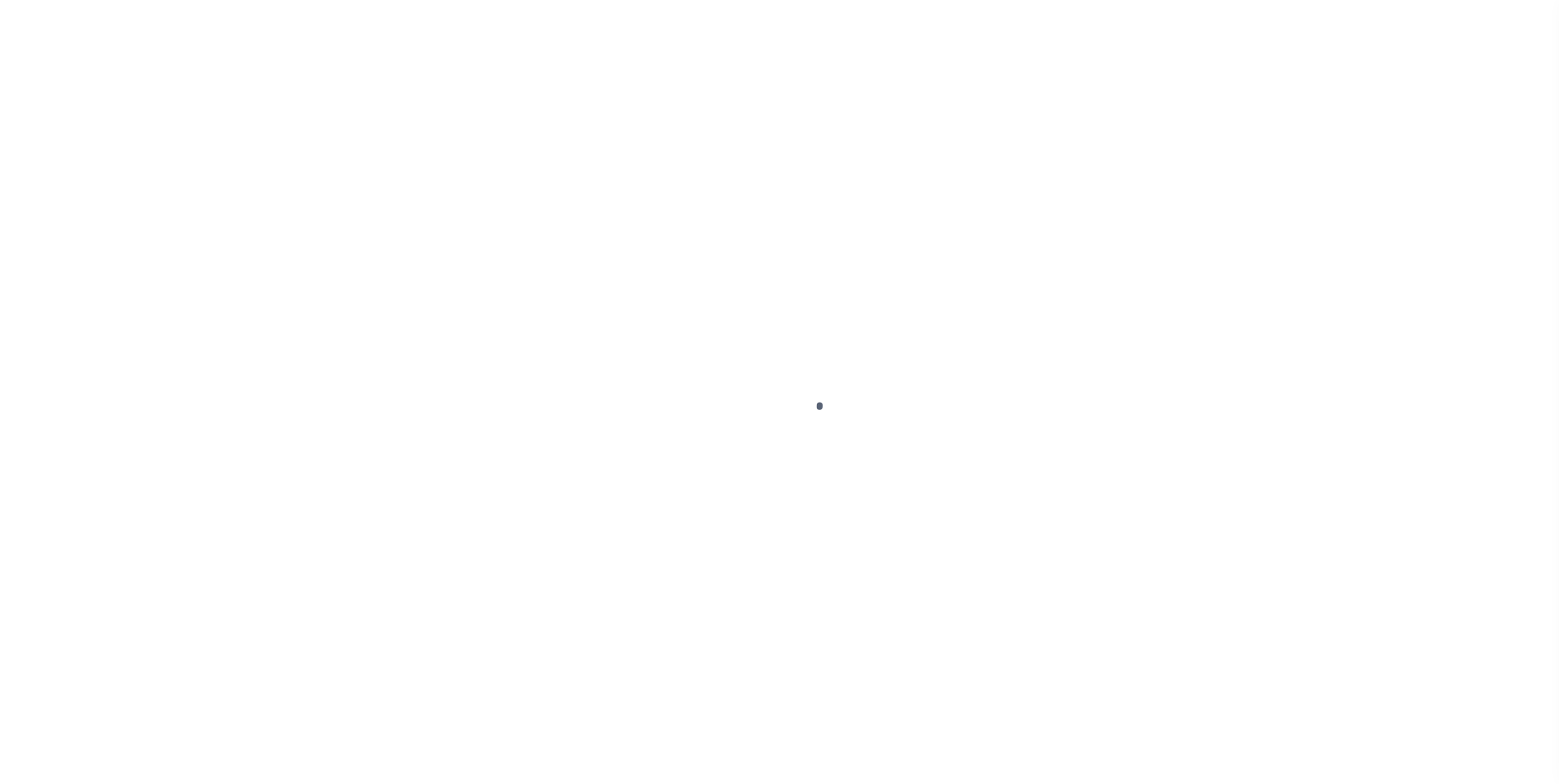 select on "Escrow" 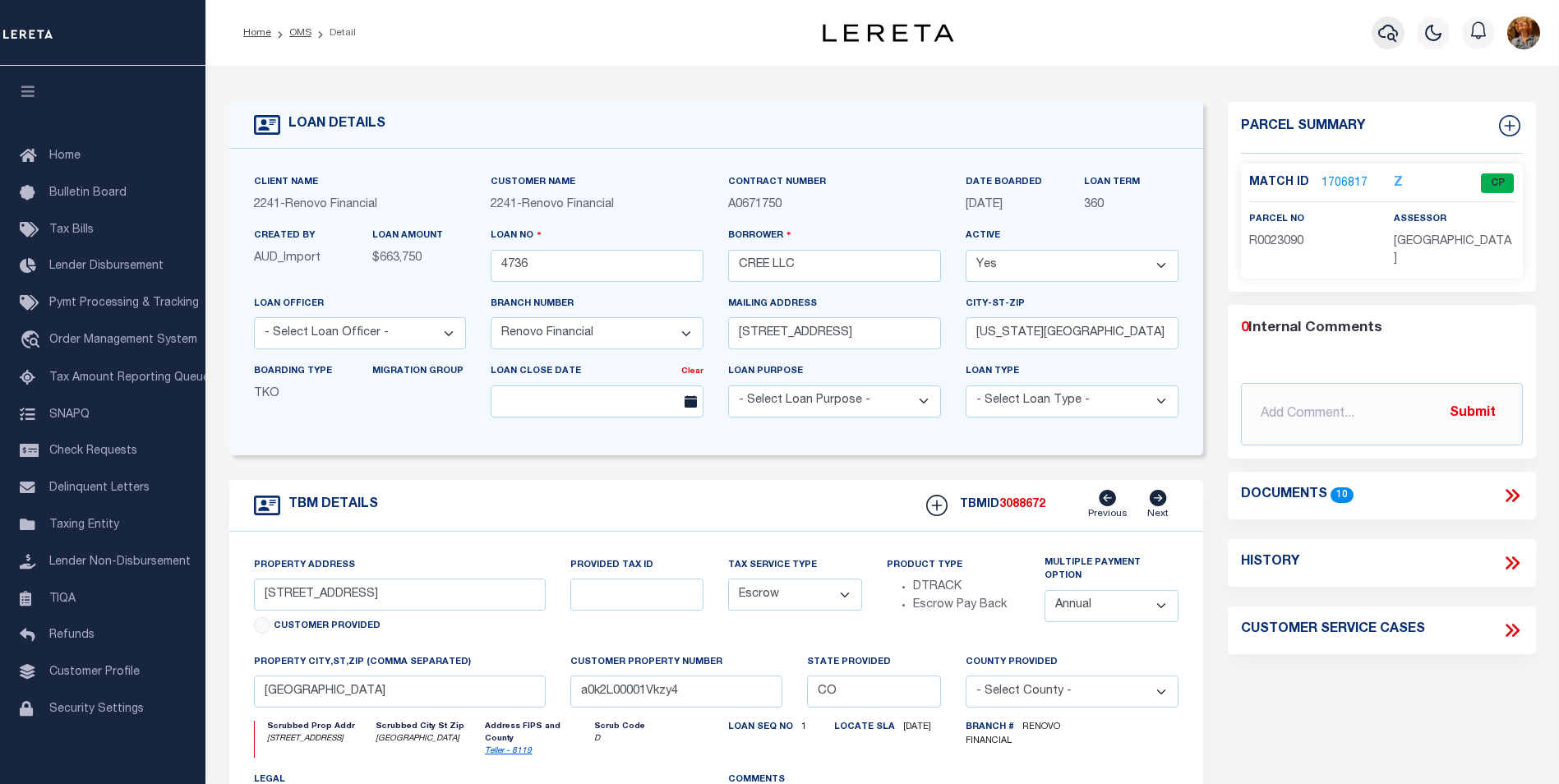 click 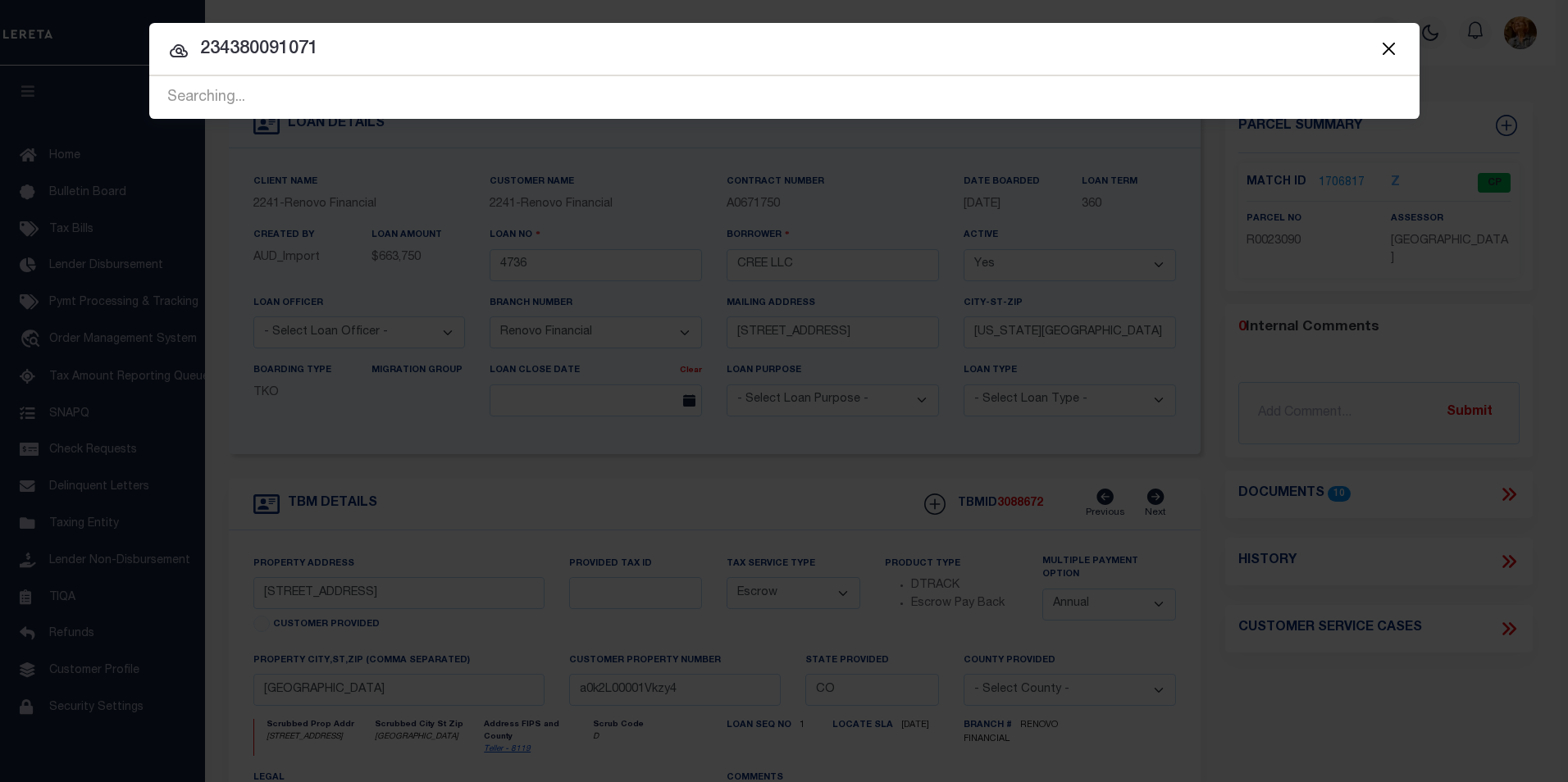 type on "234380091071" 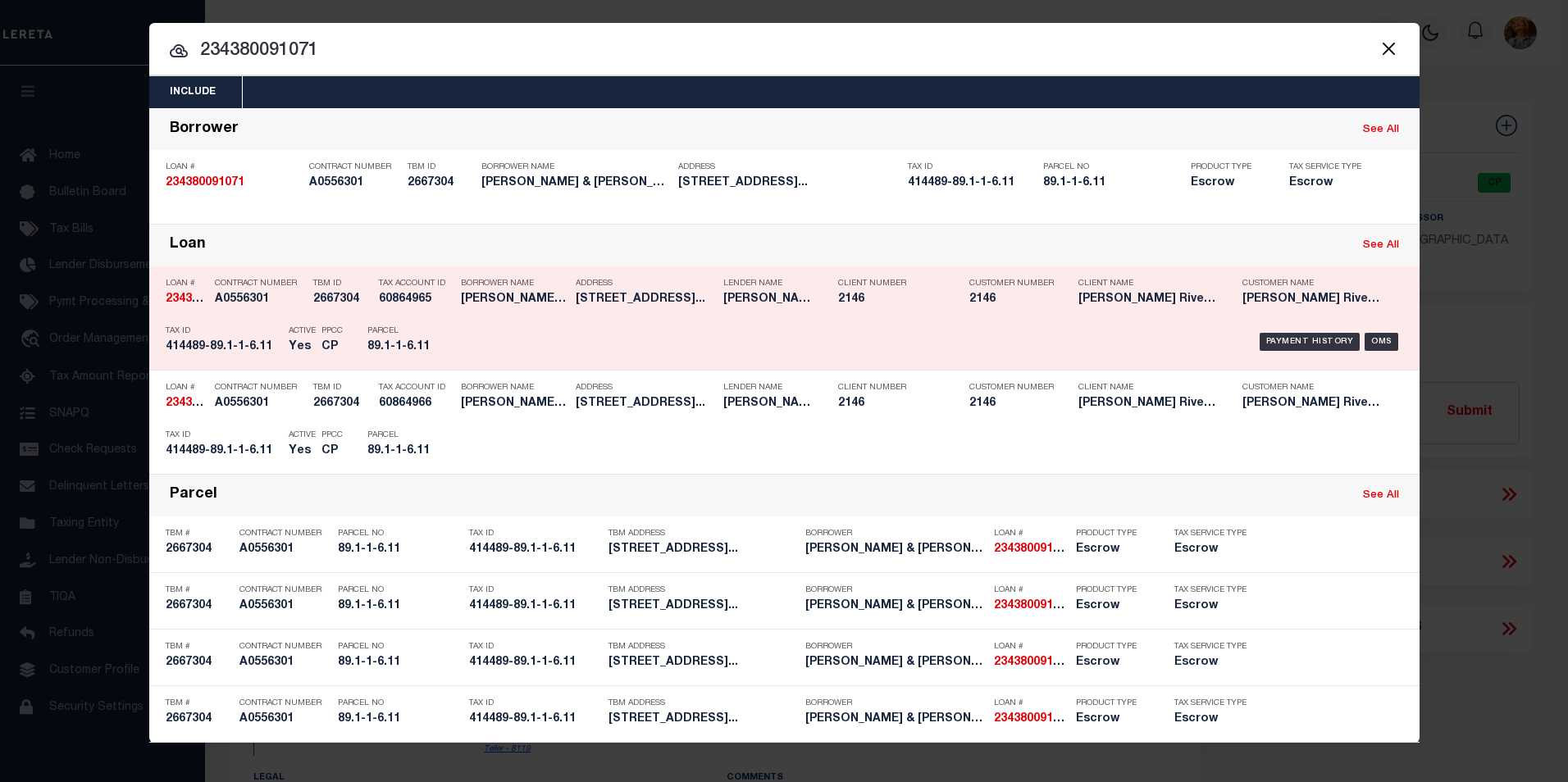 click on "234380091071" 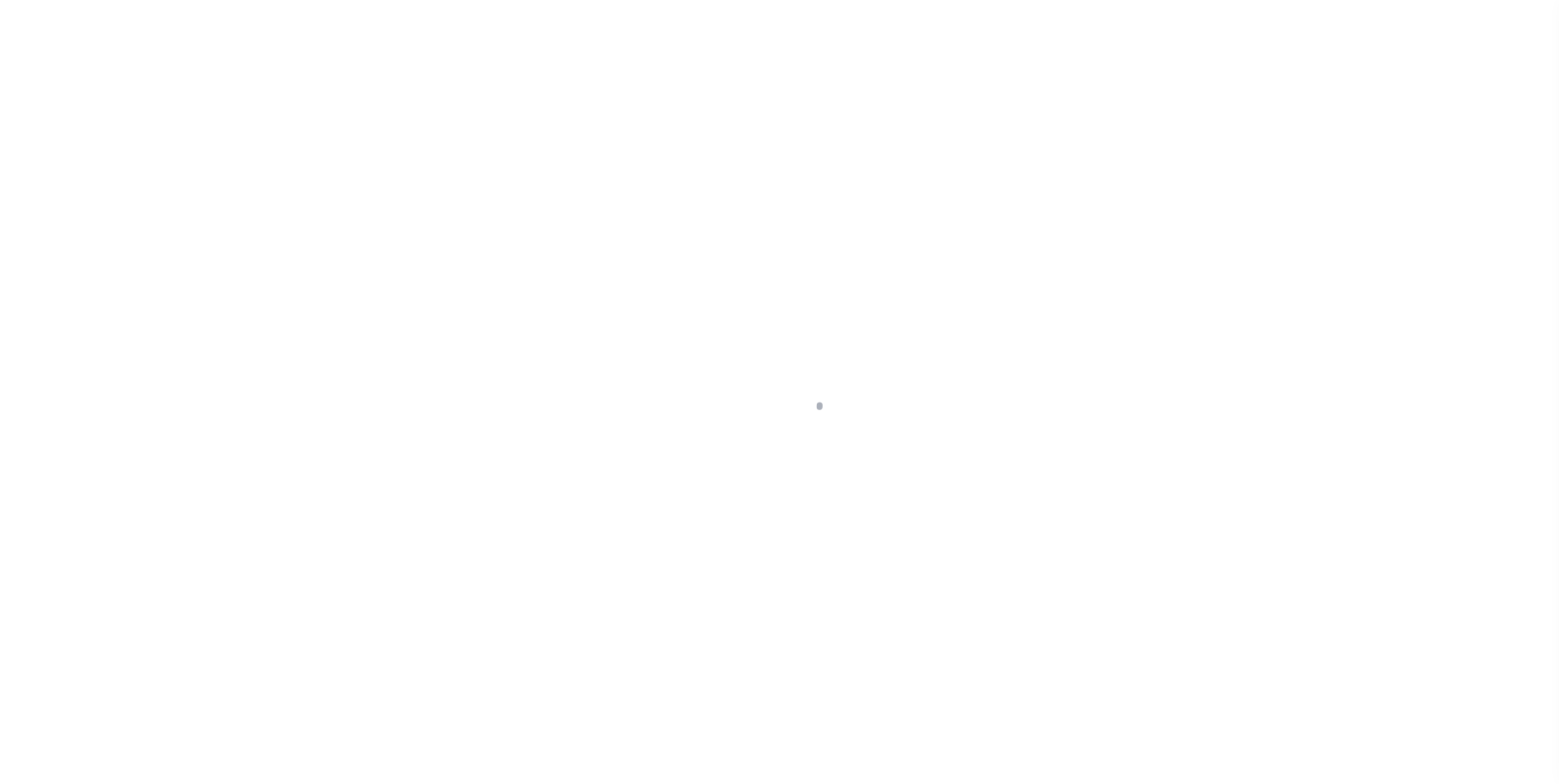 scroll, scrollTop: 0, scrollLeft: 0, axis: both 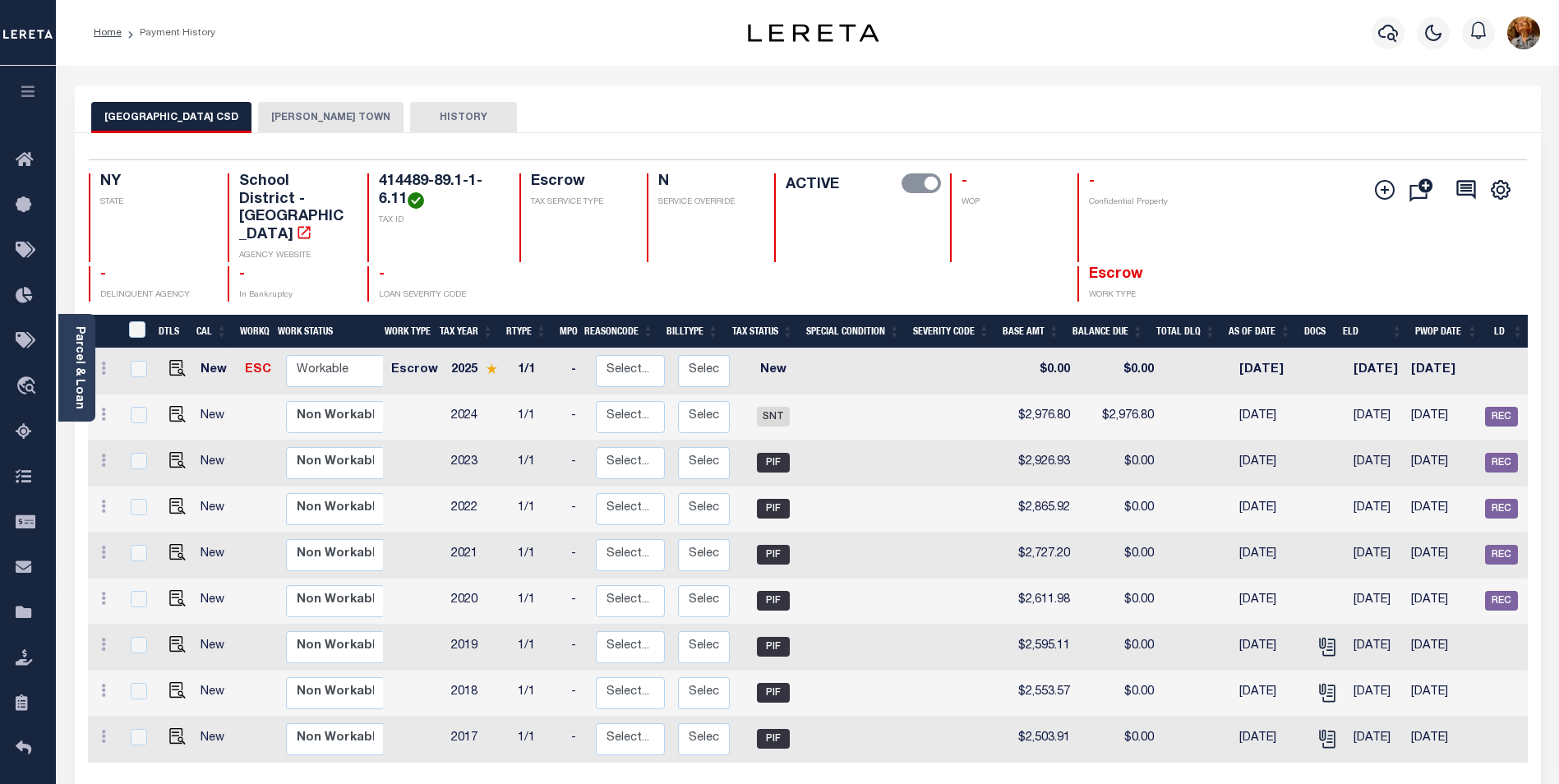 click on "[GEOGRAPHIC_DATA] CSD" at bounding box center [171, 118] 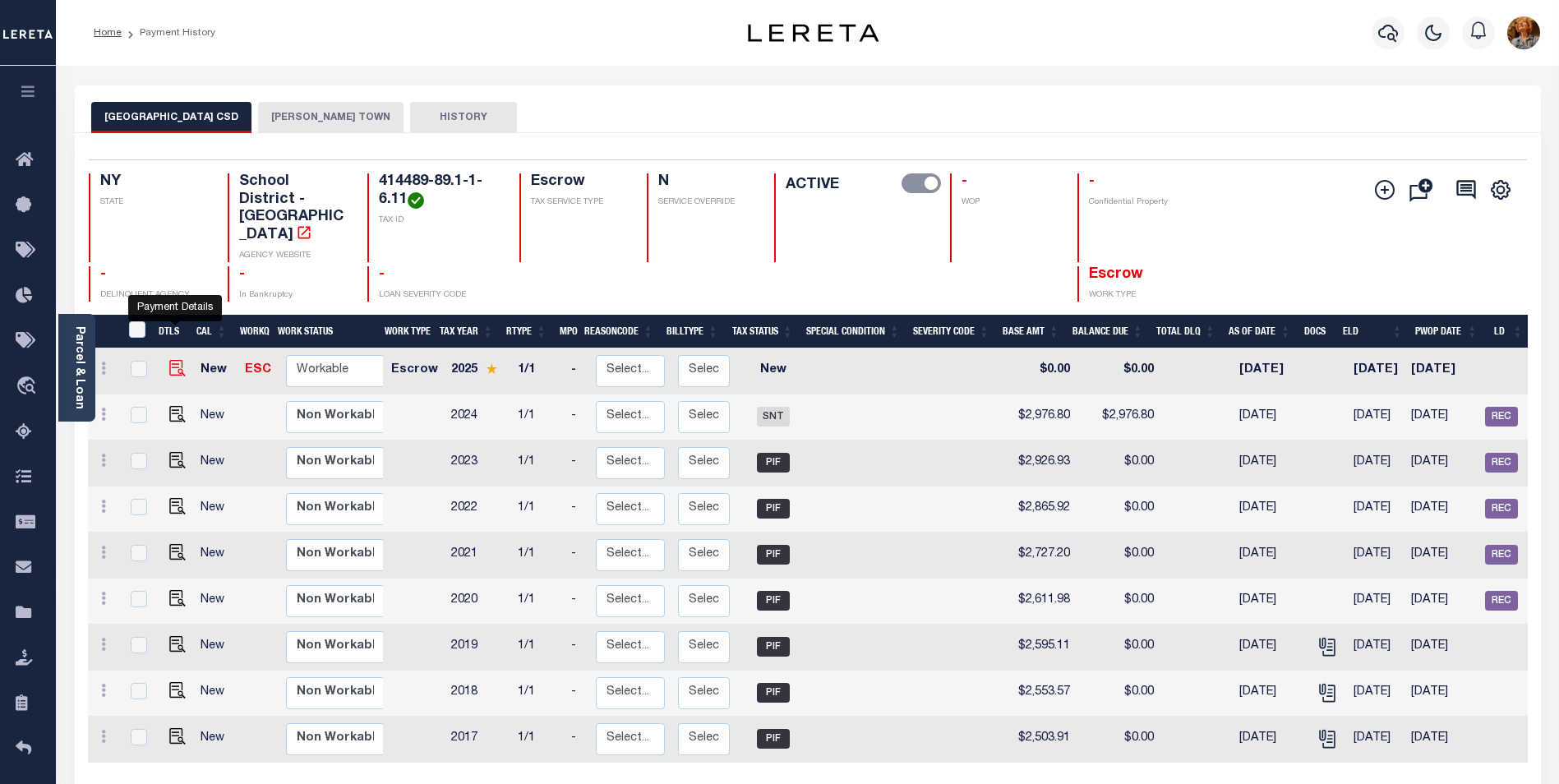 click at bounding box center [178, 368] 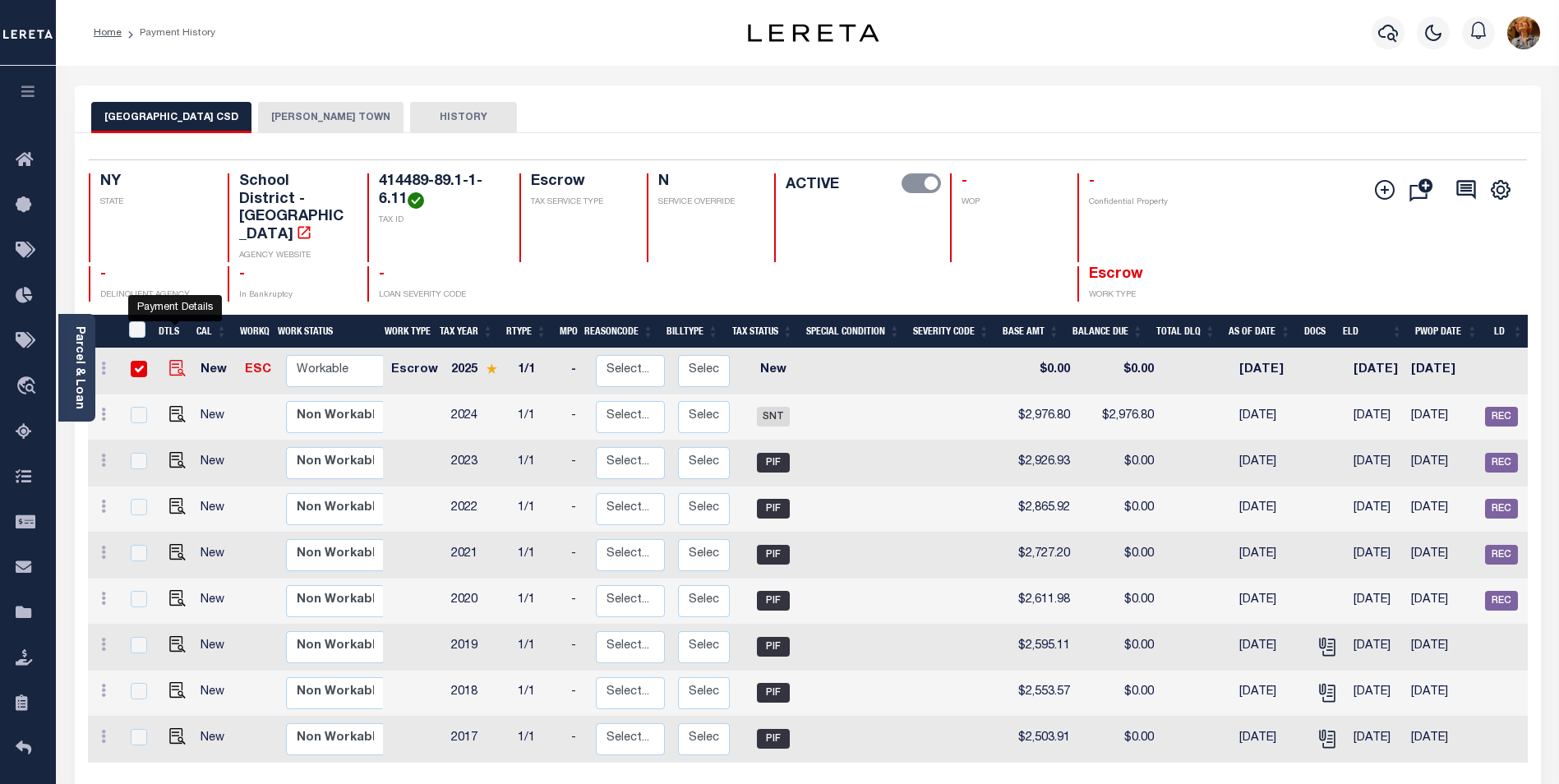 checkbox on "true" 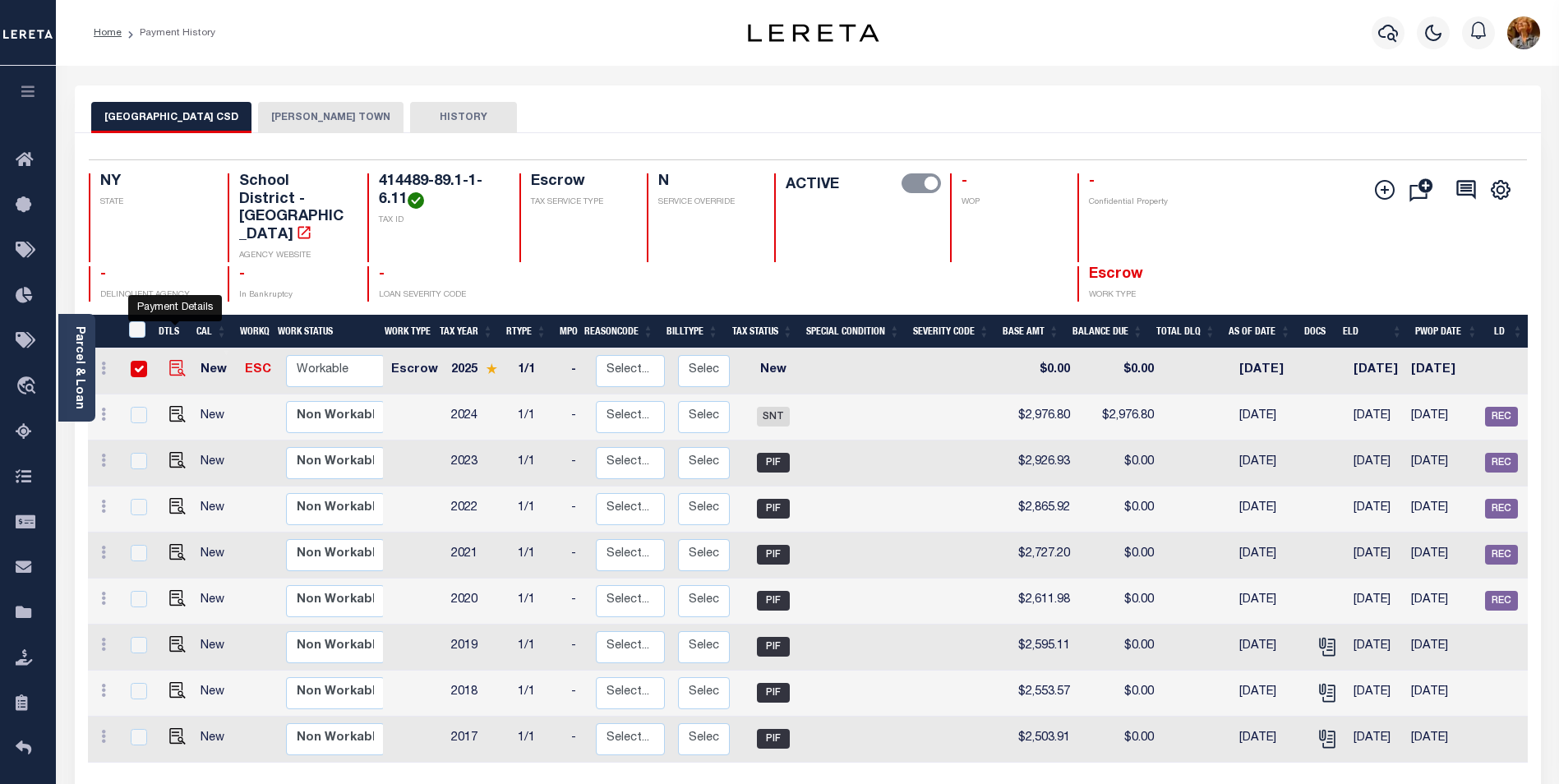checkbox on "true" 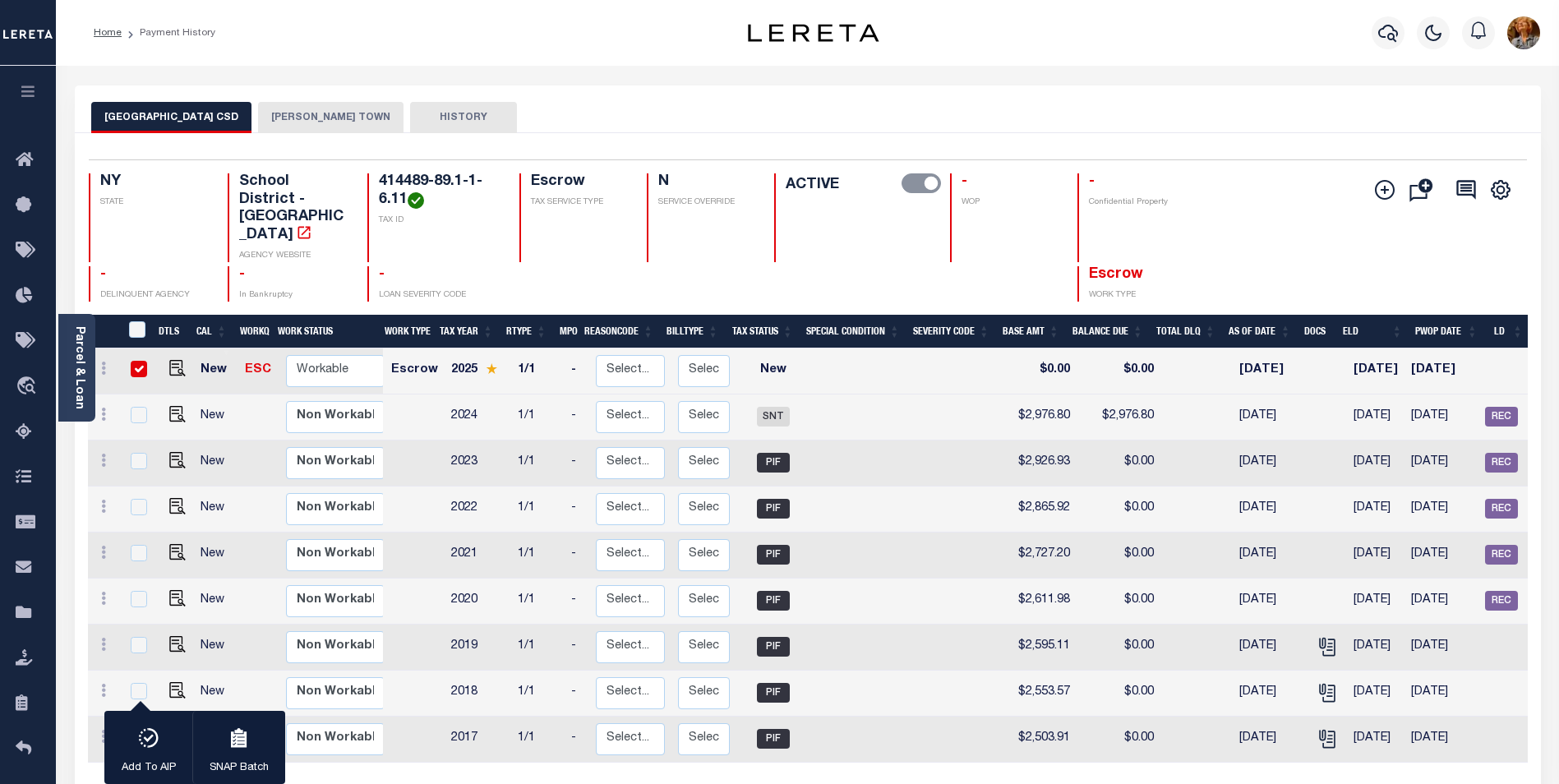 click on "HISTORY" at bounding box center [464, 118] 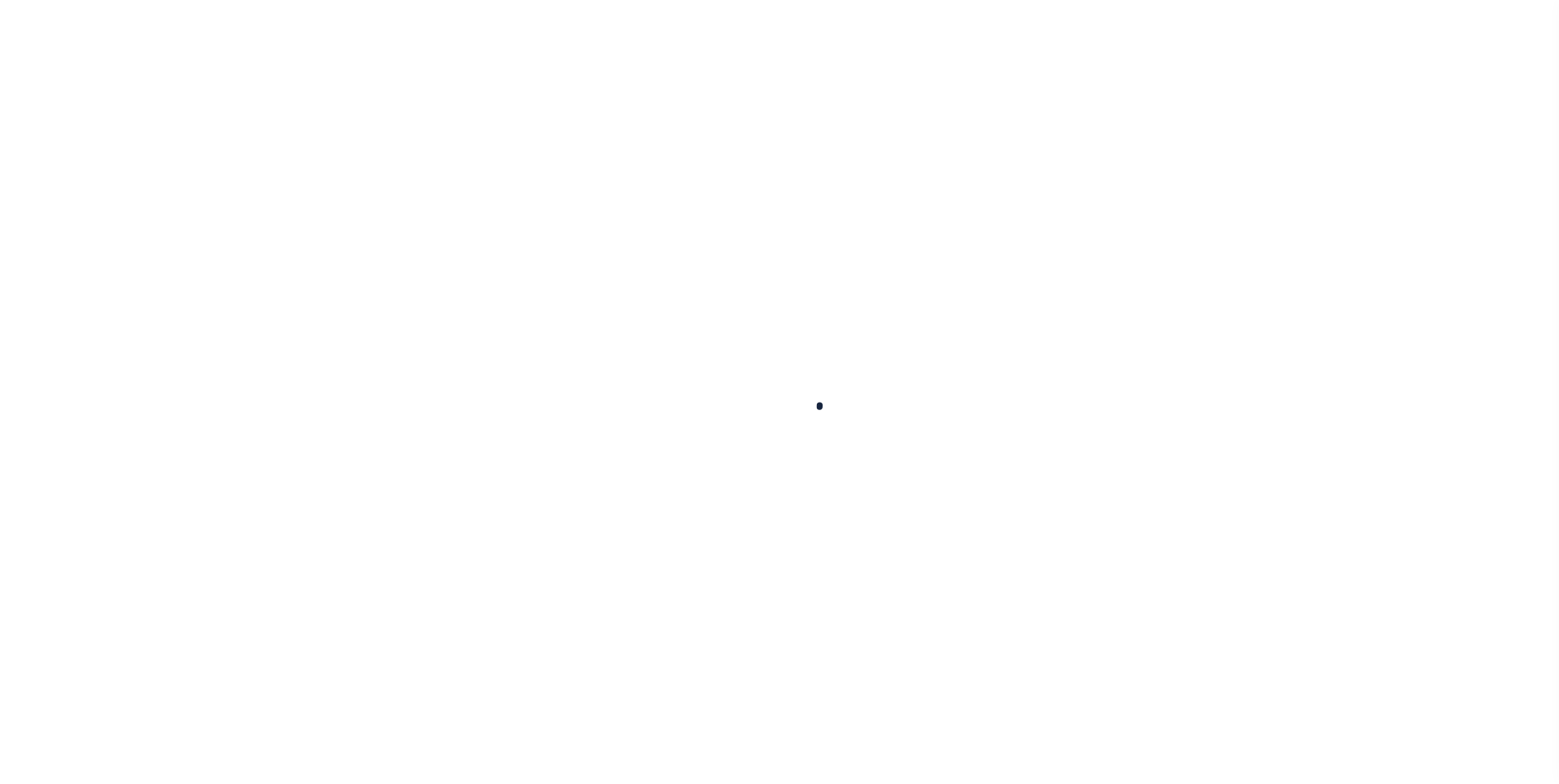 scroll, scrollTop: 0, scrollLeft: 0, axis: both 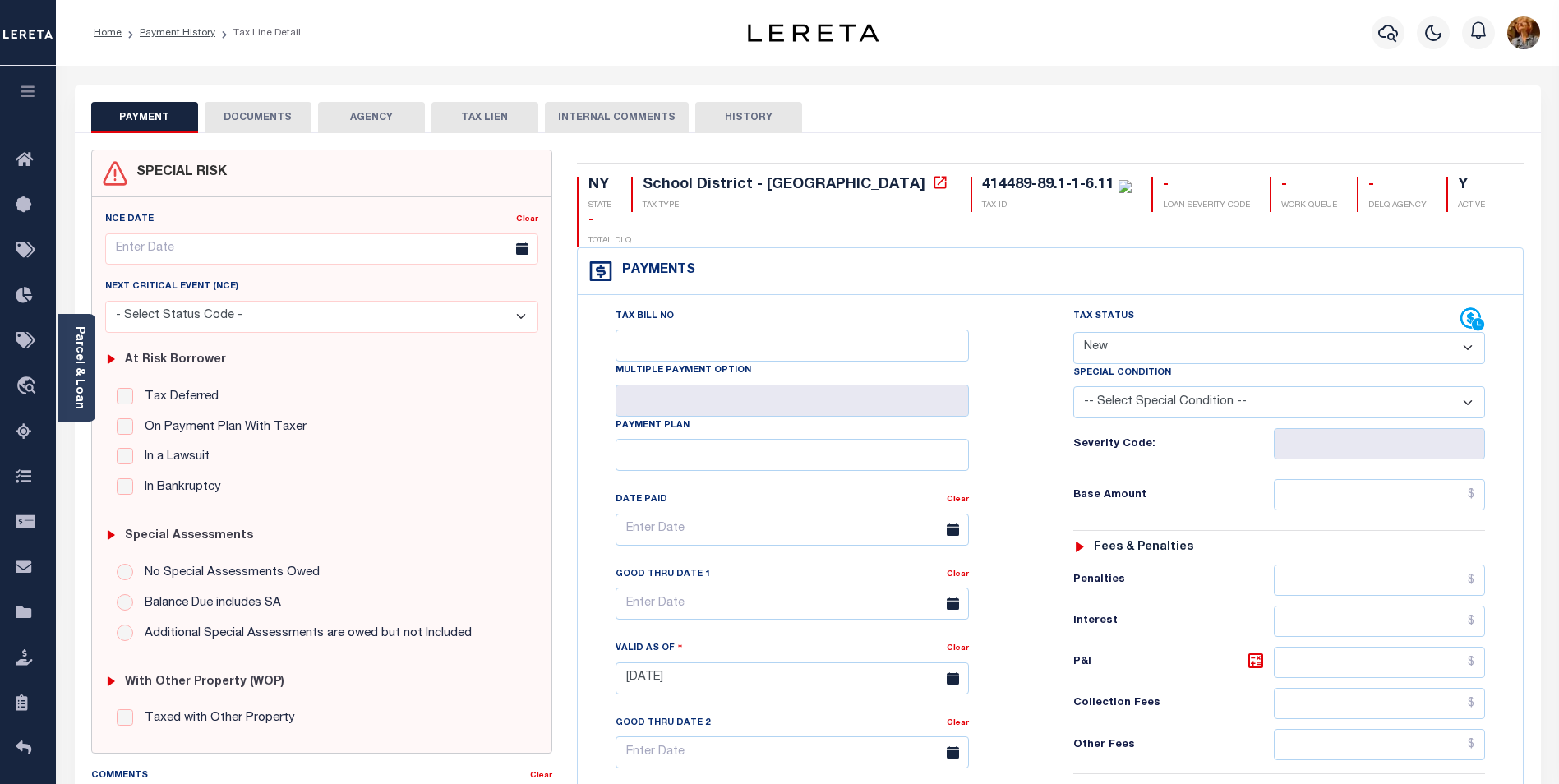 click on "AGENCY" at bounding box center (371, 118) 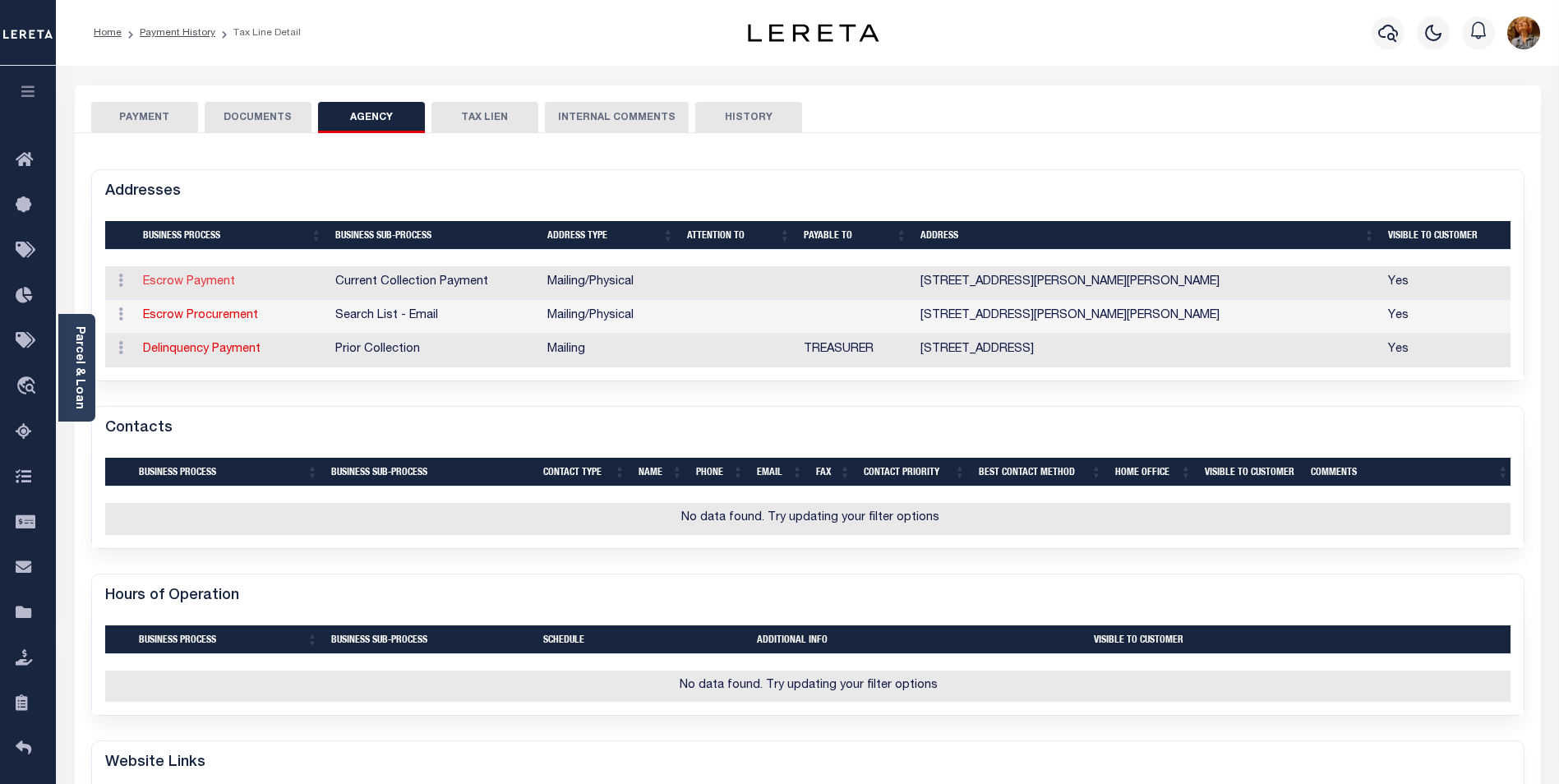 click on "Escrow Payment" at bounding box center [189, 282] 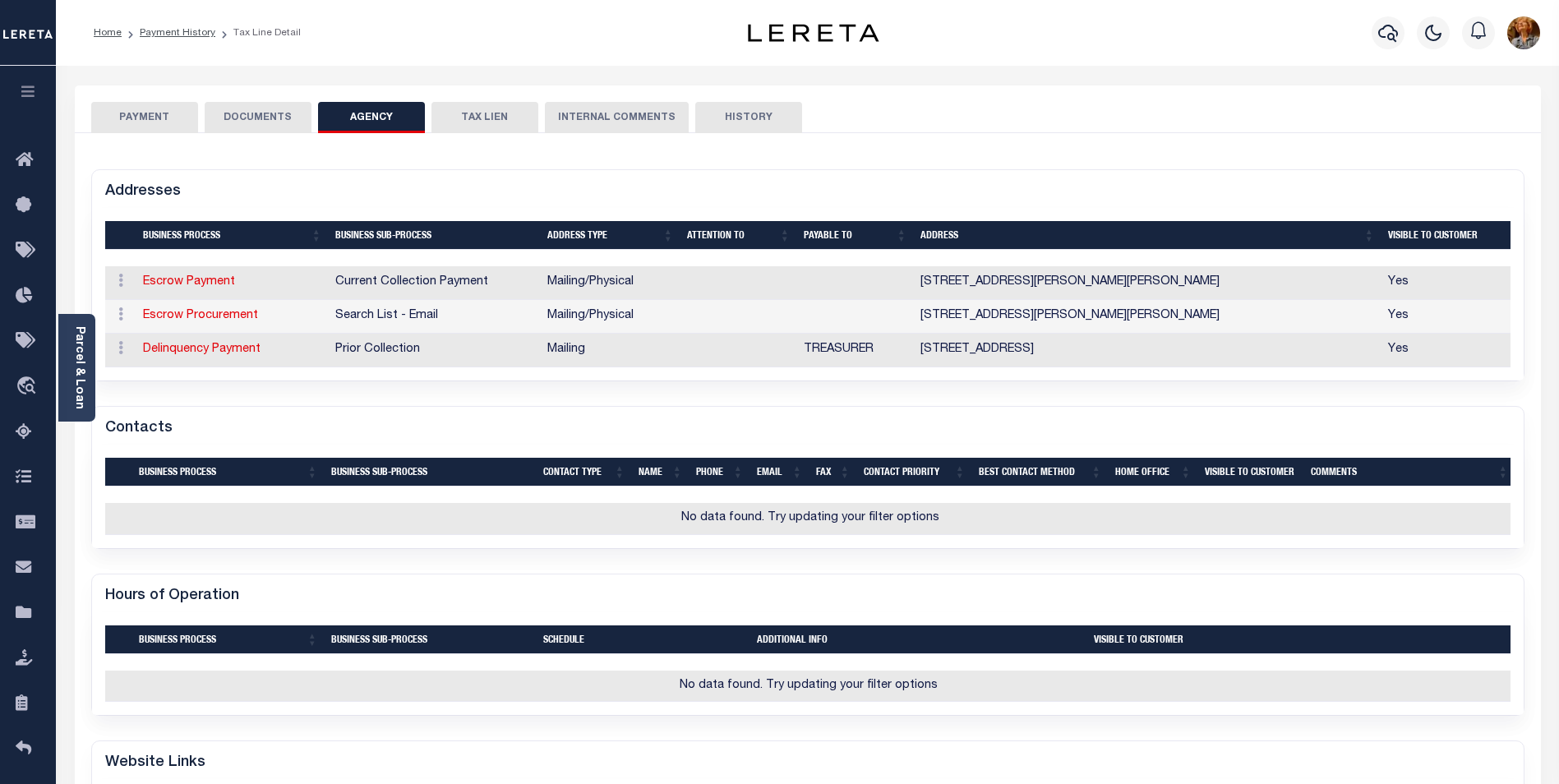 select 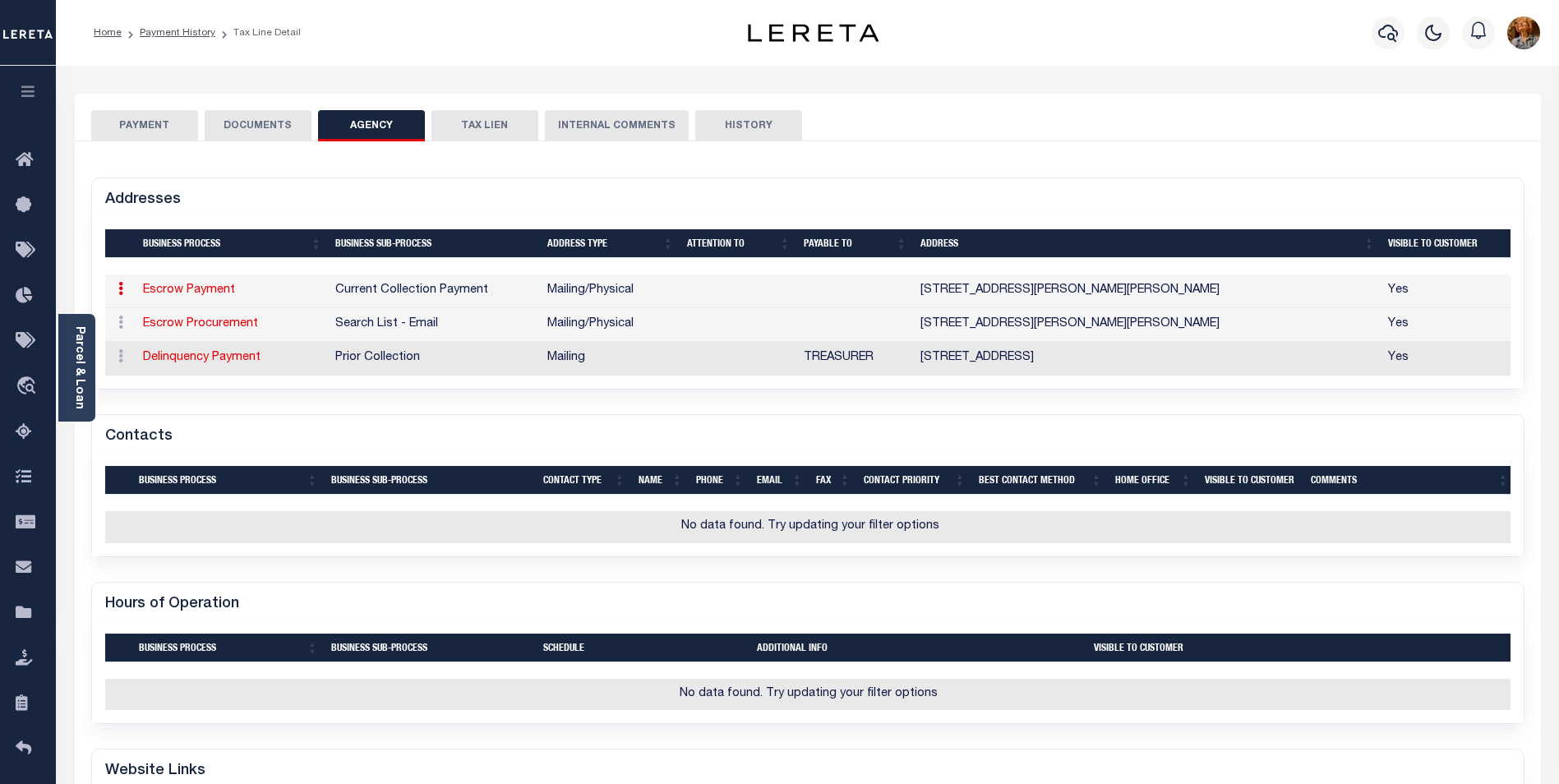 type on "351 REYNOLDS ROAD" 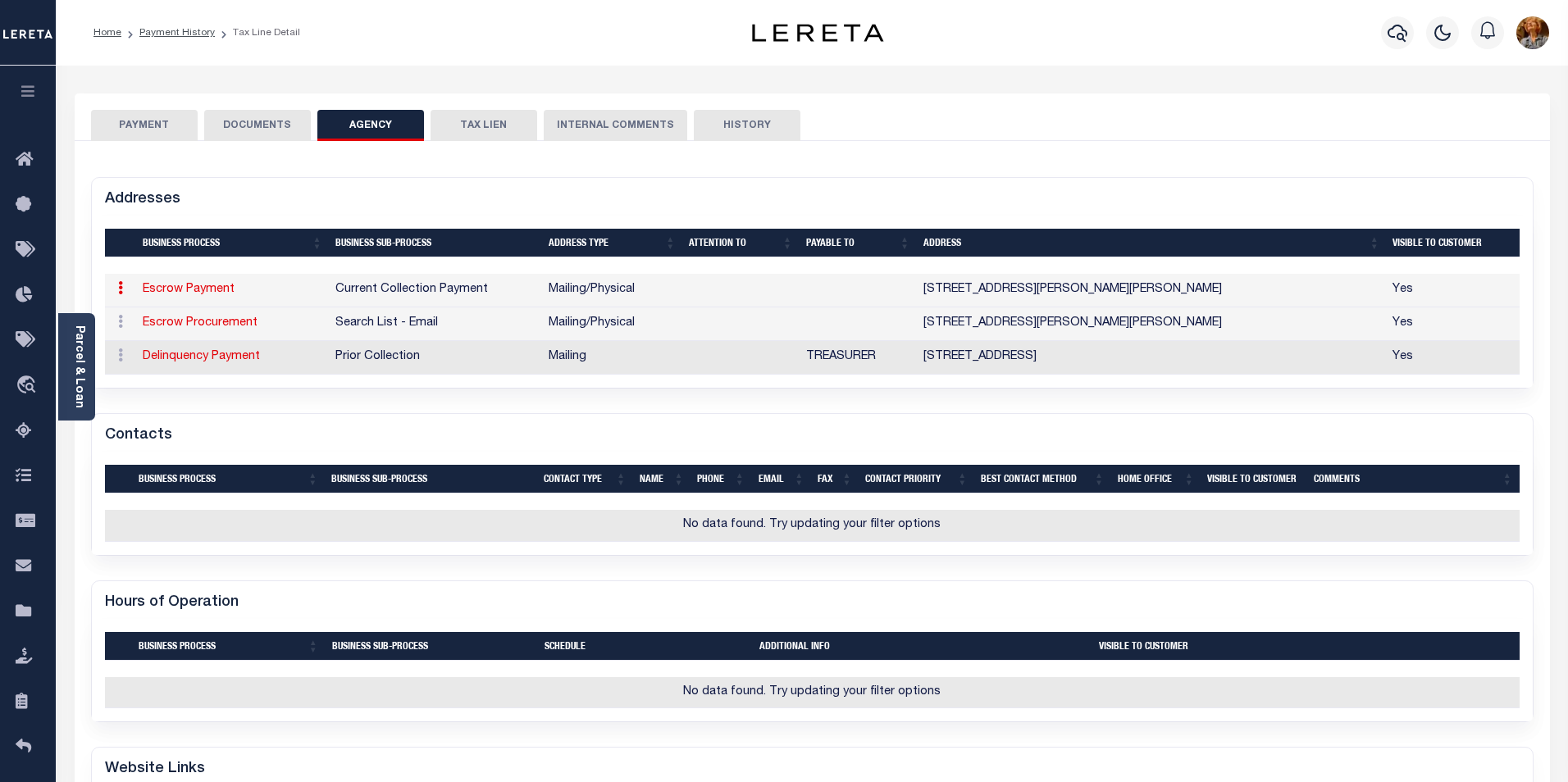 select on "11" 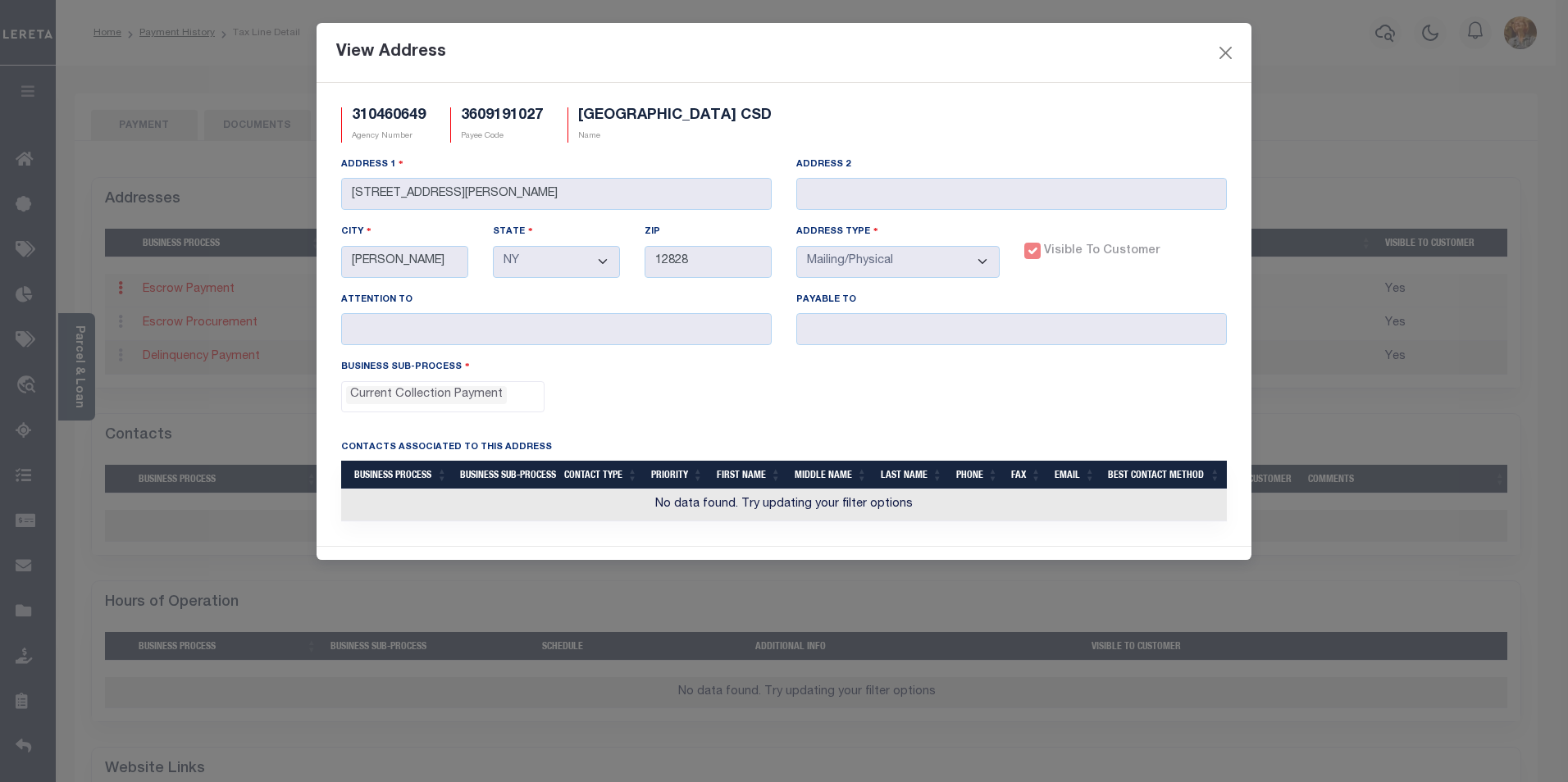 click on "View Address" at bounding box center (784, 52) 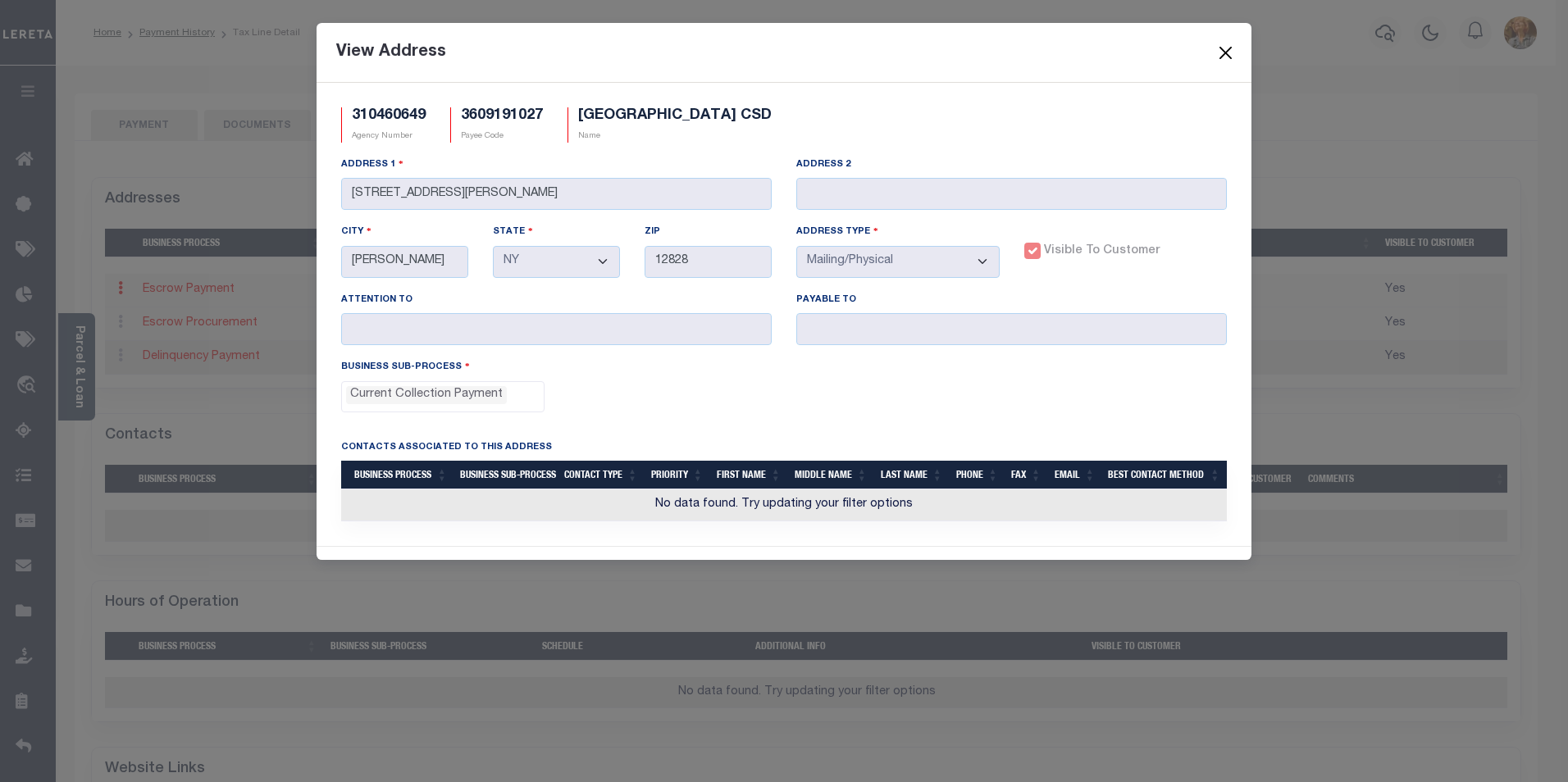 click at bounding box center [1226, 52] 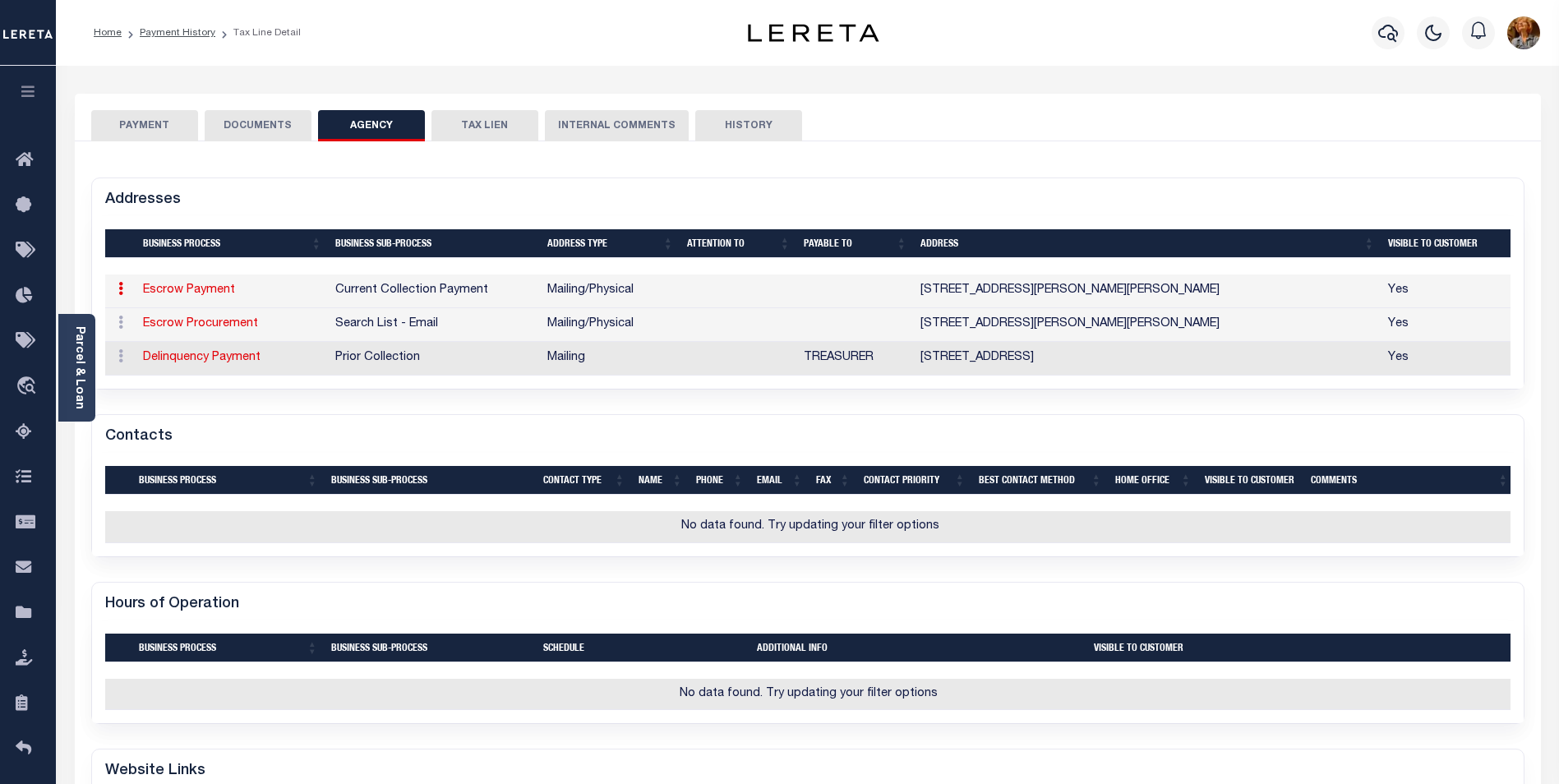 click on "PAYMENT" at bounding box center (145, 126) 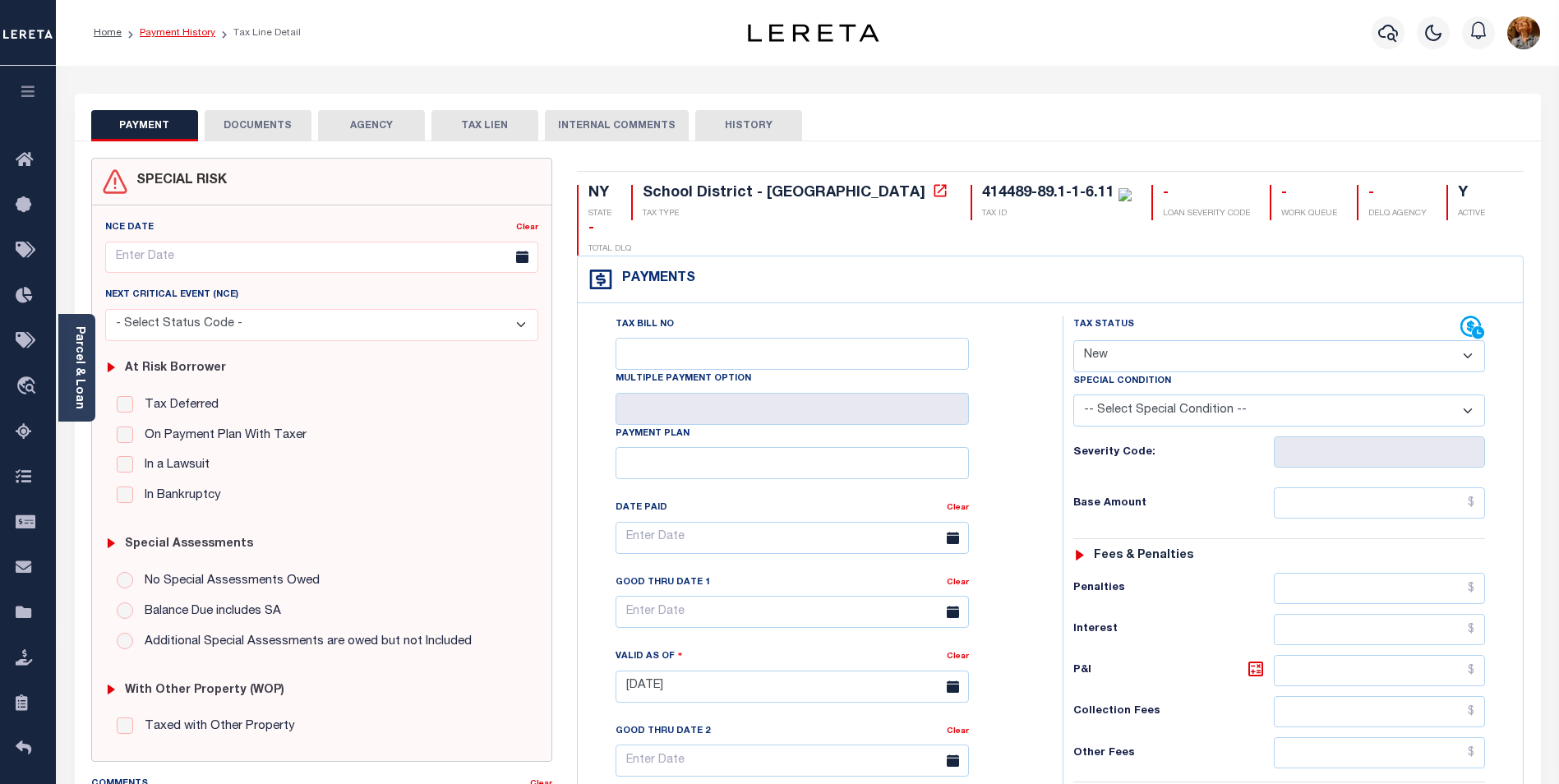 click on "Payment History" at bounding box center [178, 33] 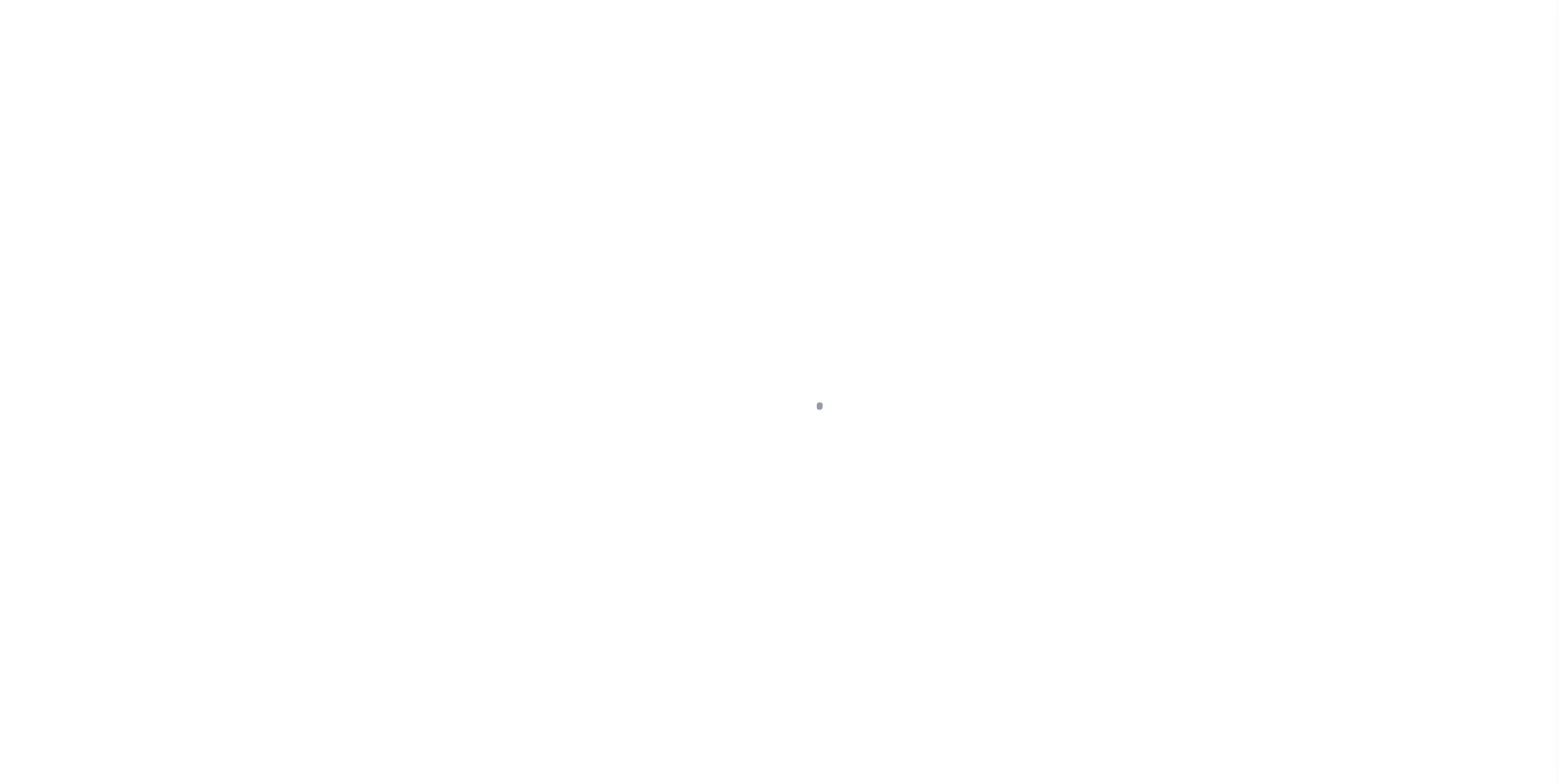 scroll, scrollTop: 0, scrollLeft: 0, axis: both 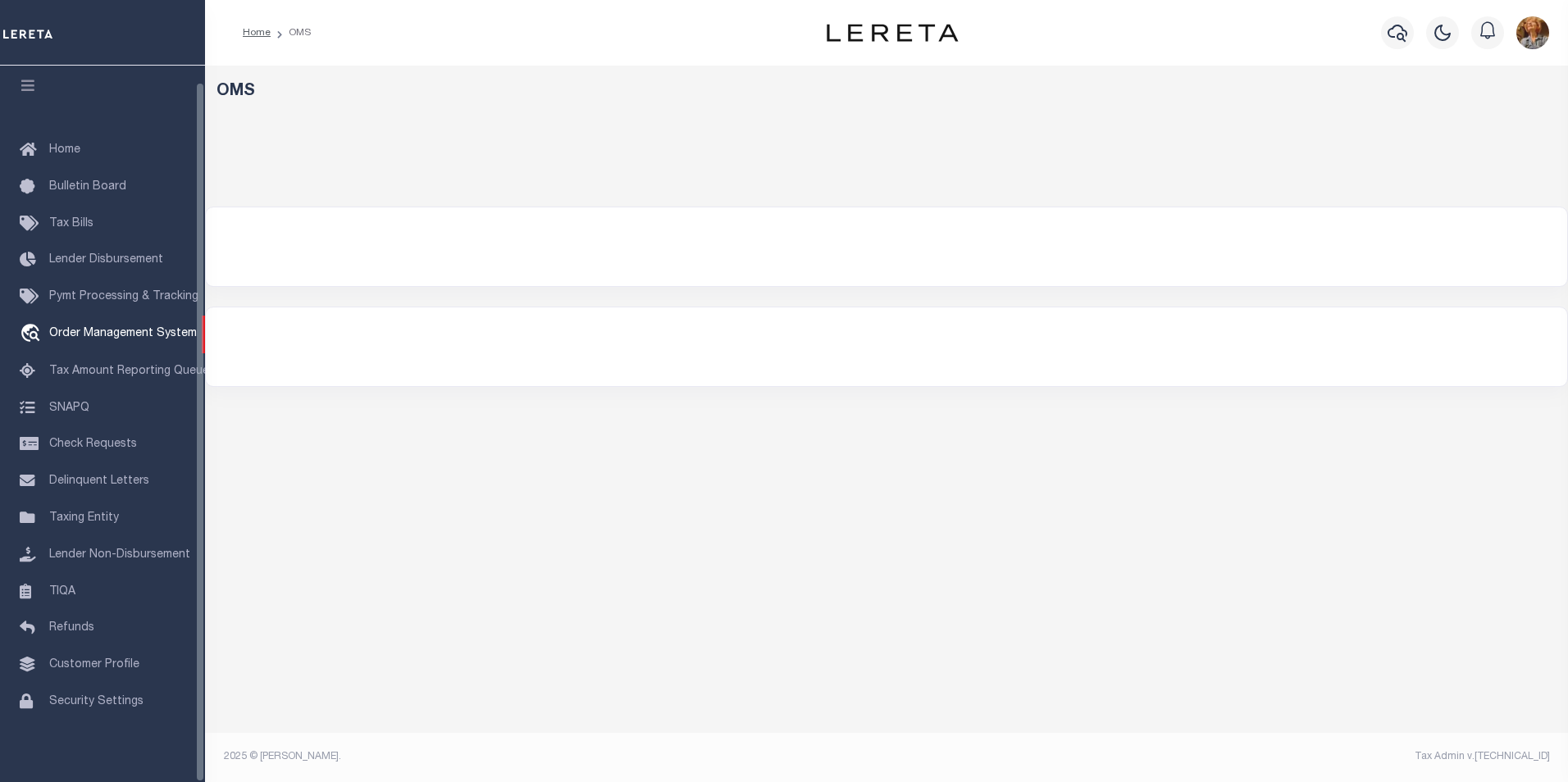 select on "200" 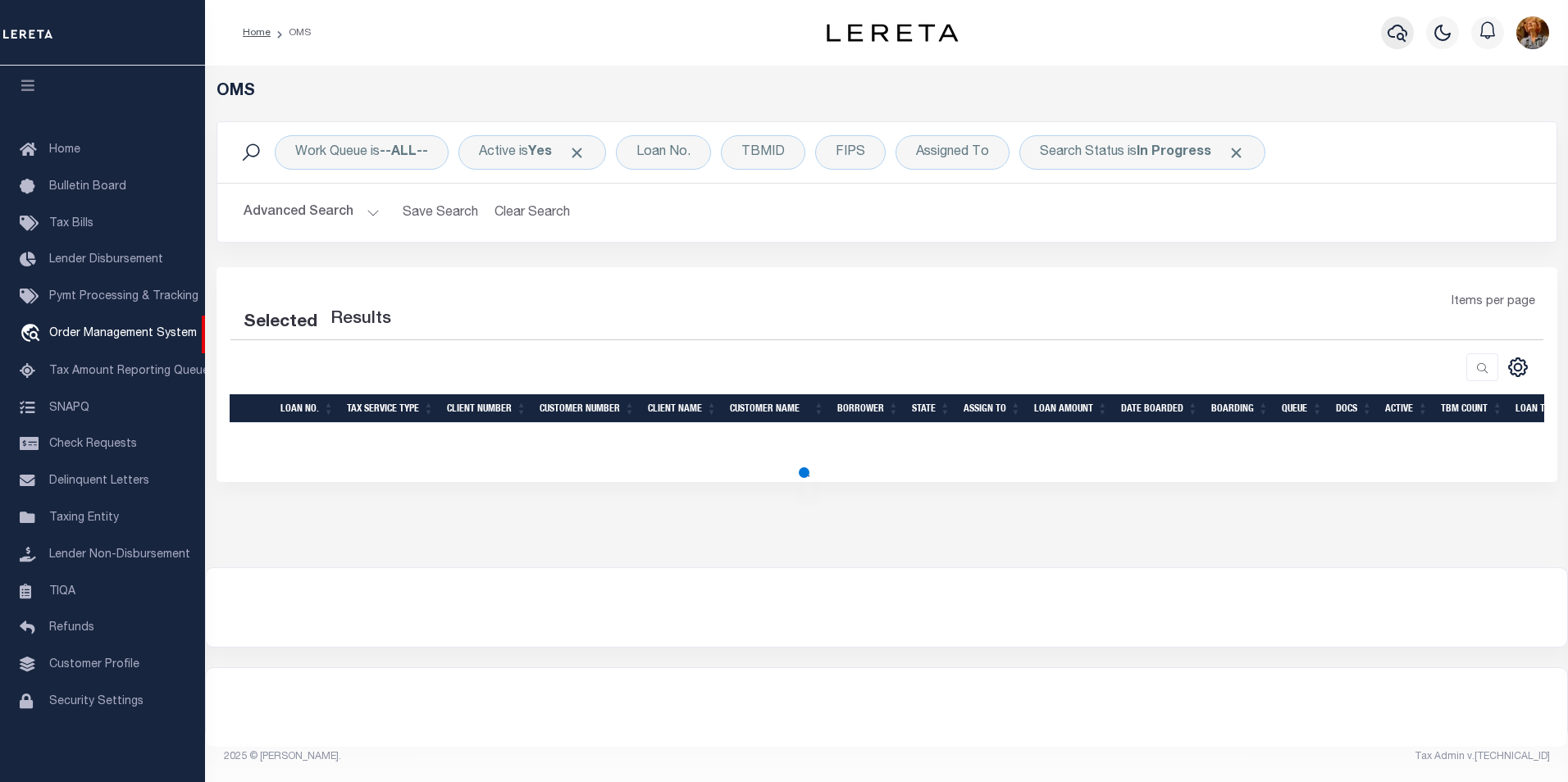 click at bounding box center (1397, 33) 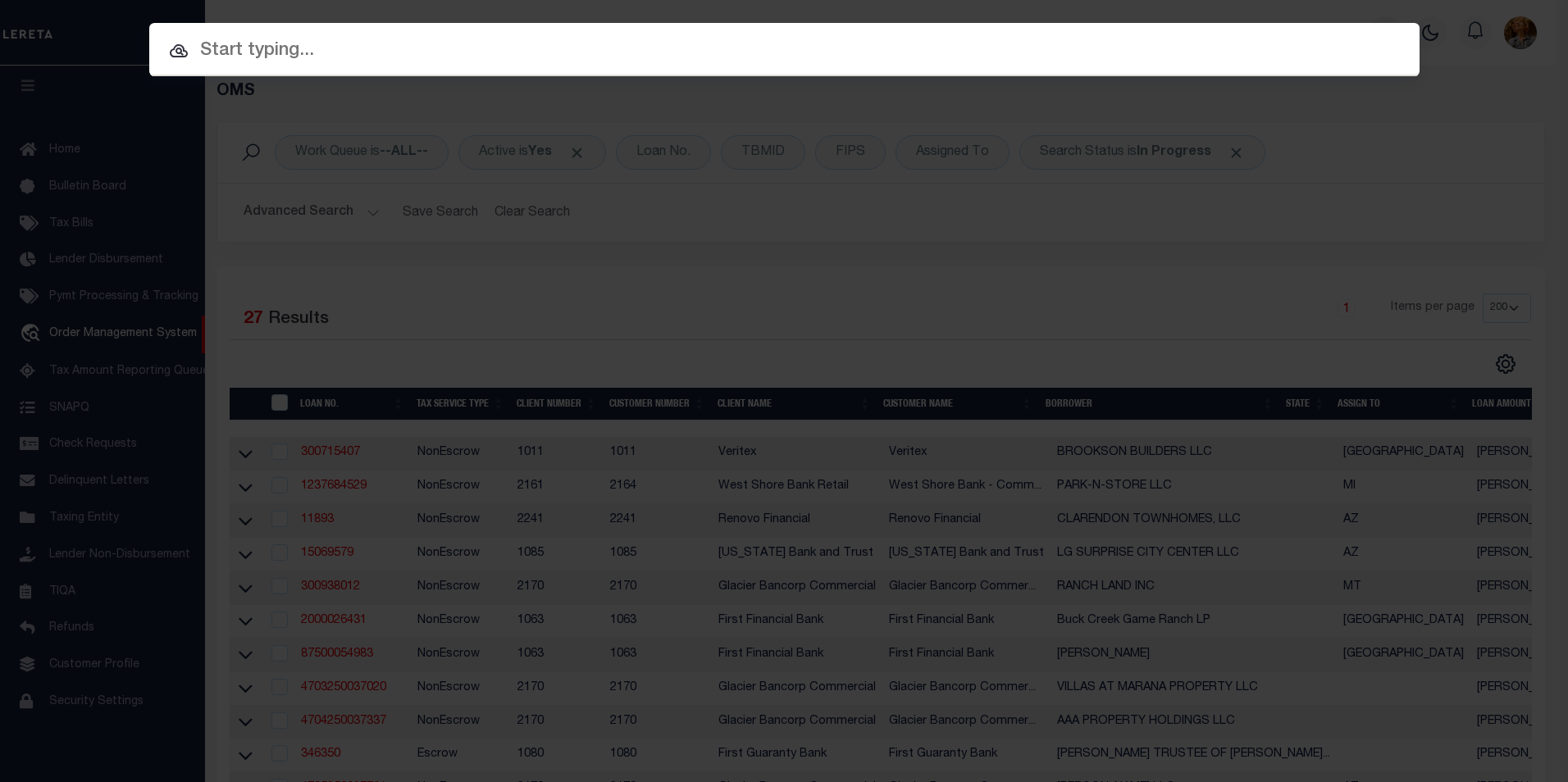 click at bounding box center (784, 51) 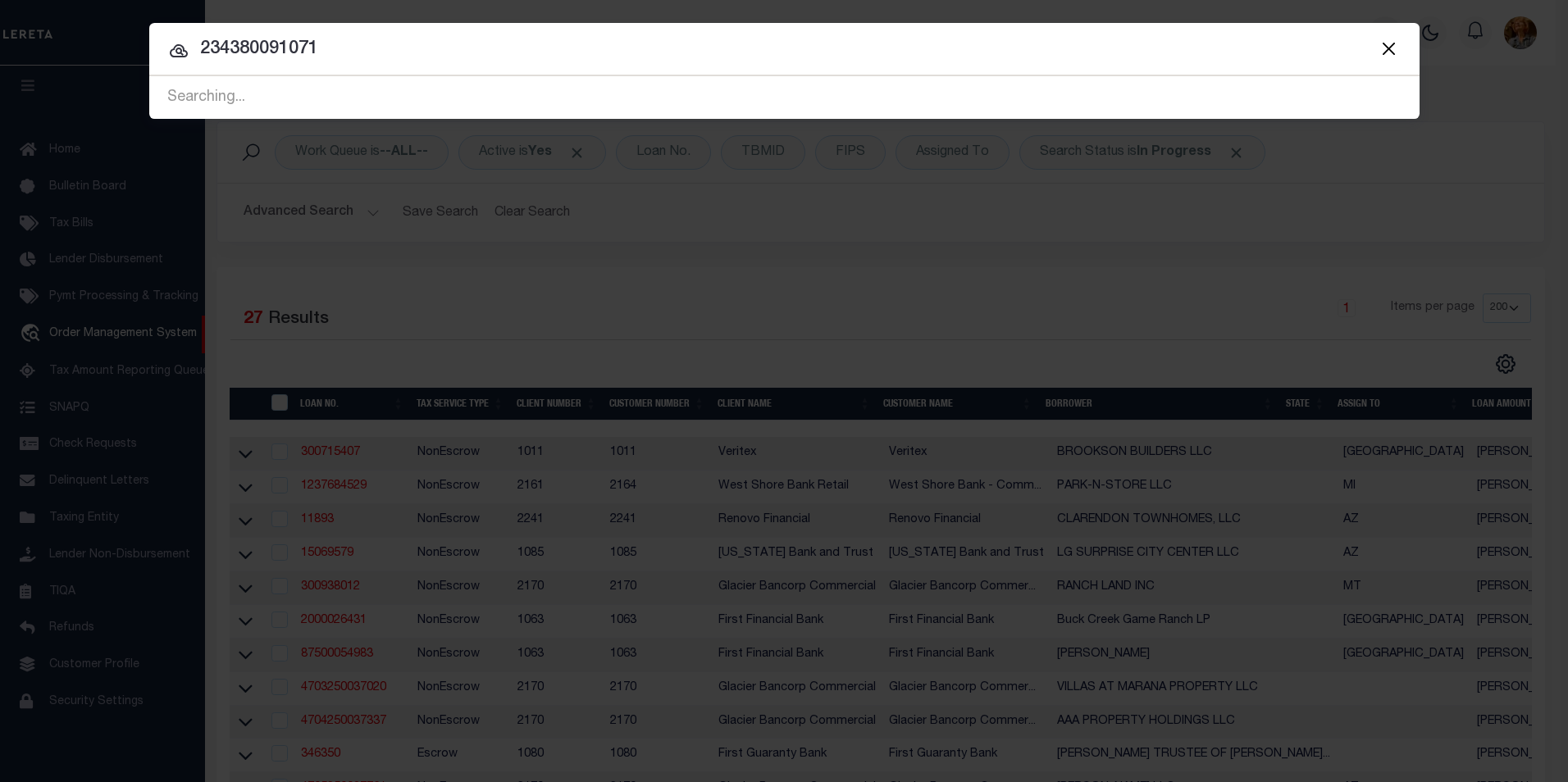 type on "234380091071" 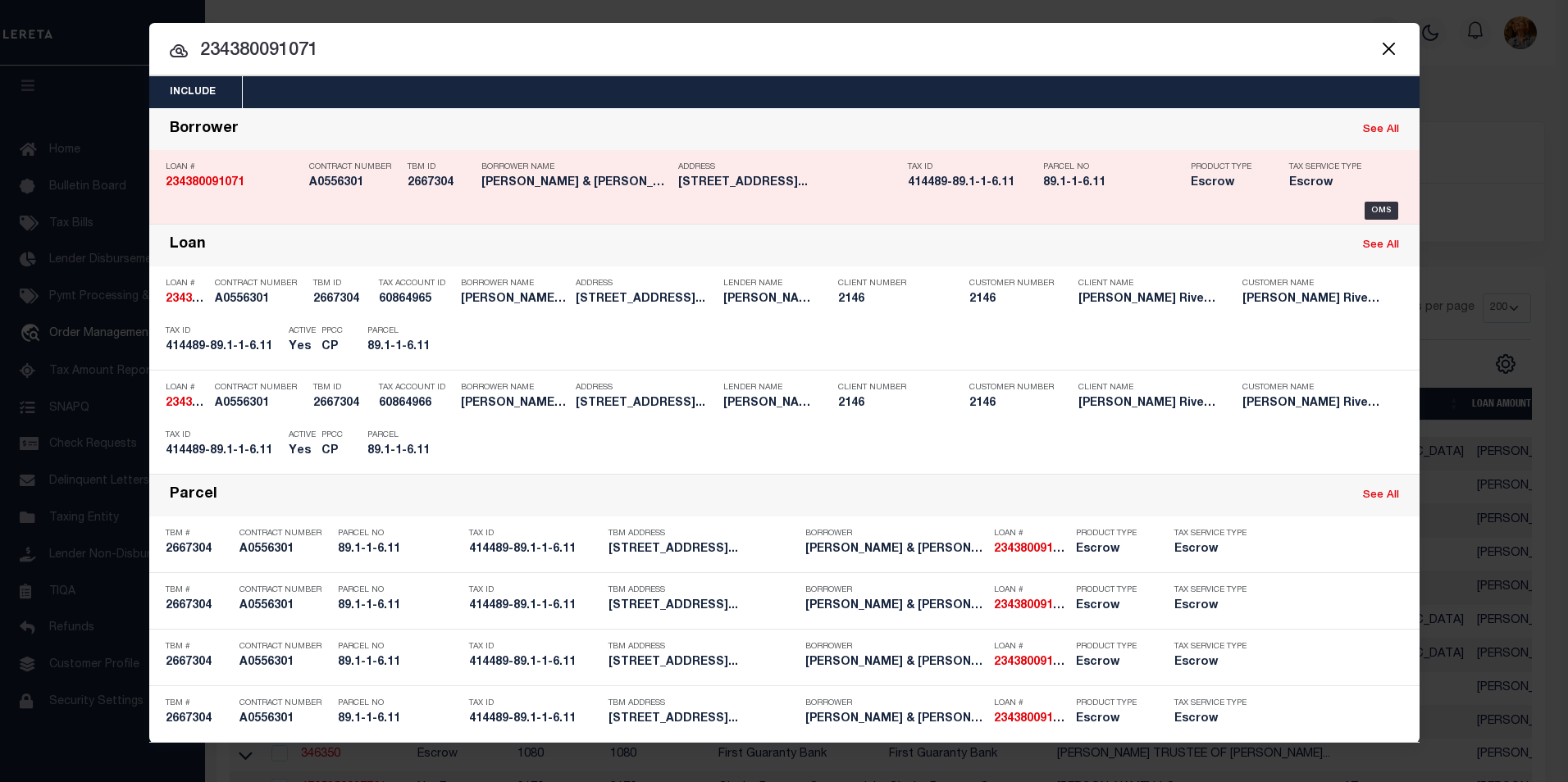 click on "234380091071" 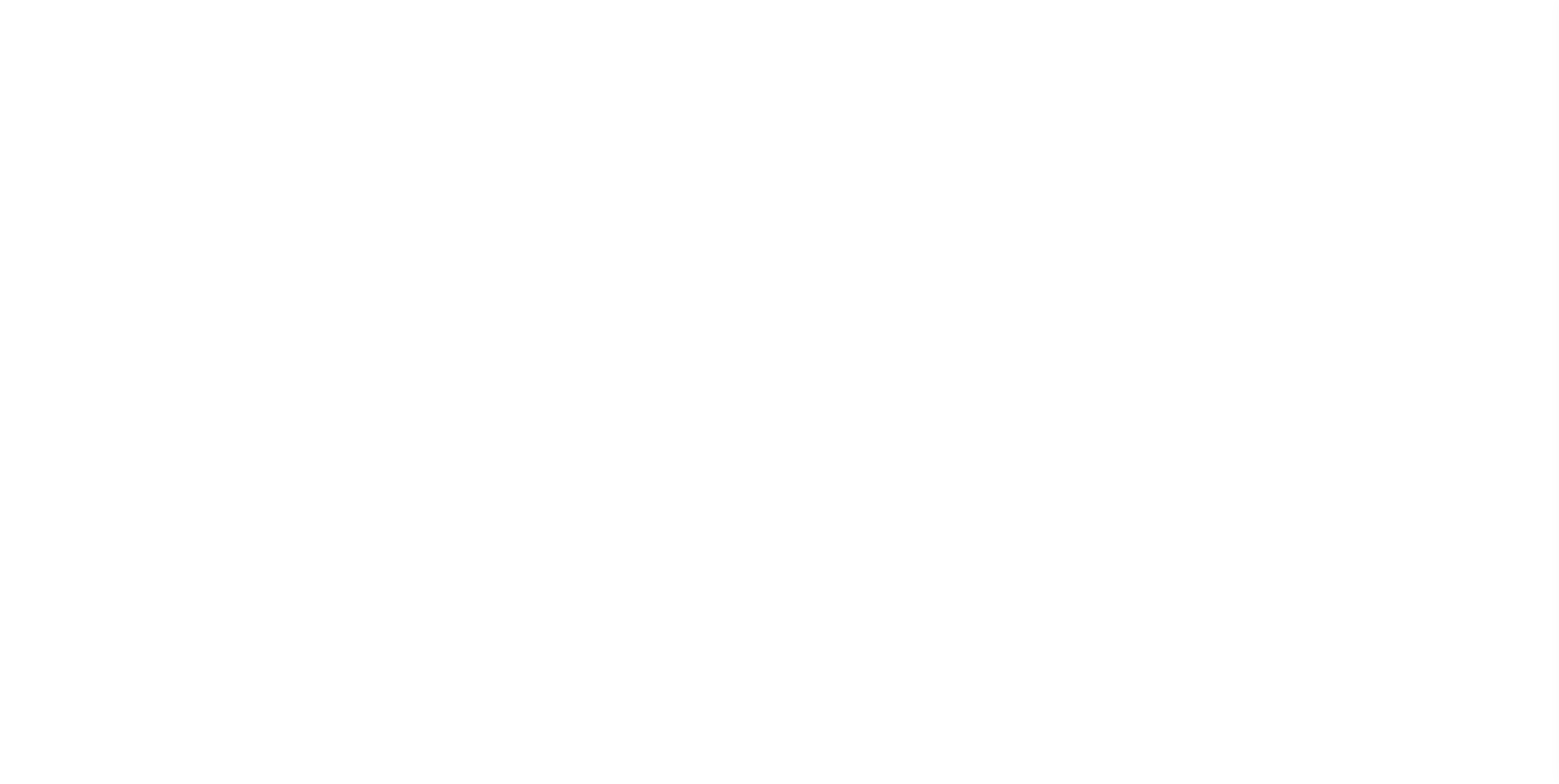 select on "Escrow" 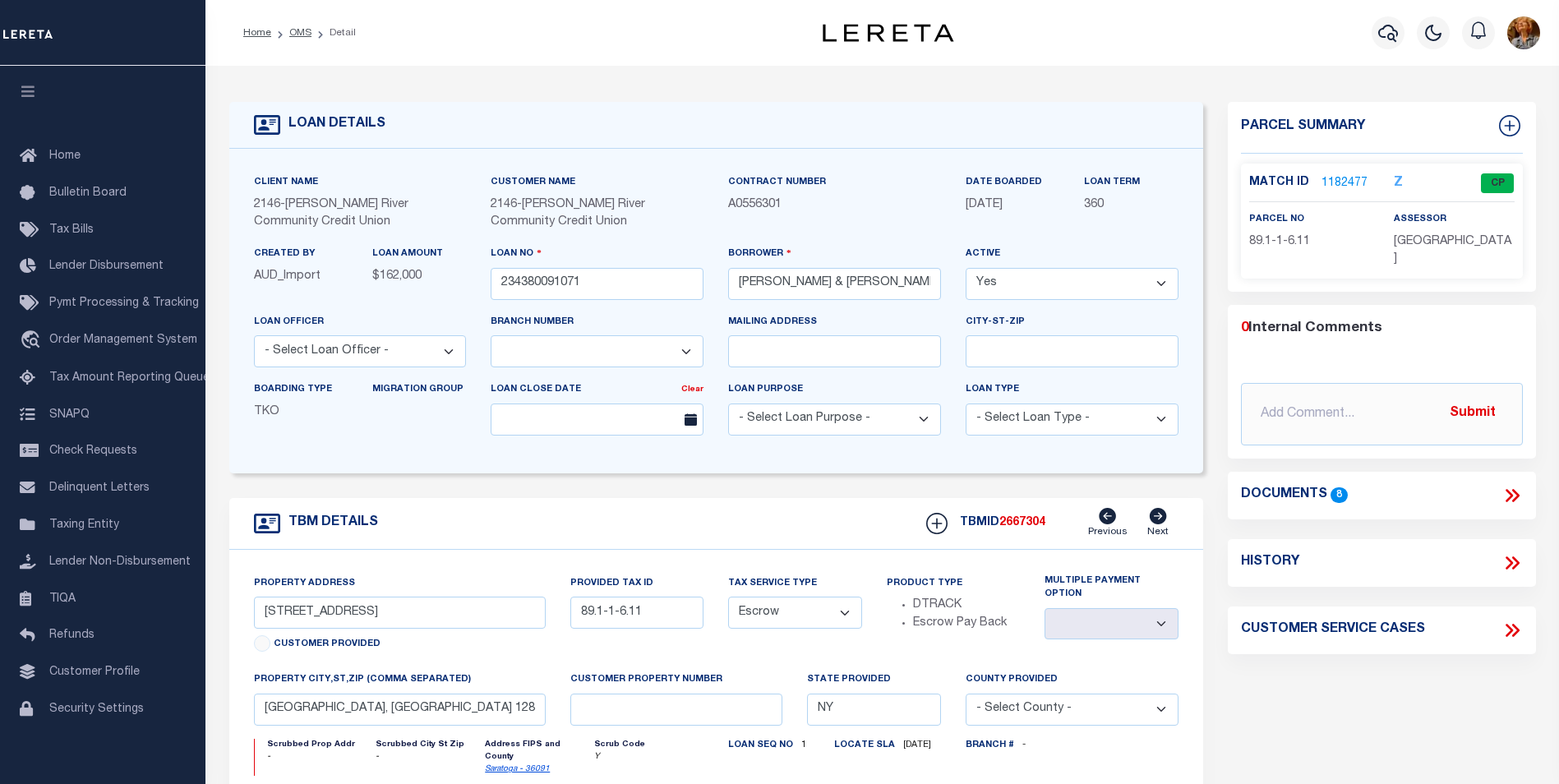 click on "Home OMS Detail" at bounding box center [505, 33] 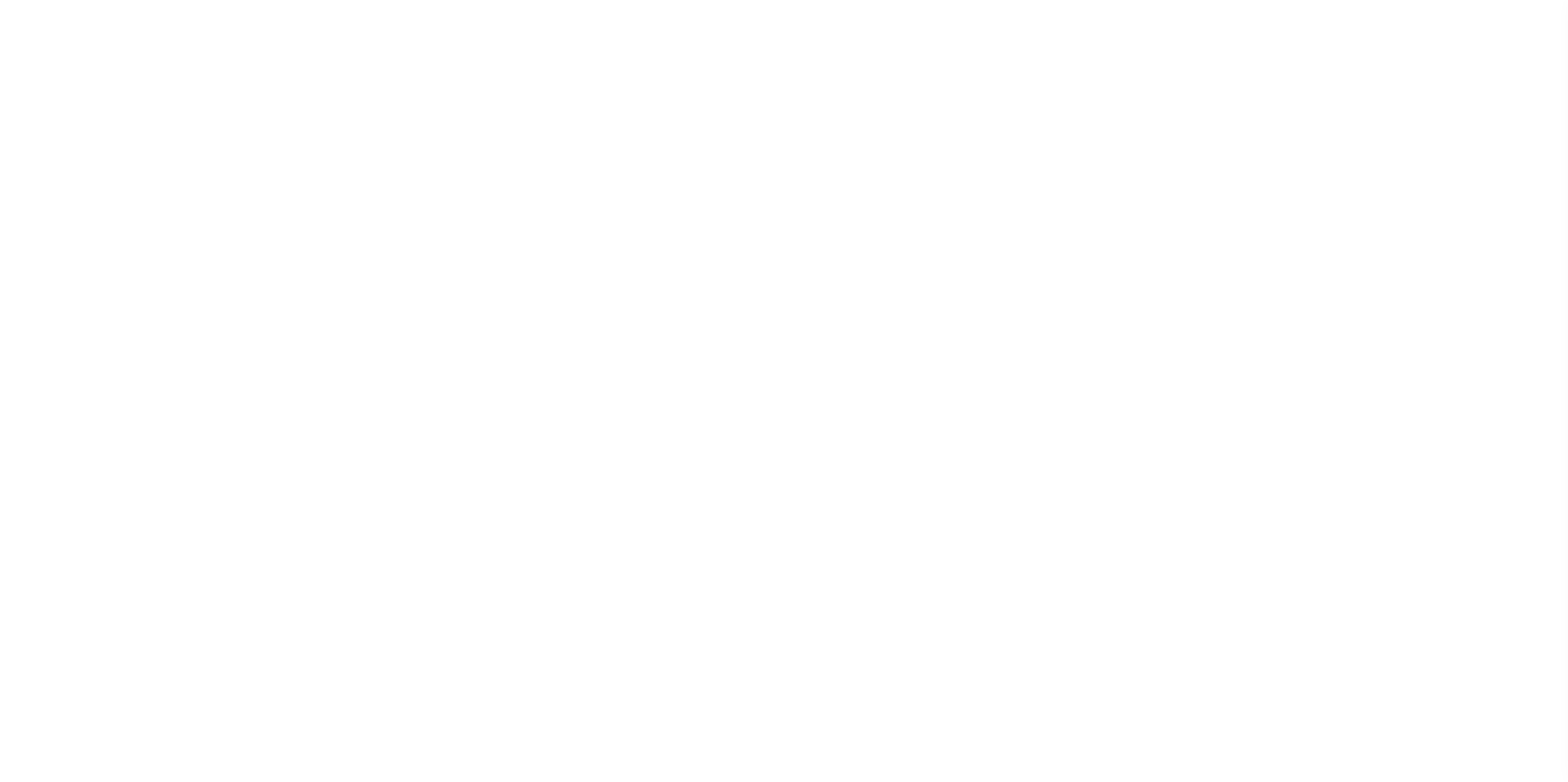 scroll, scrollTop: 0, scrollLeft: 0, axis: both 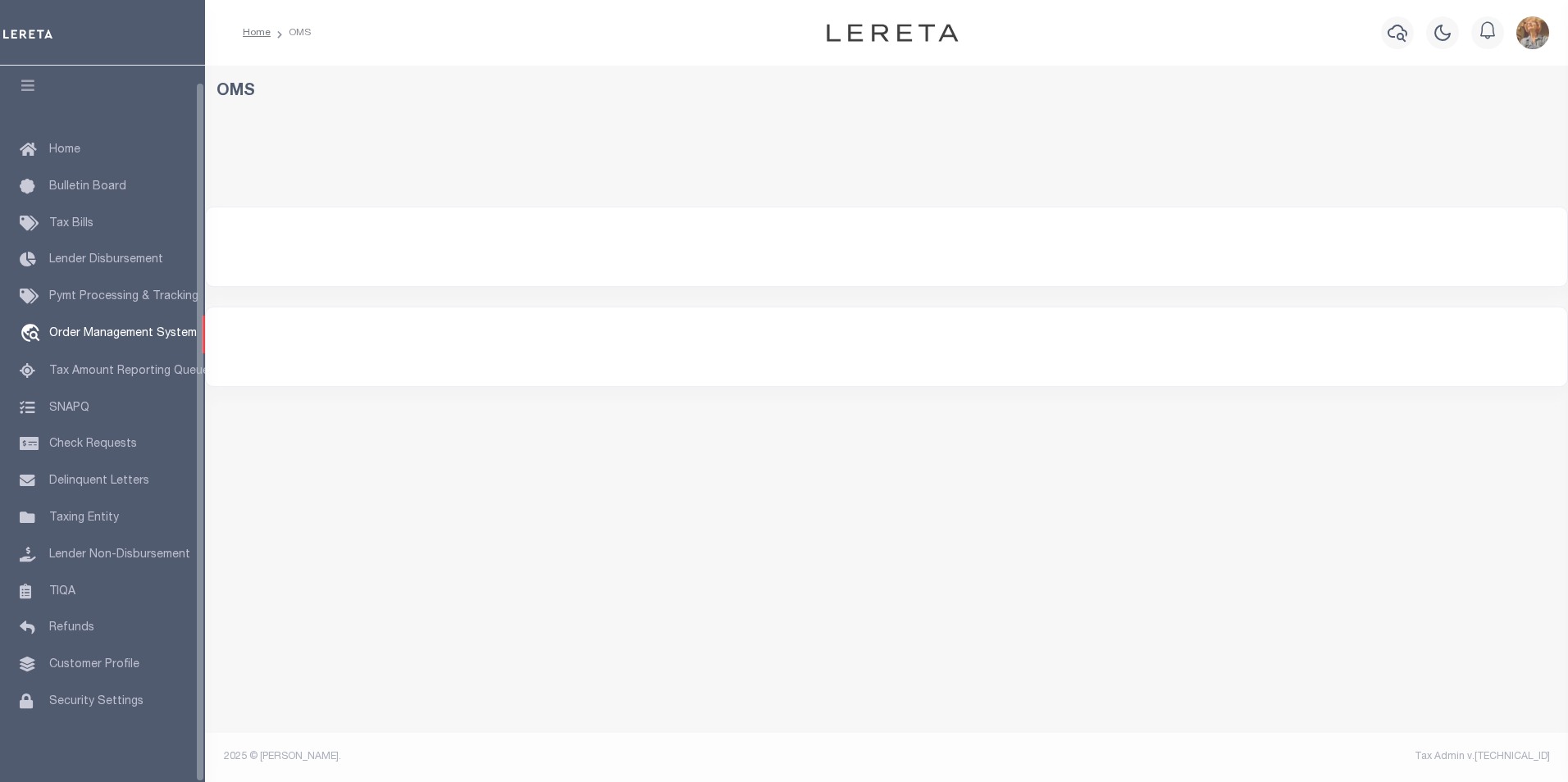 select on "200" 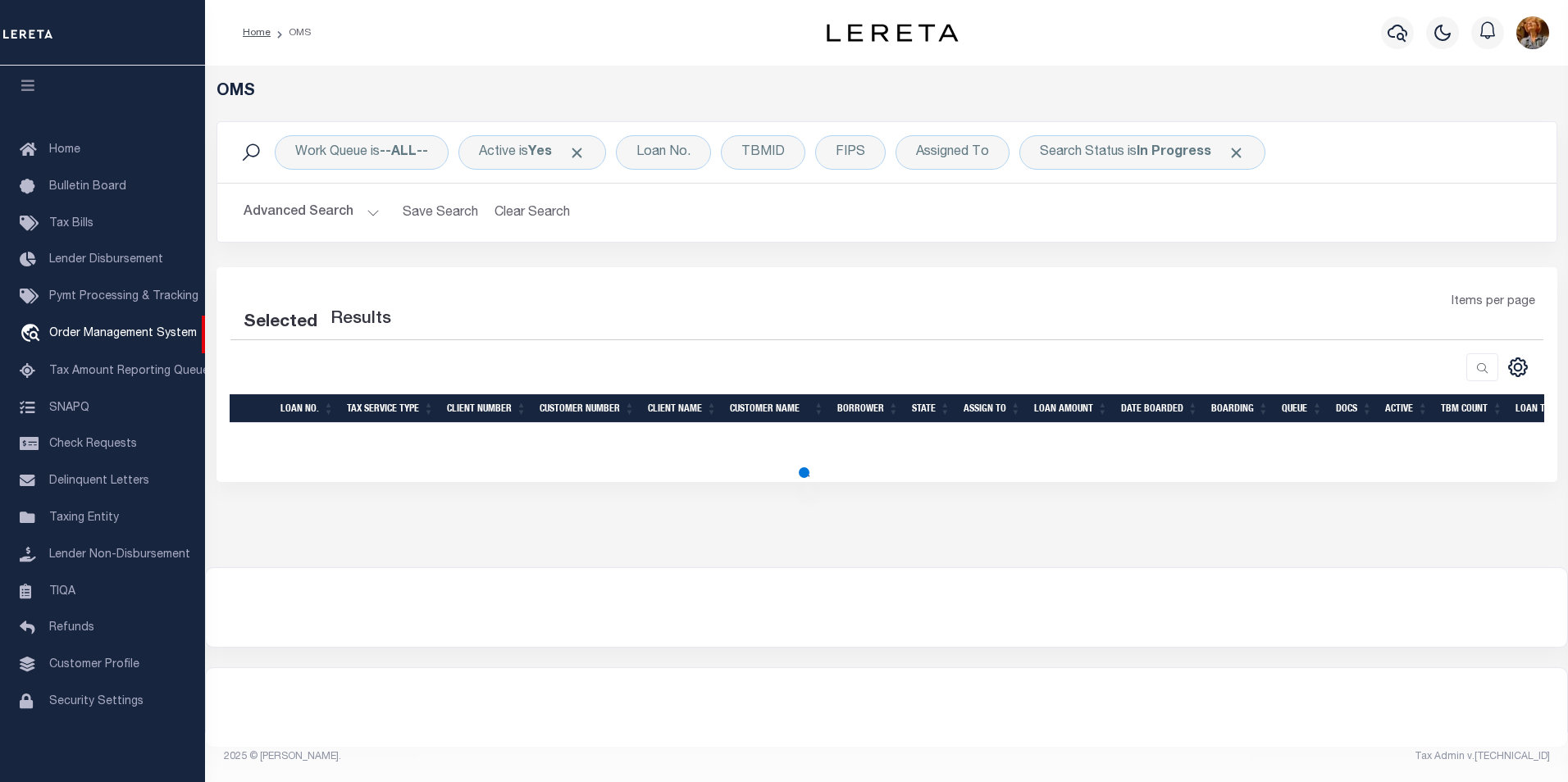 select on "200" 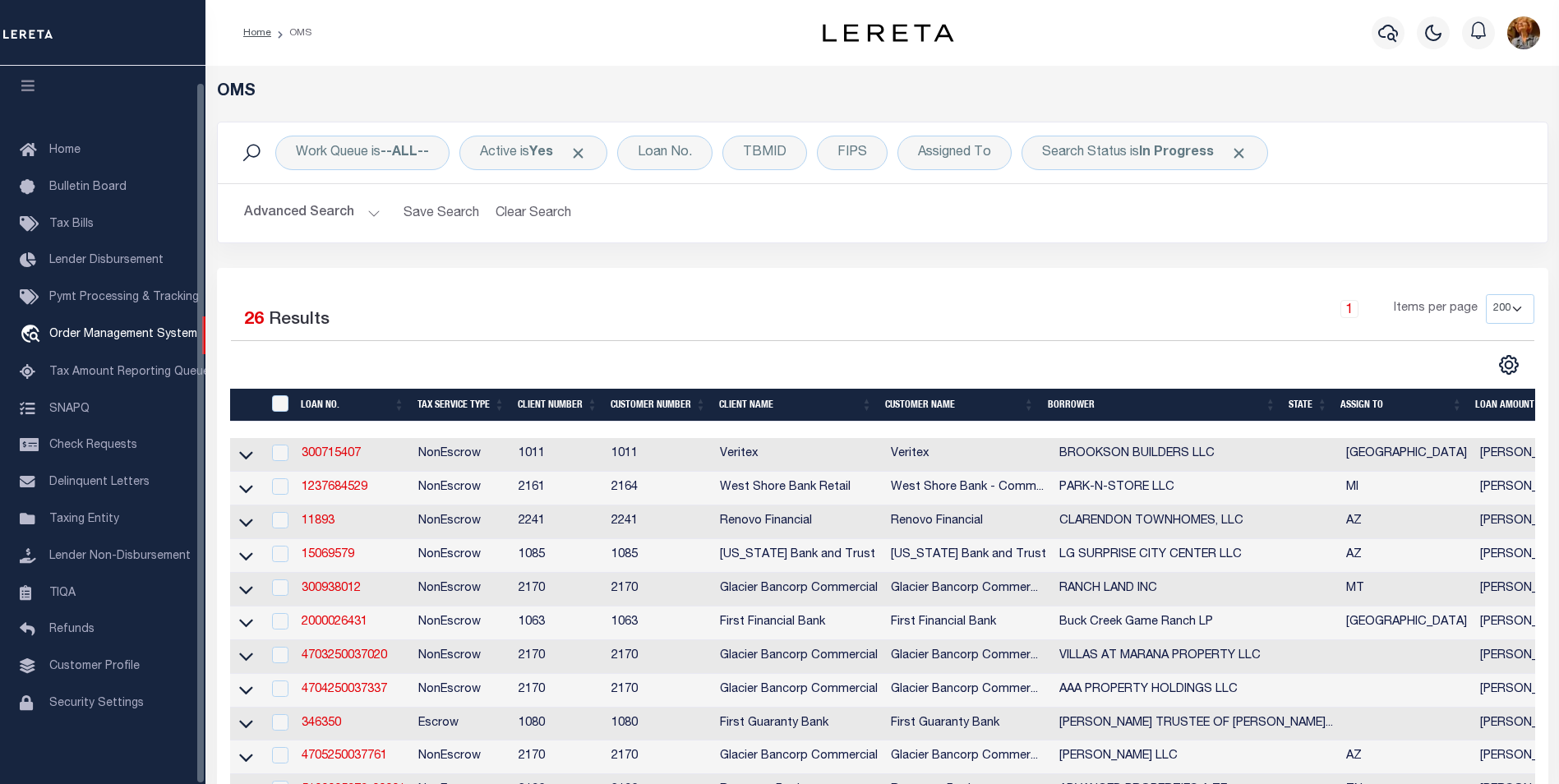 click on "OMS" at bounding box center [883, 92] 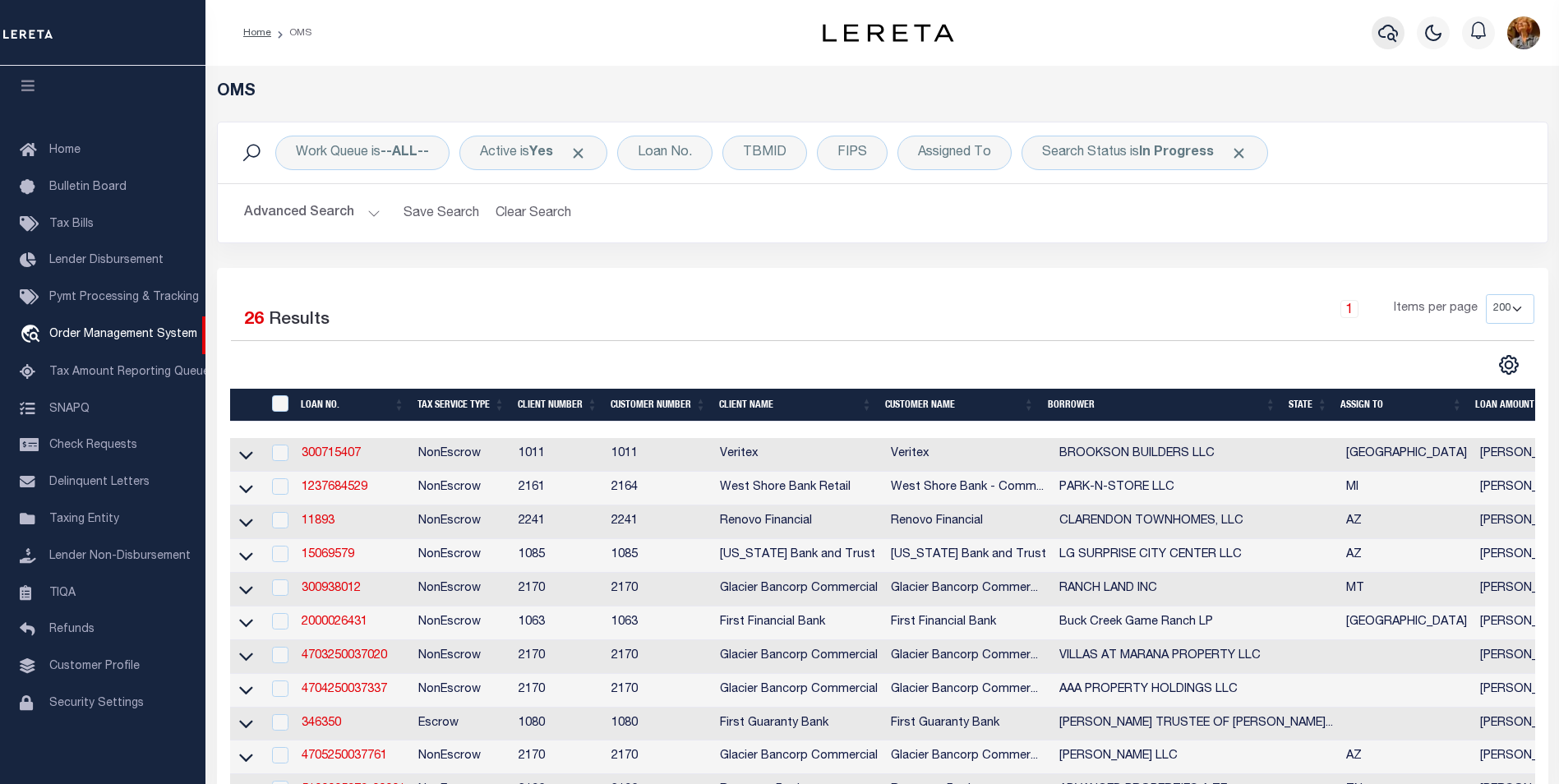 click 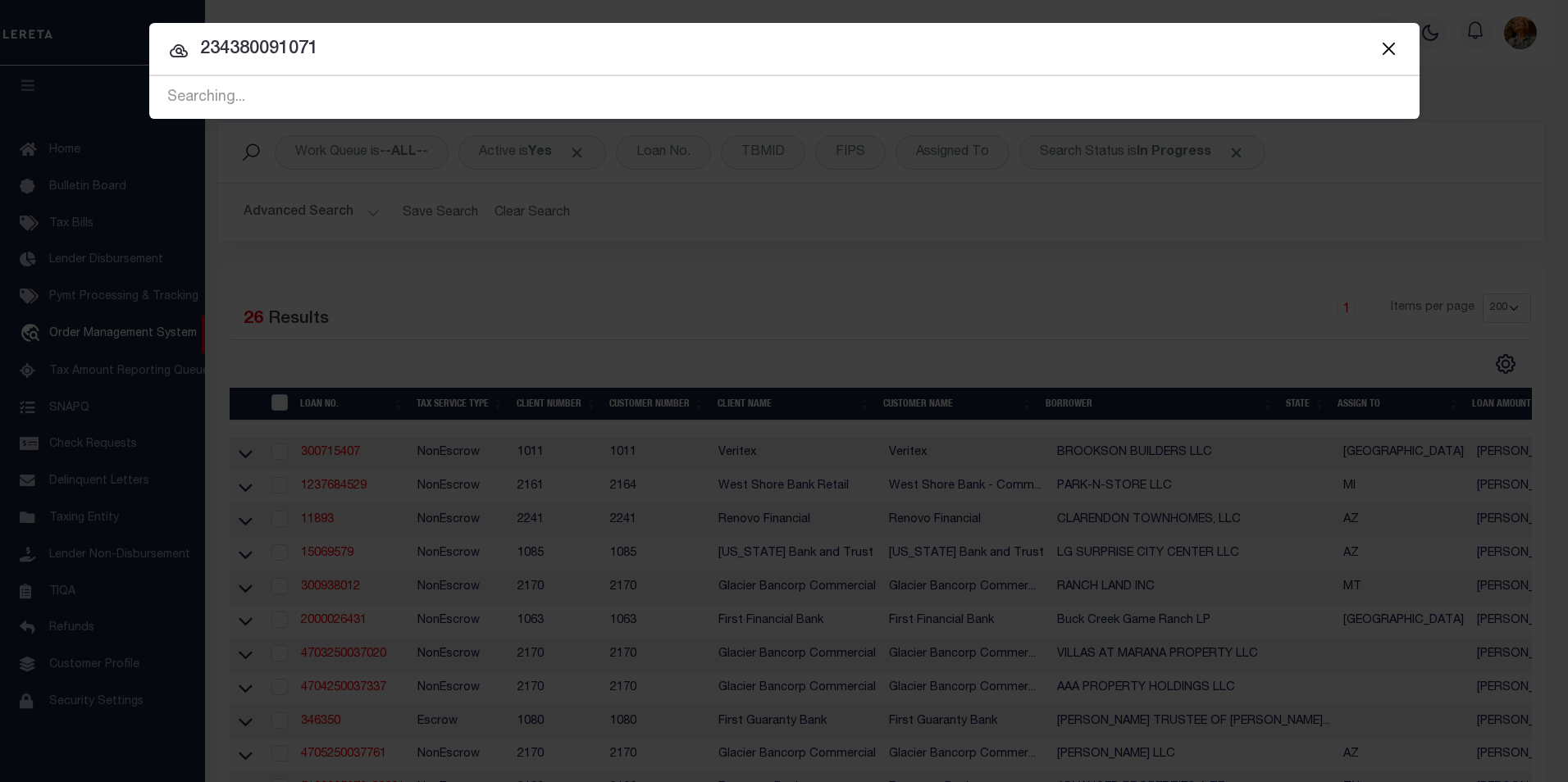 type on "234380091071" 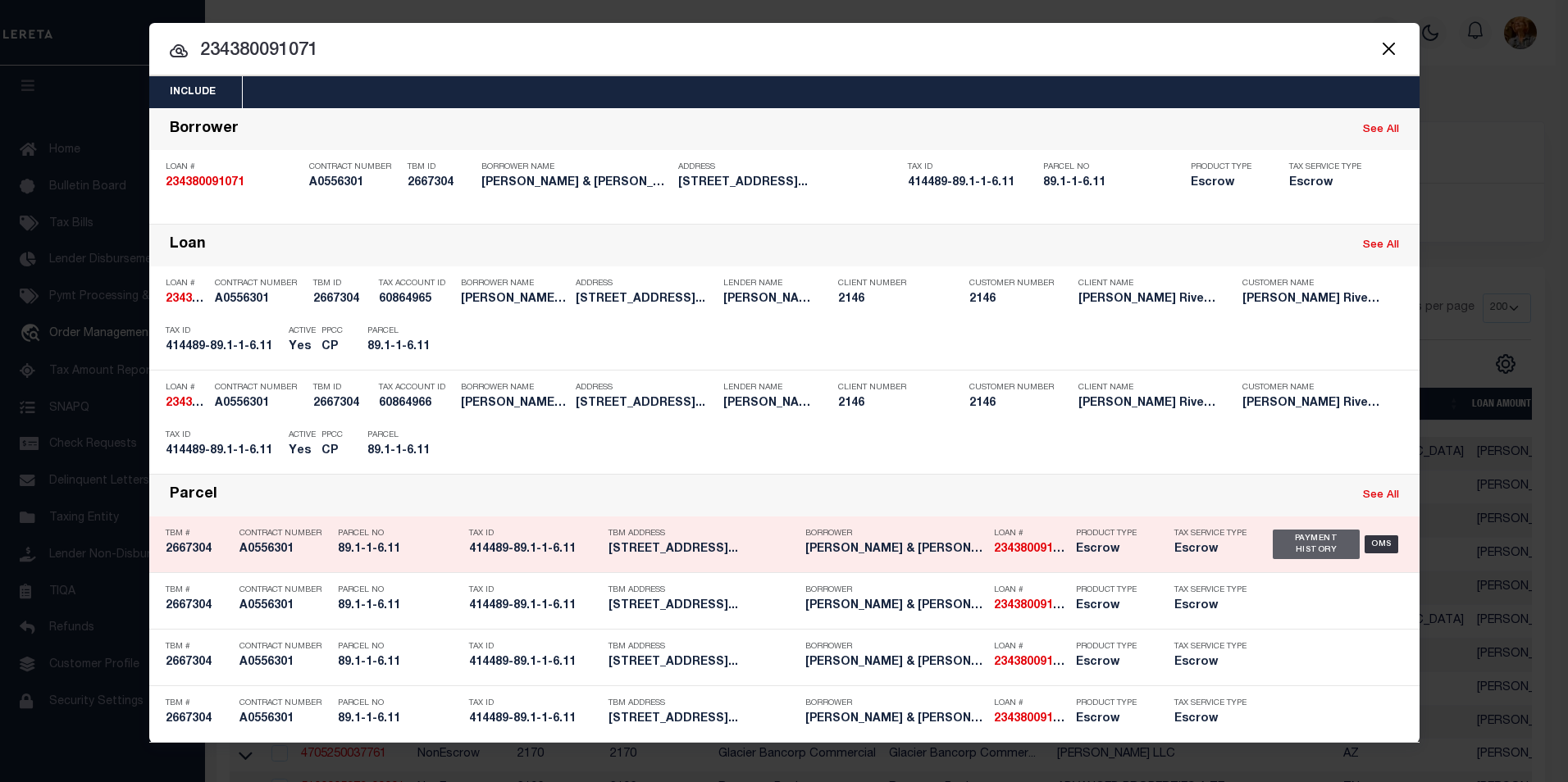 click on "Payment History" at bounding box center [1316, 544] 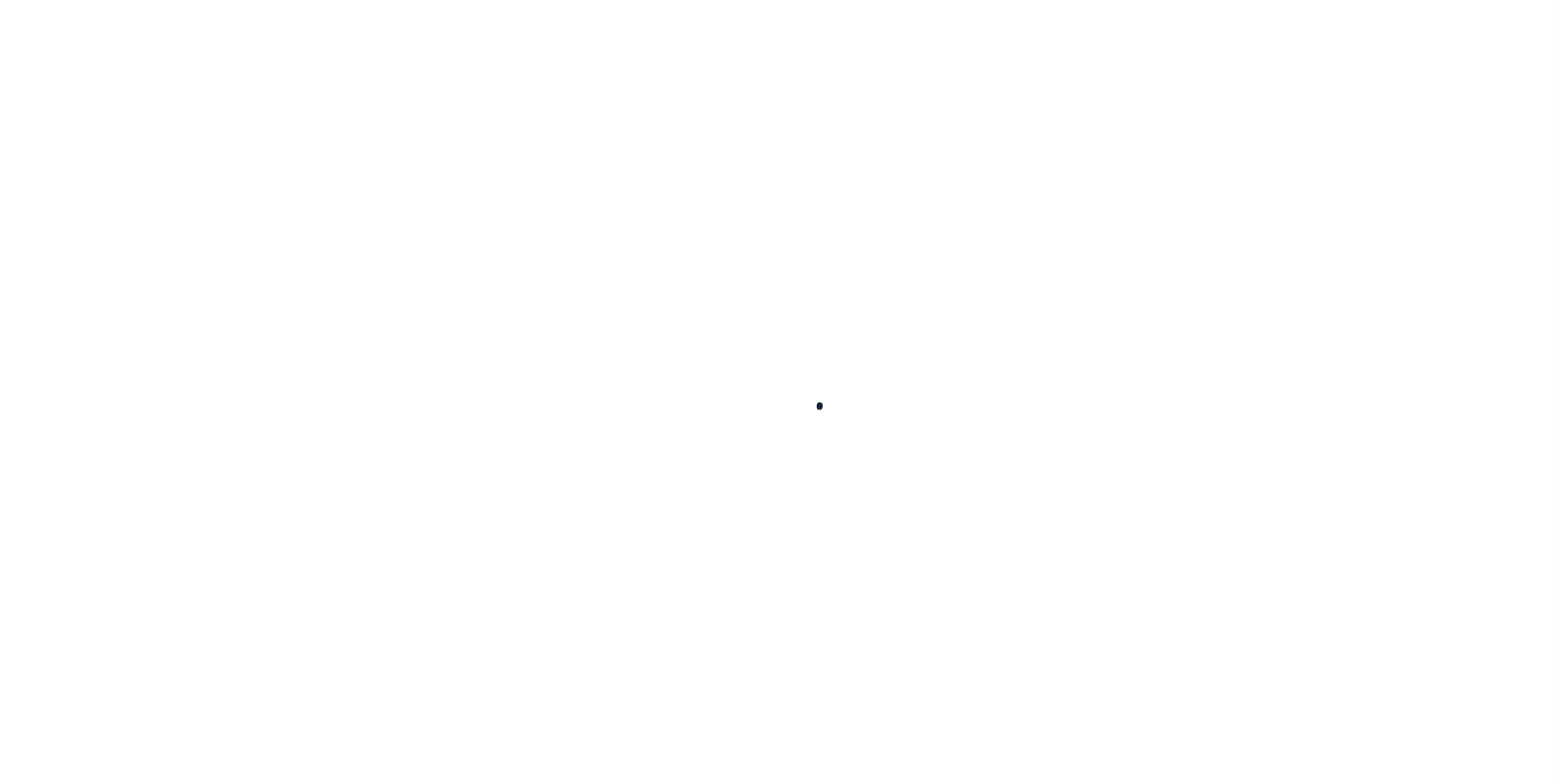 scroll, scrollTop: 0, scrollLeft: 0, axis: both 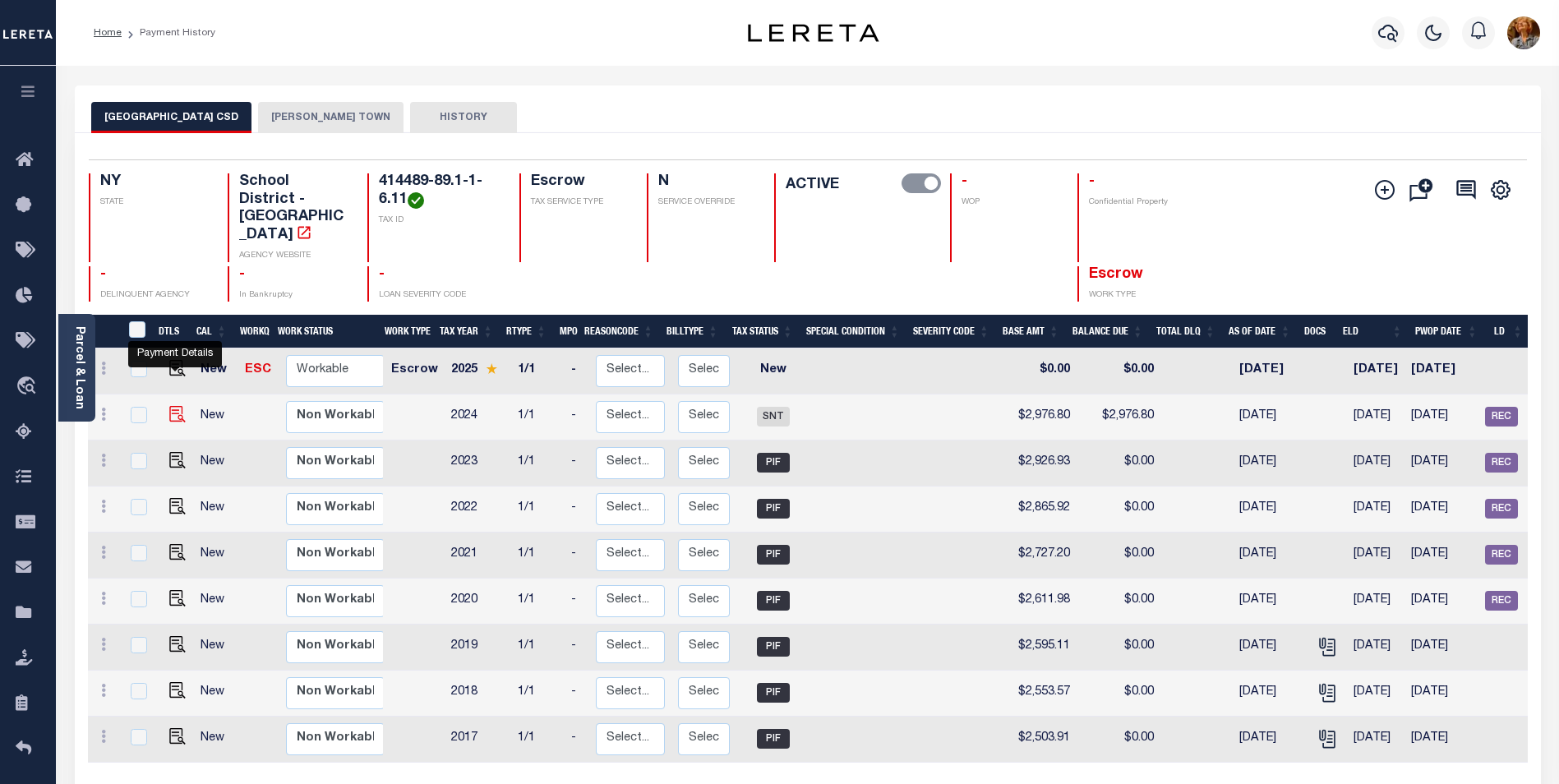 click at bounding box center [178, 414] 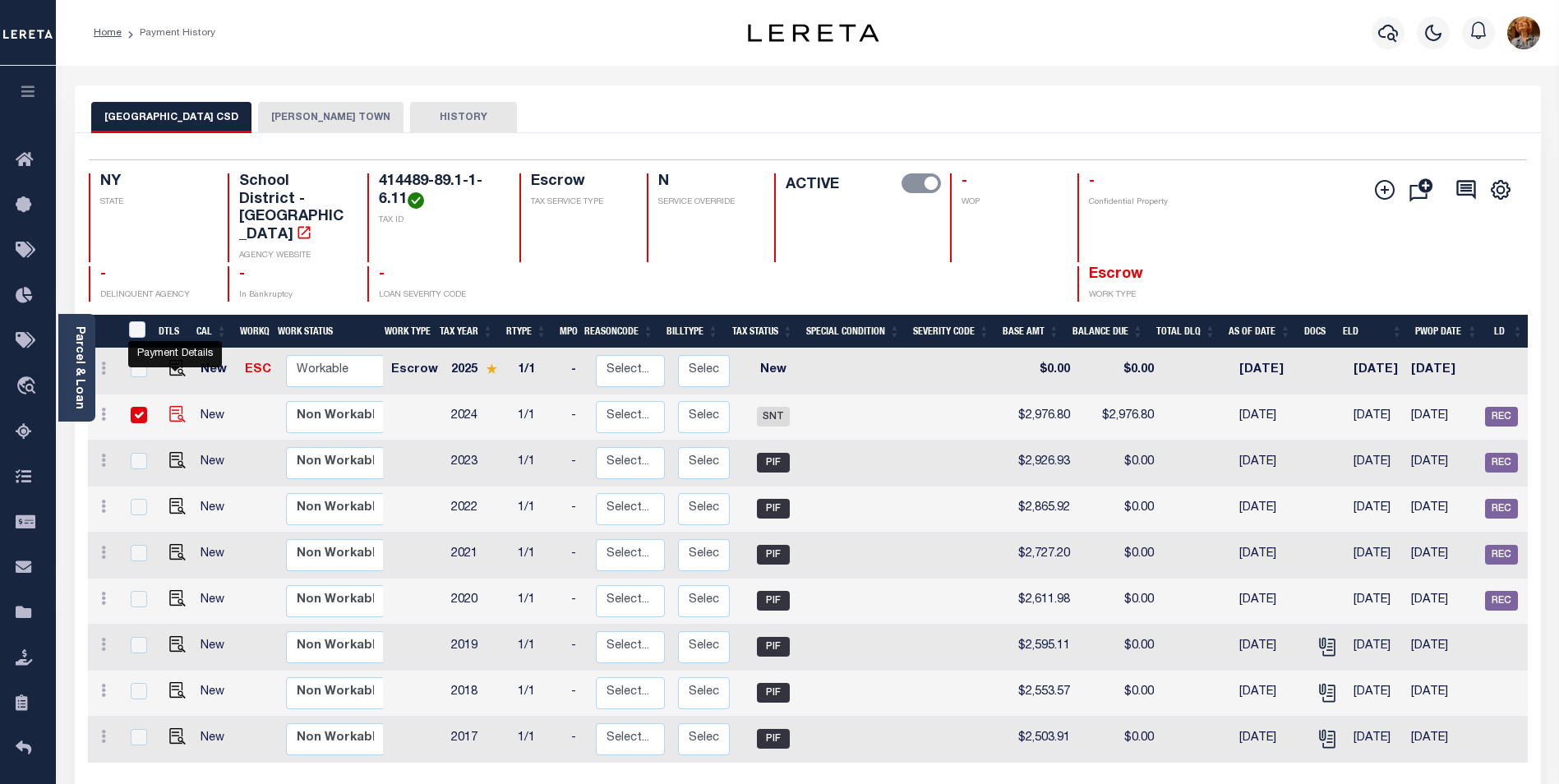 checkbox on "true" 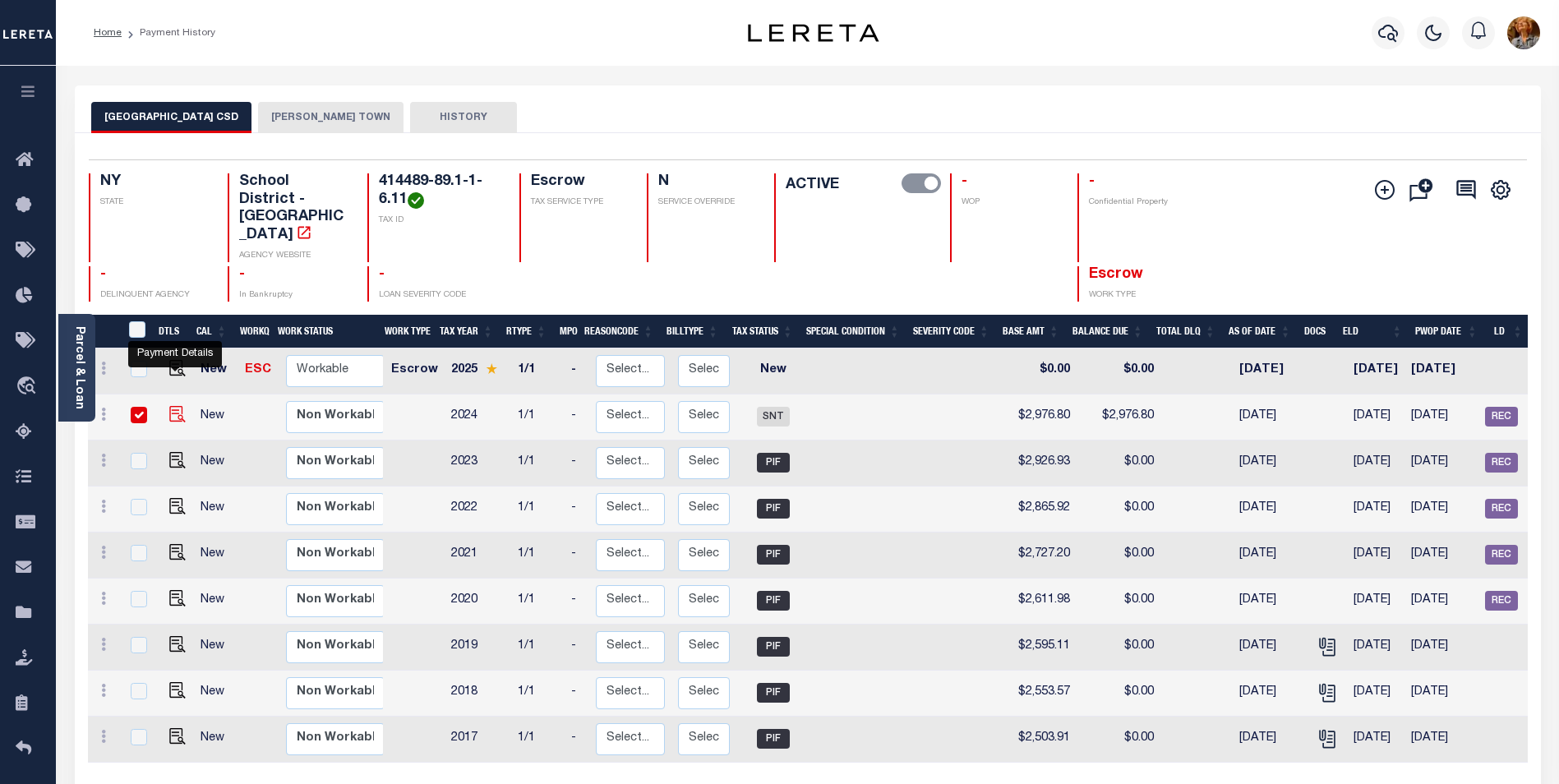 checkbox on "true" 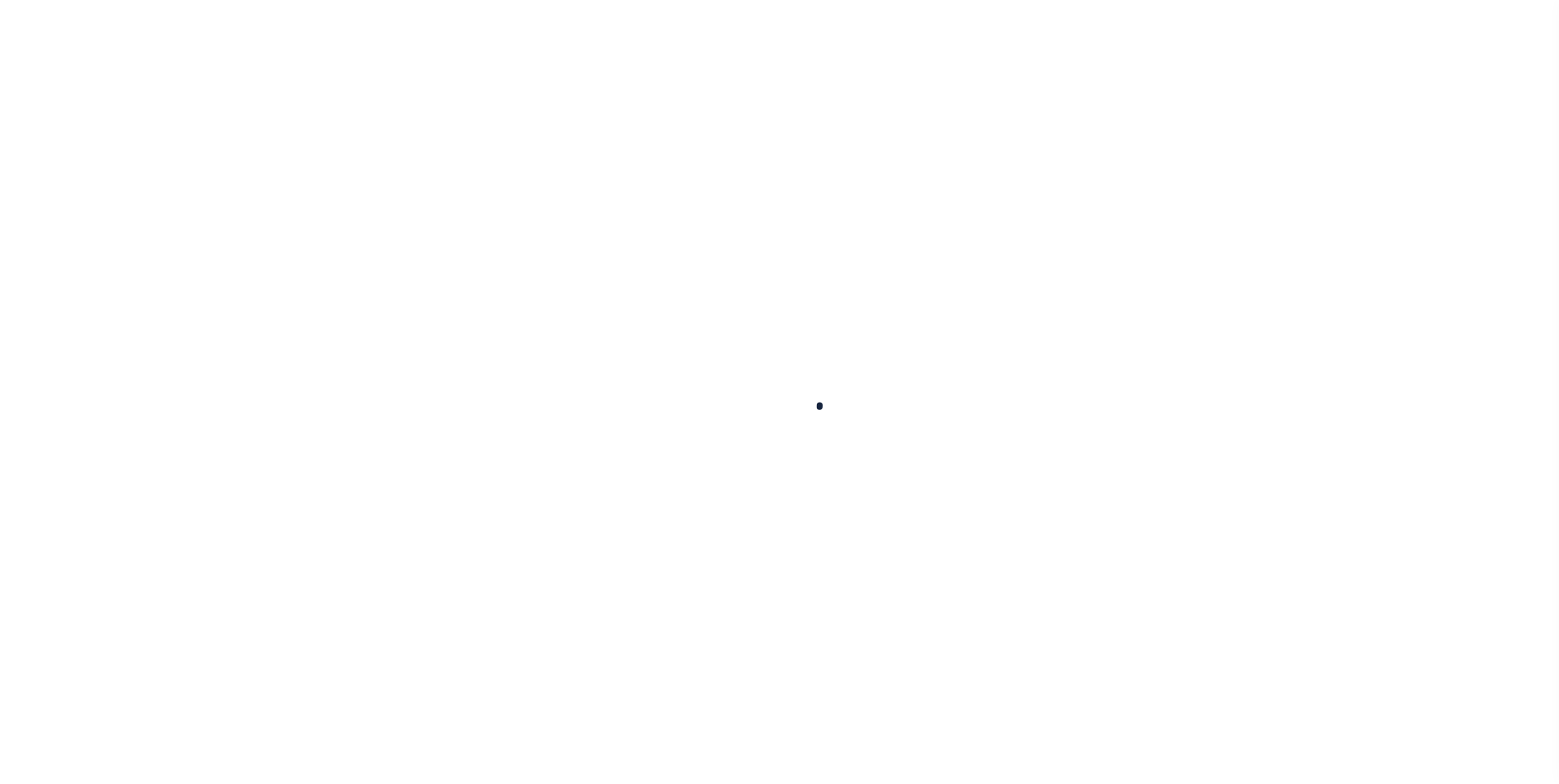 scroll, scrollTop: 0, scrollLeft: 0, axis: both 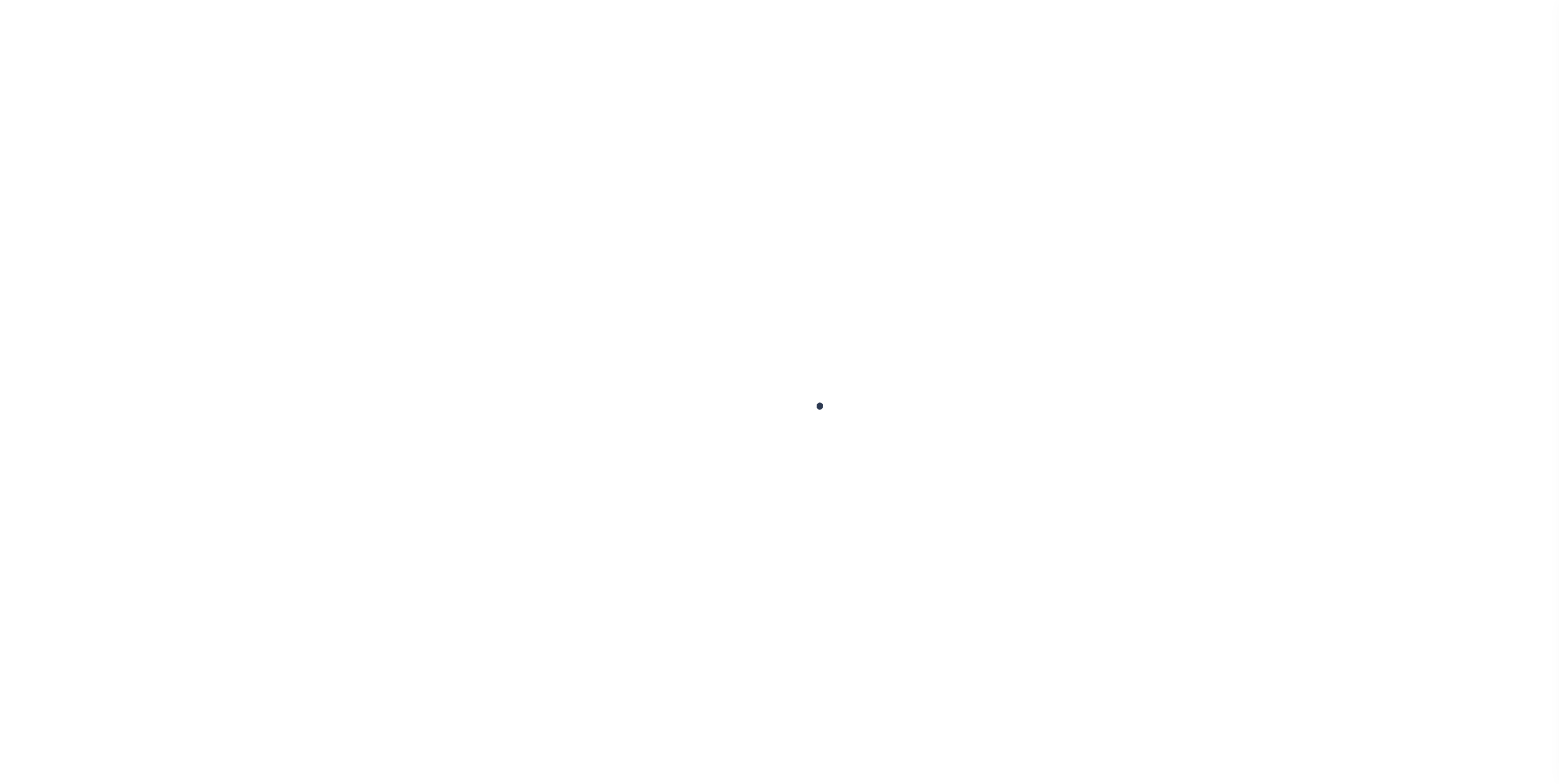 checkbox on "false" 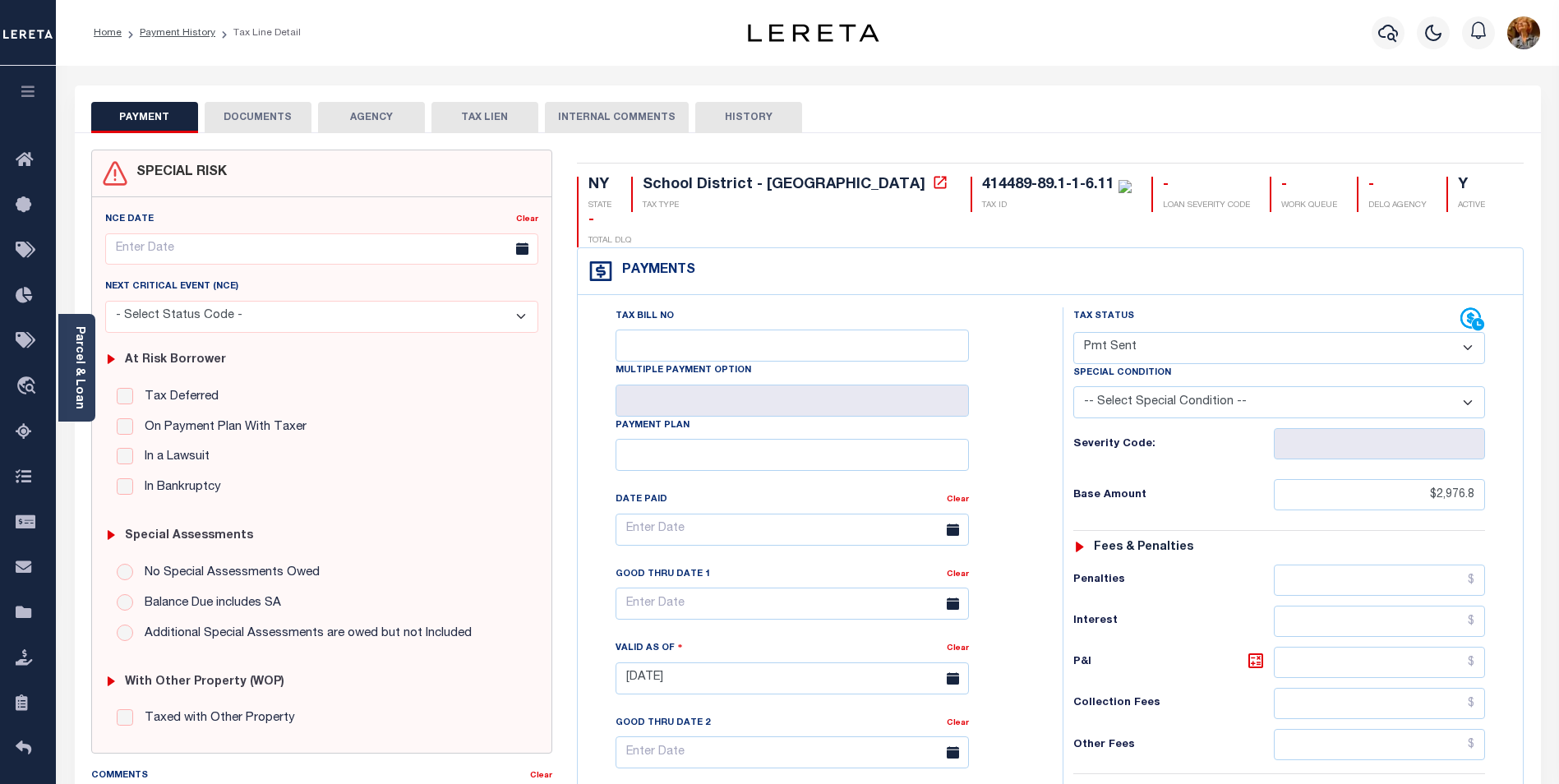 click on "DOCUMENTS" at bounding box center (258, 118) 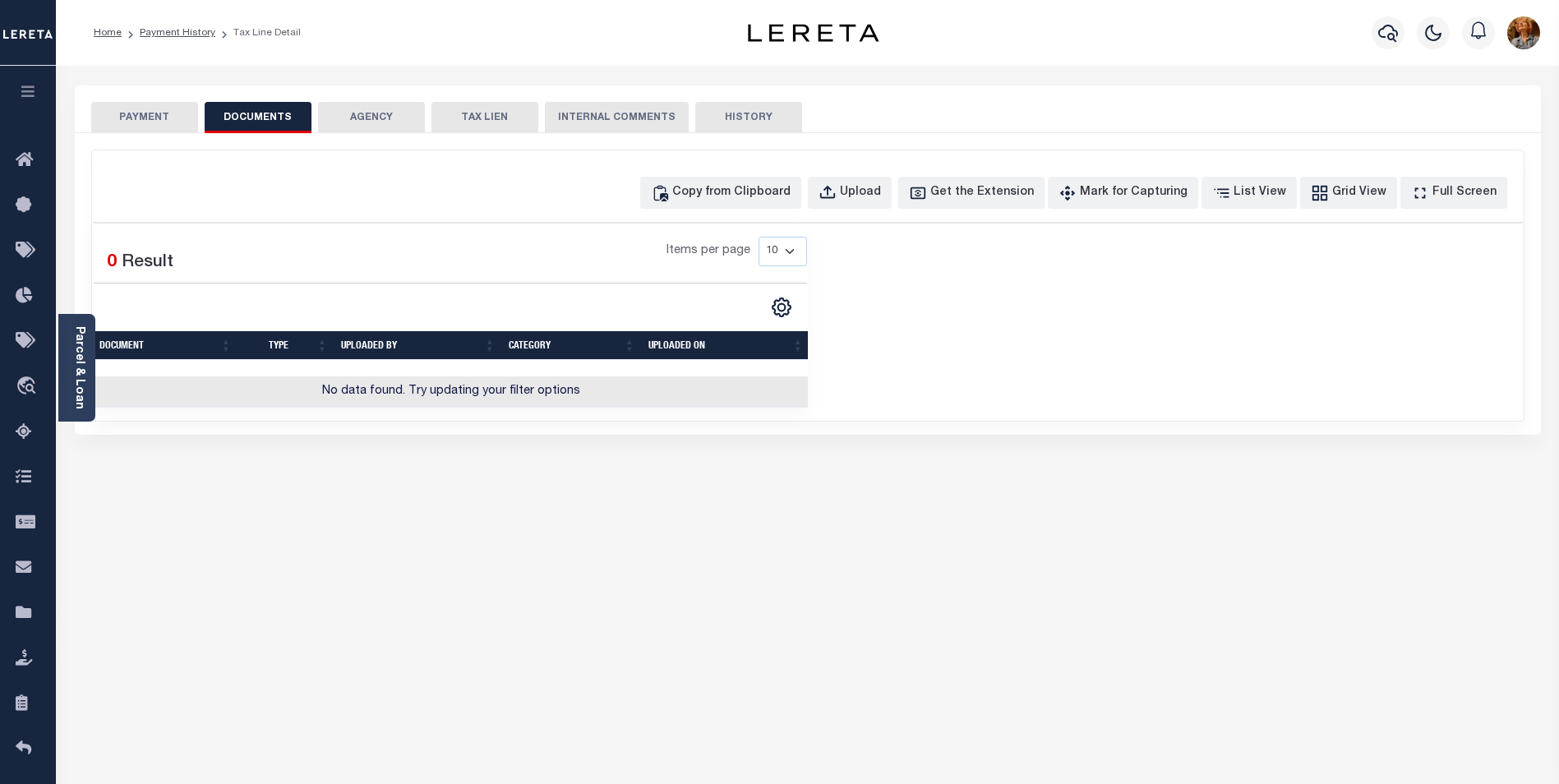click on "AGENCY" at bounding box center (371, 118) 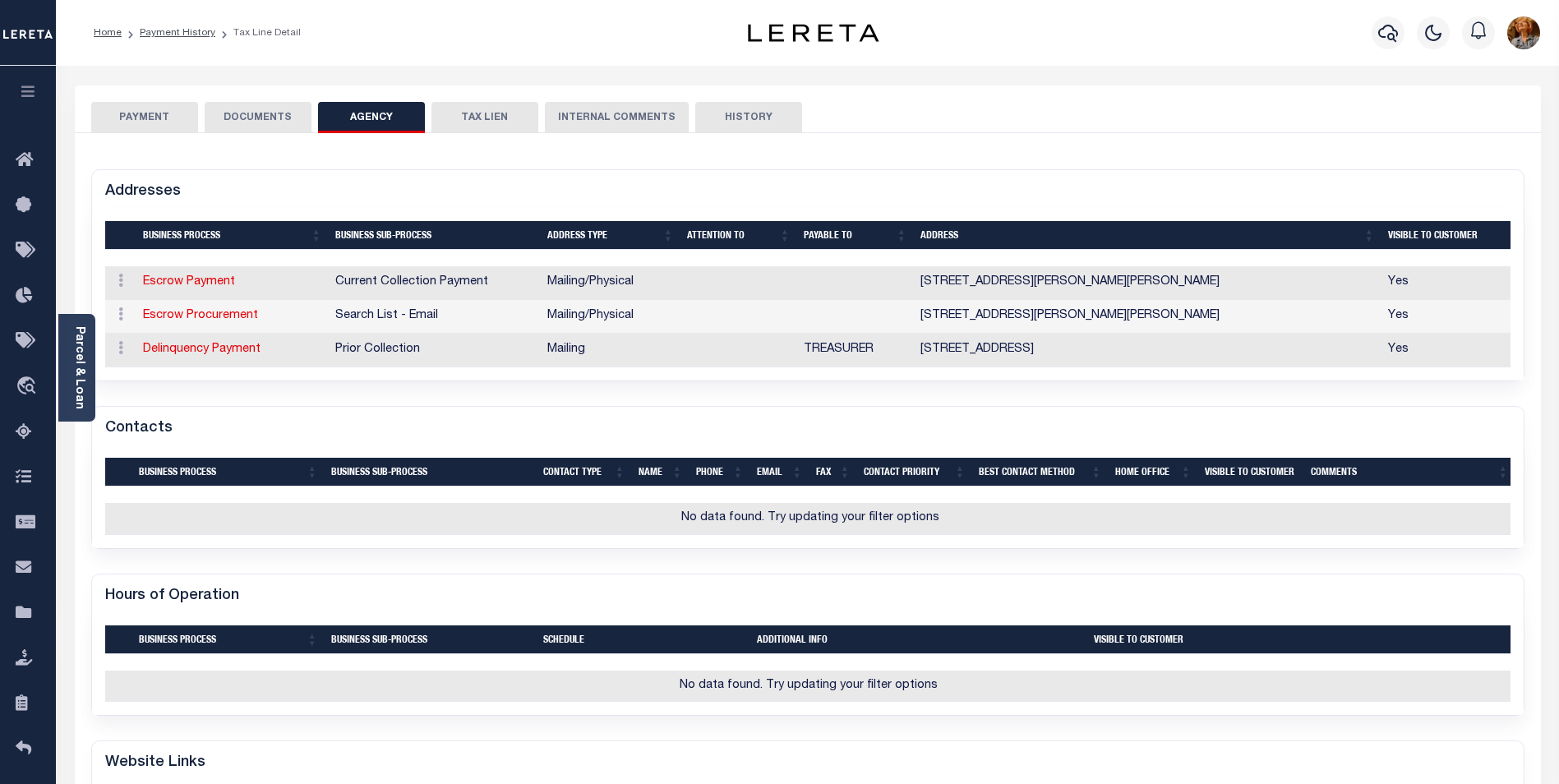 click on "HISTORY" at bounding box center (749, 118) 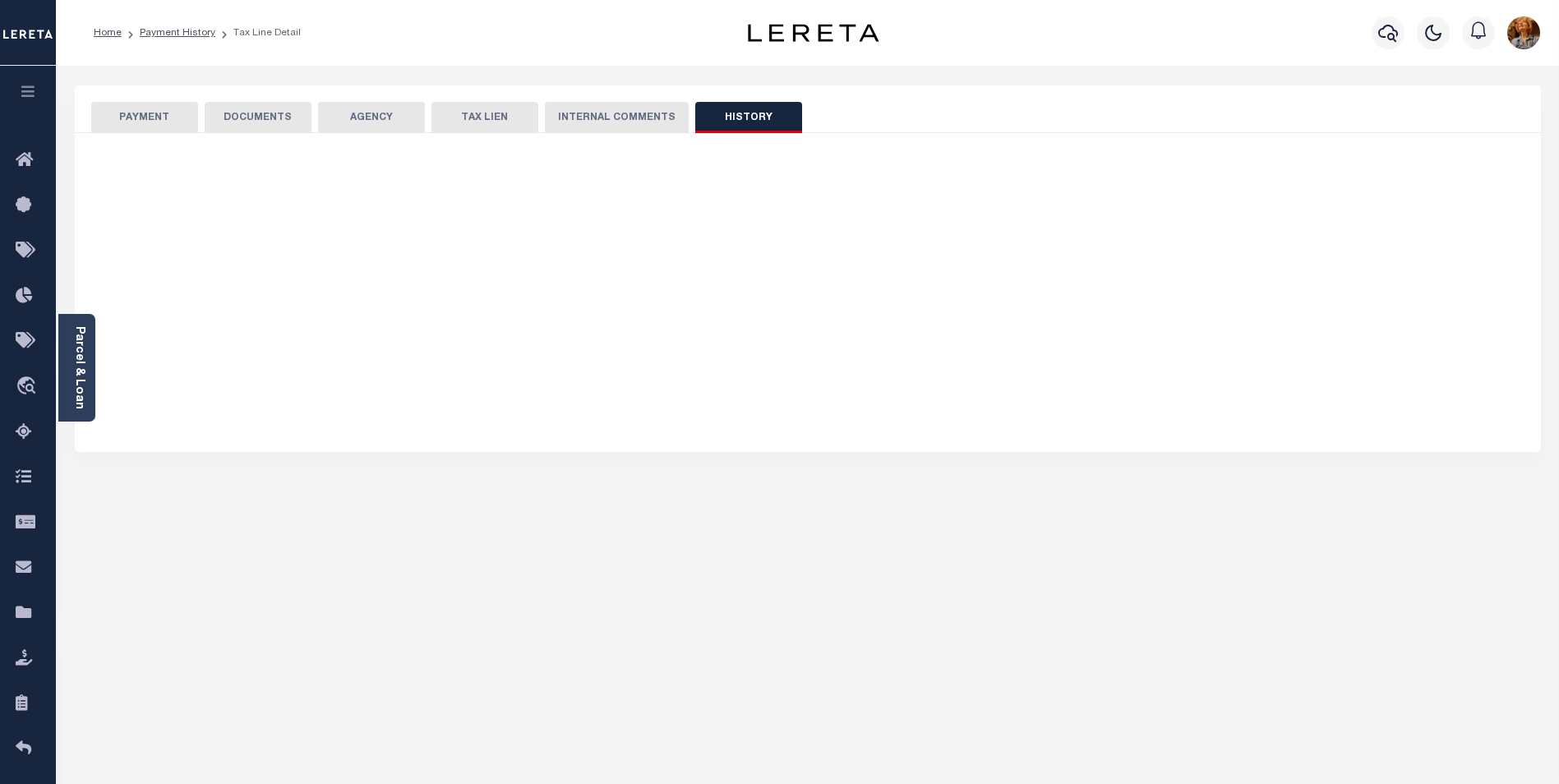 select on "50" 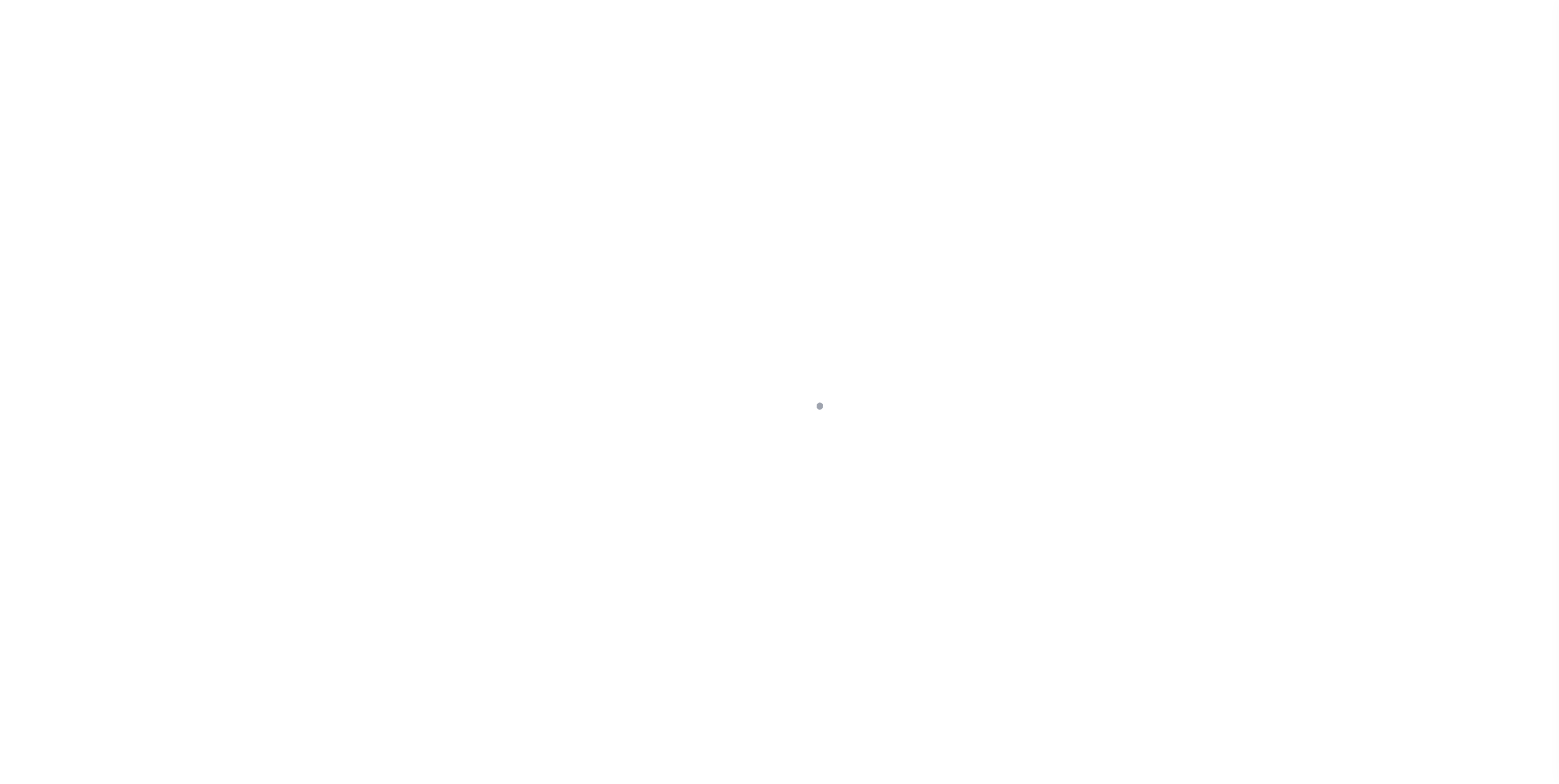 scroll, scrollTop: 0, scrollLeft: 0, axis: both 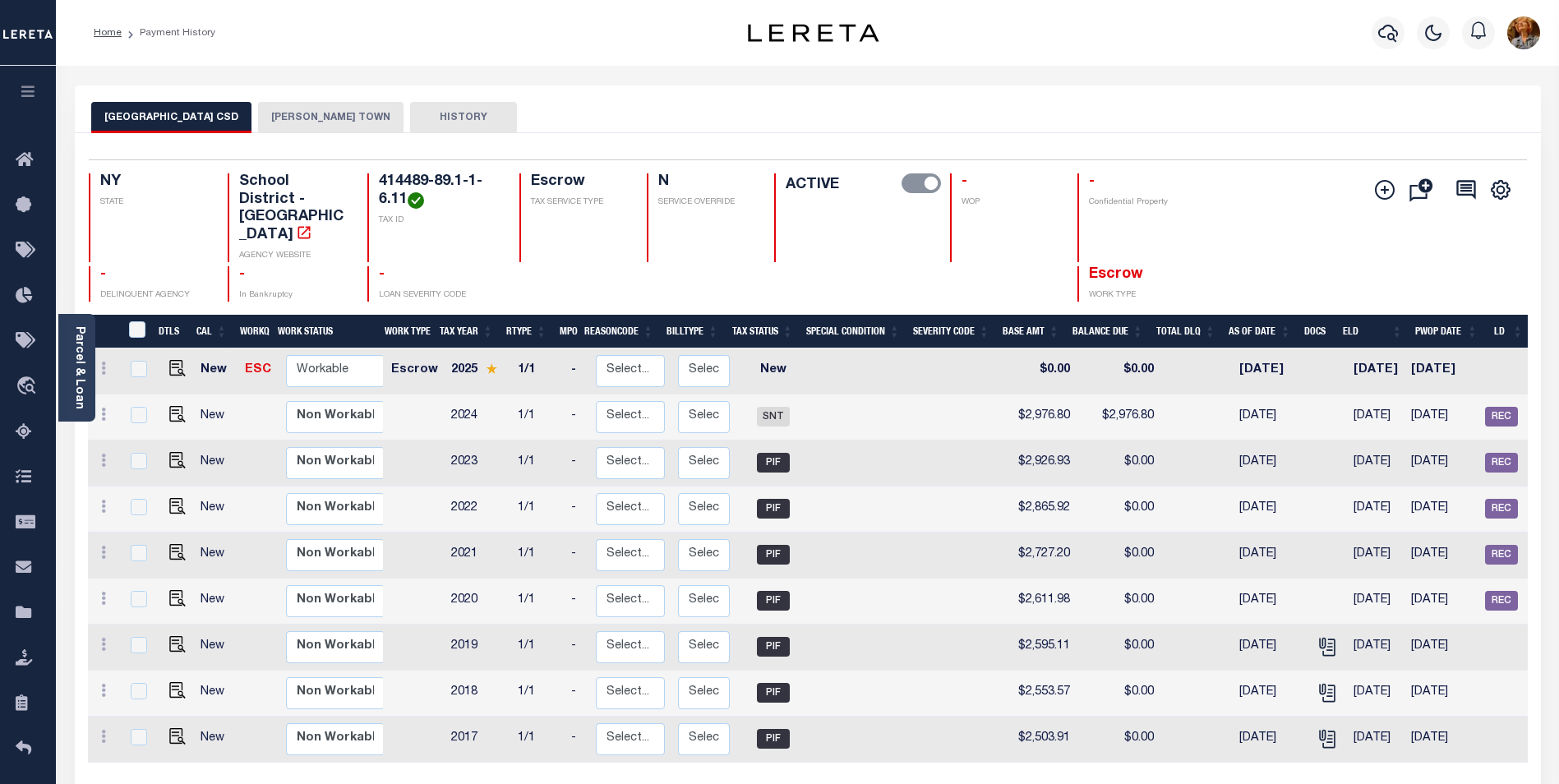 click on "NY
STATE
School District - NY
AGENCY WEBSITE
414489-89.1-1-6.11
TAX ID
Escrow
TAX SERVICE TYPE
N
SERVICE OVERRIDE
ACTIVE
-
WOP
-
Confidential Property" at bounding box center [688, 218] 